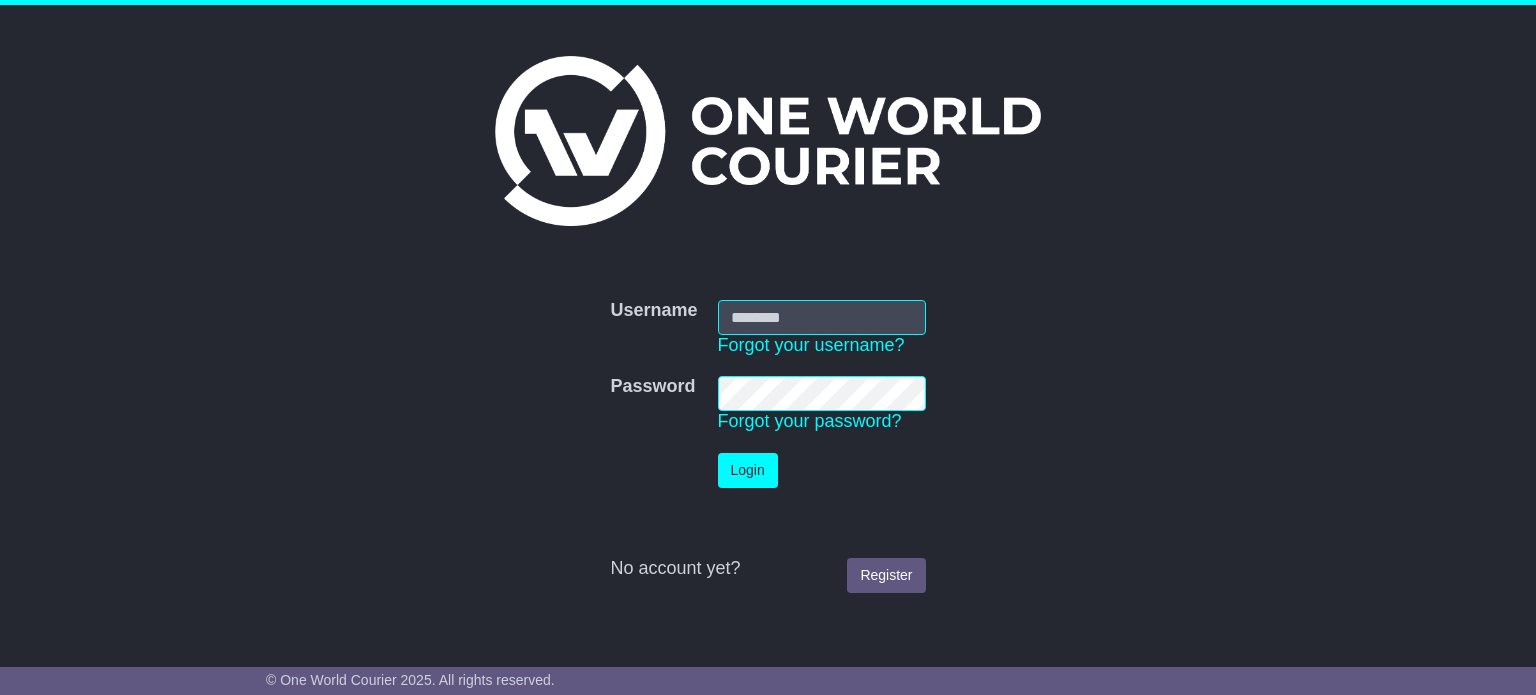 scroll, scrollTop: 0, scrollLeft: 0, axis: both 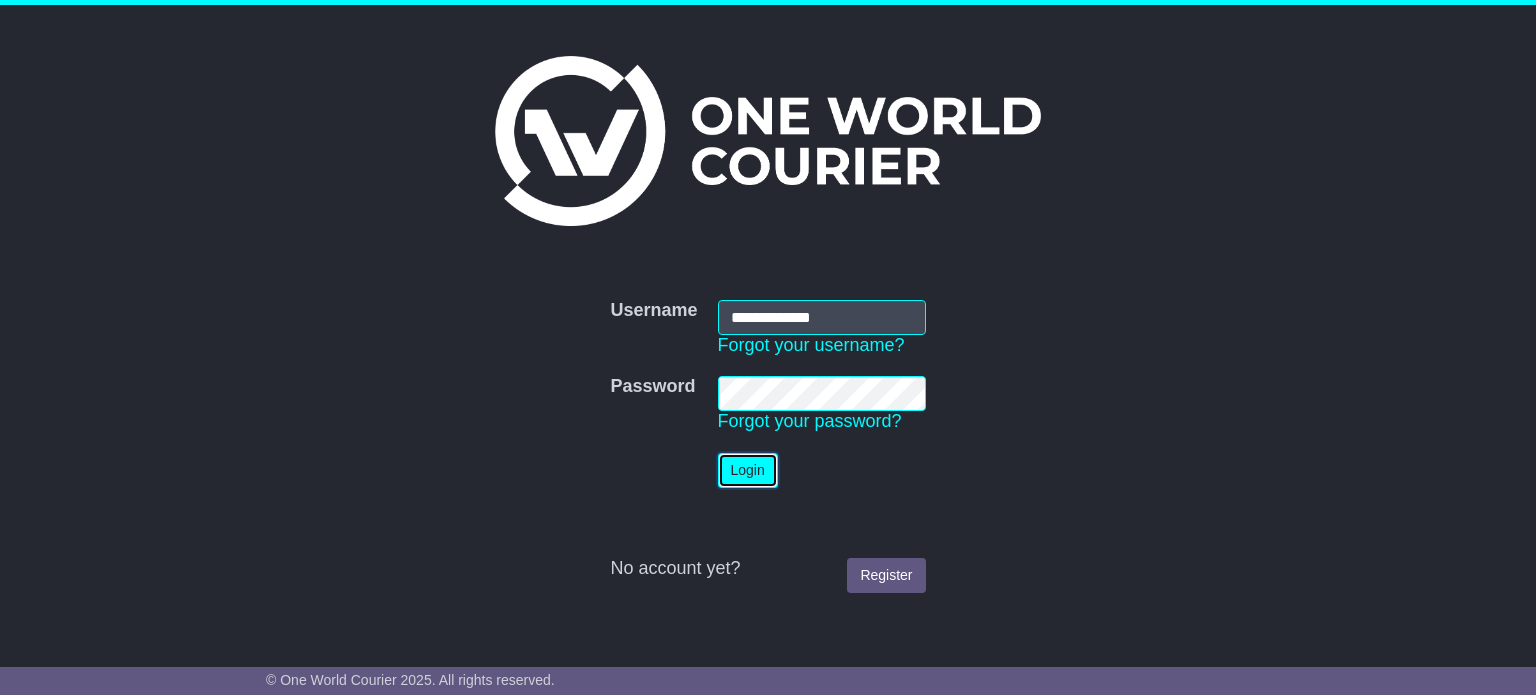 click on "Login" at bounding box center (748, 470) 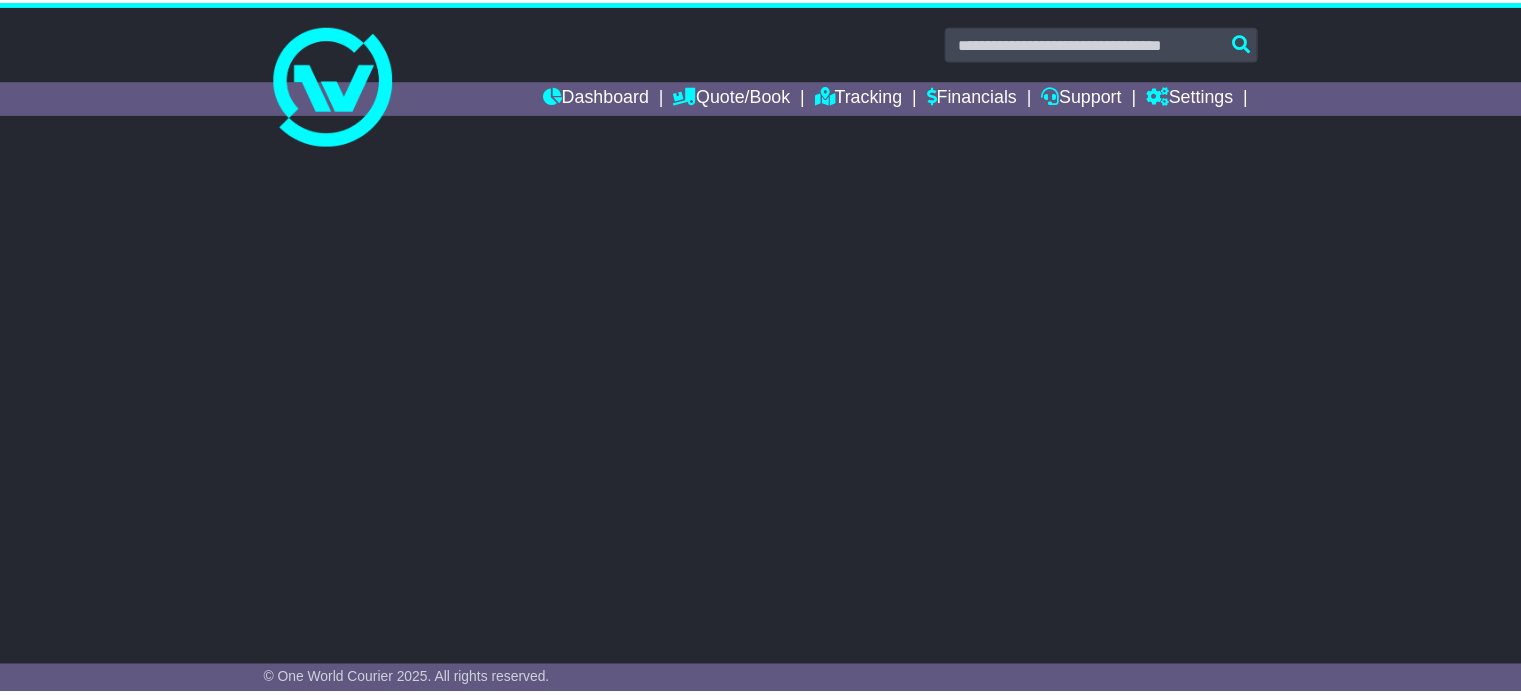 scroll, scrollTop: 0, scrollLeft: 0, axis: both 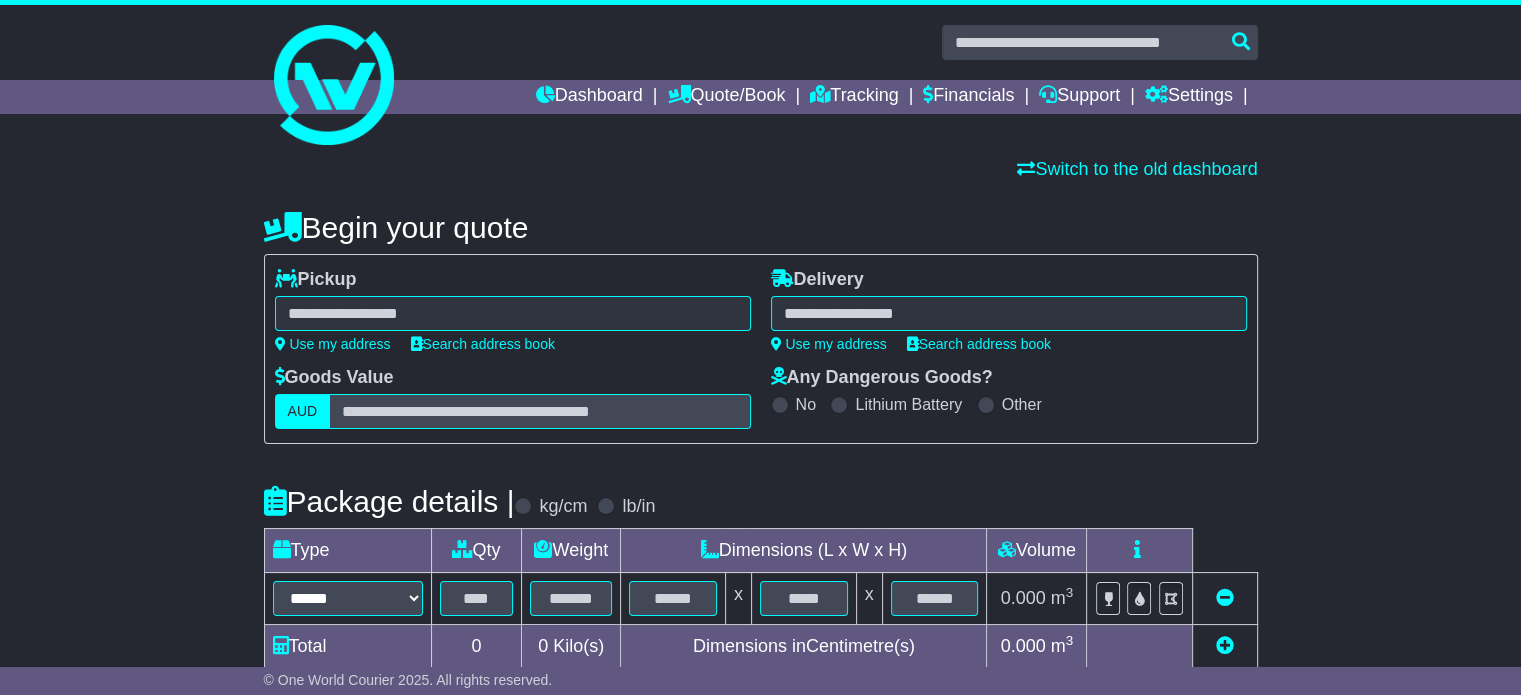 click at bounding box center (513, 313) 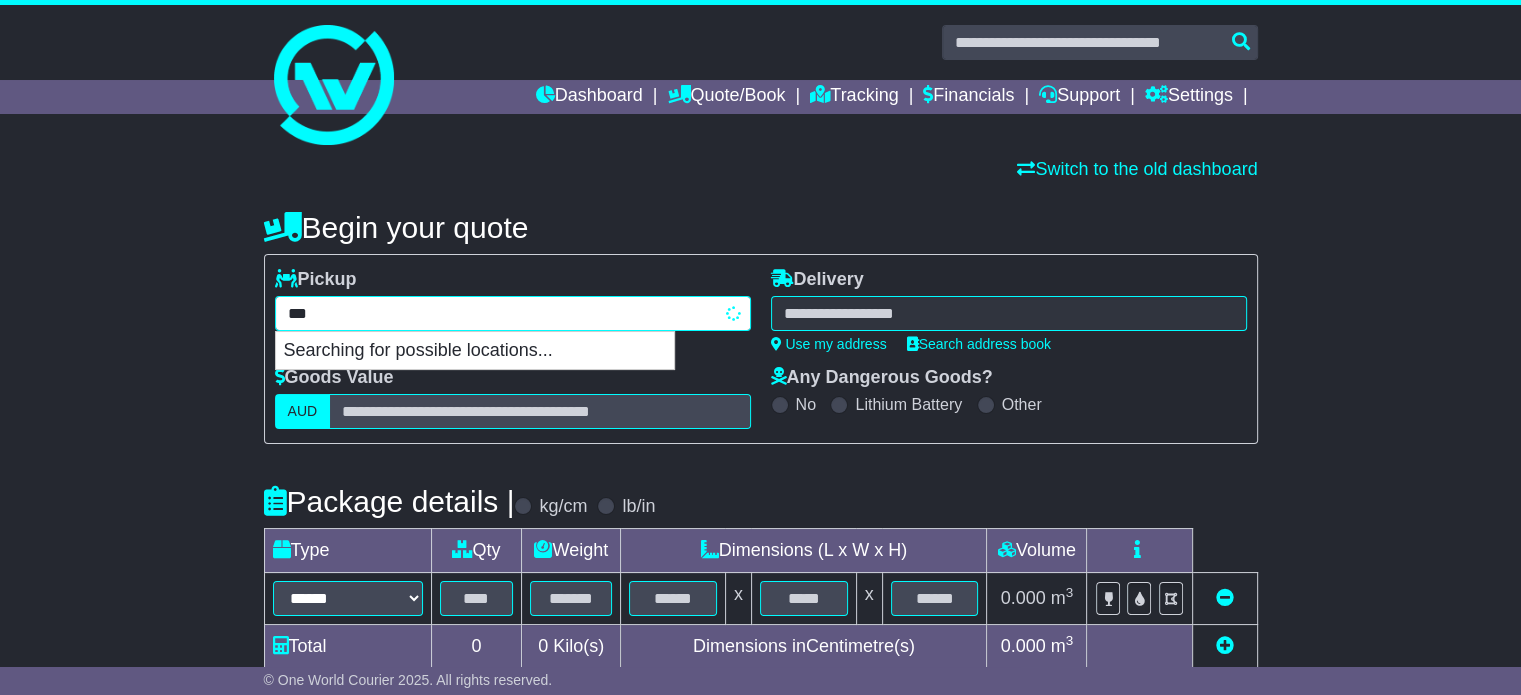 type on "****" 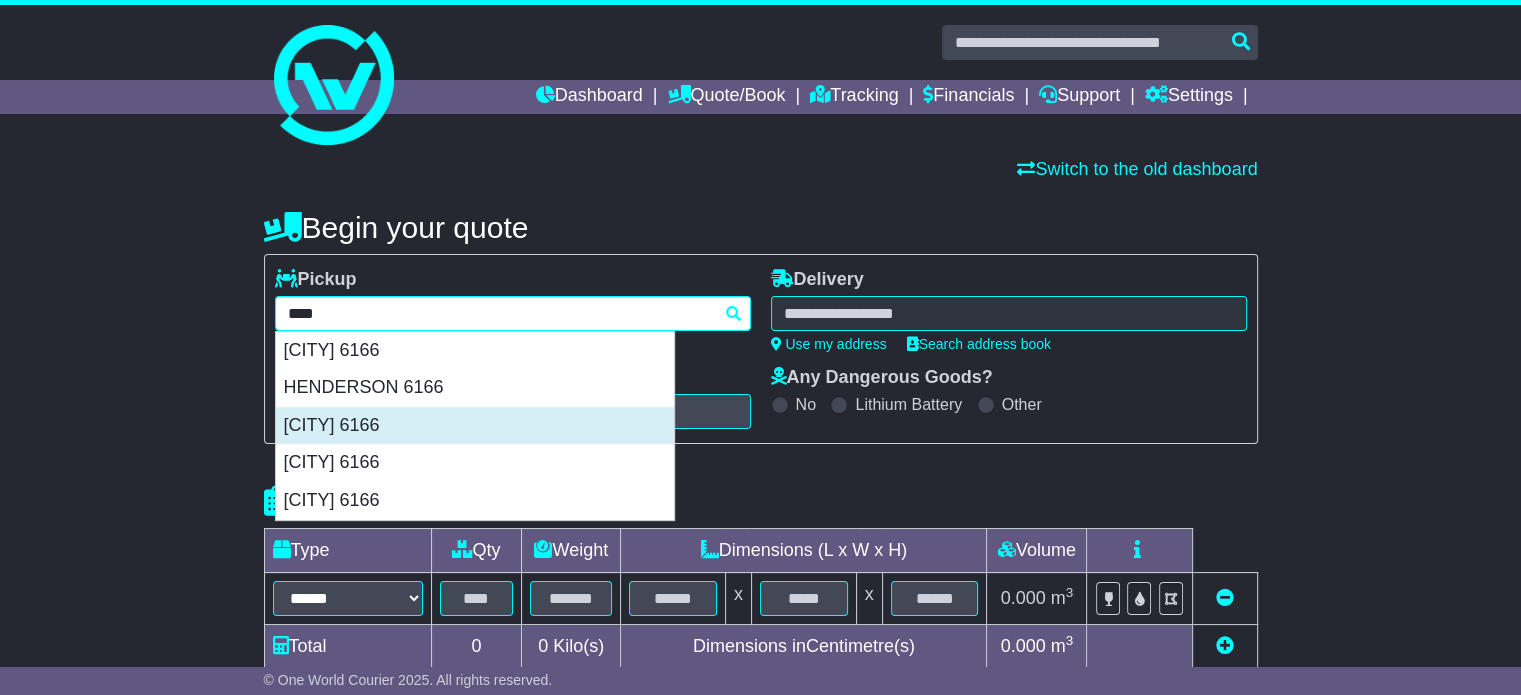 click on "[CITY] 6166" at bounding box center (475, 426) 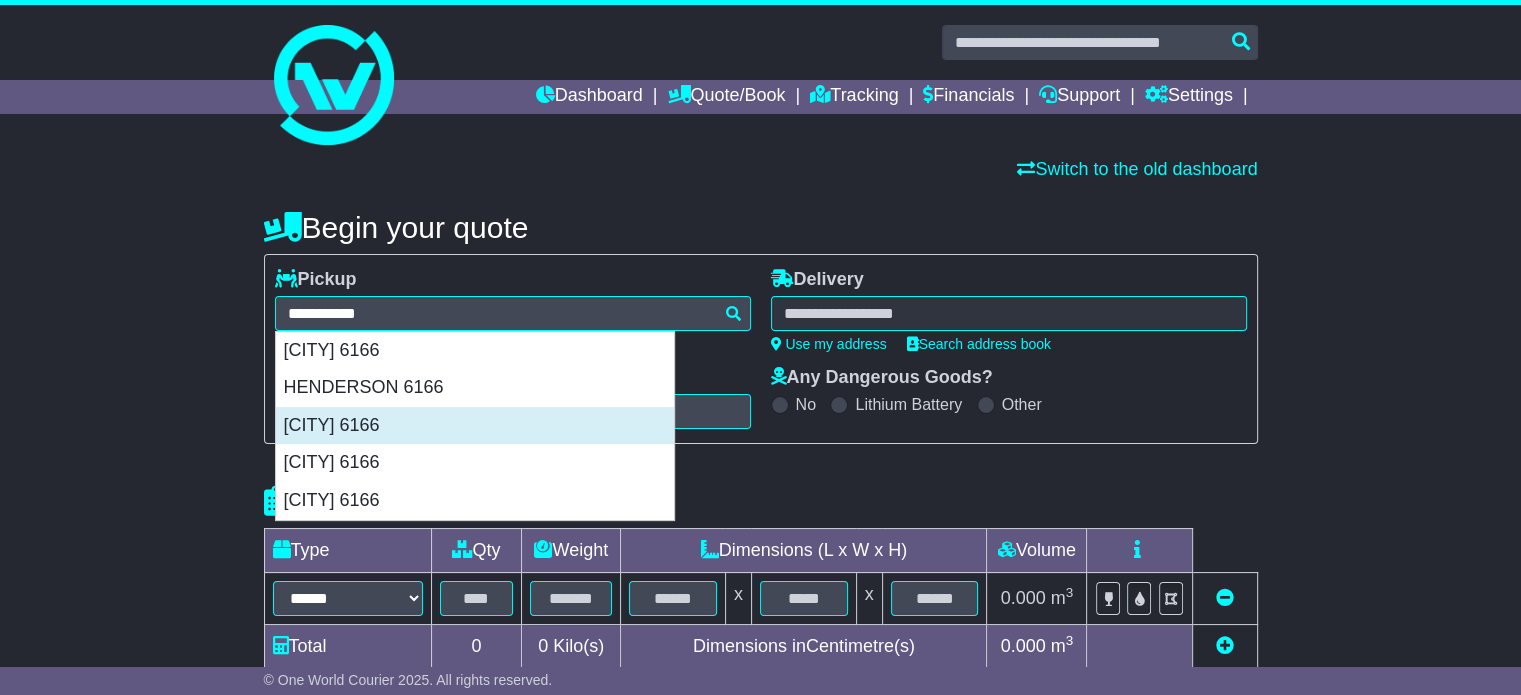 type on "**********" 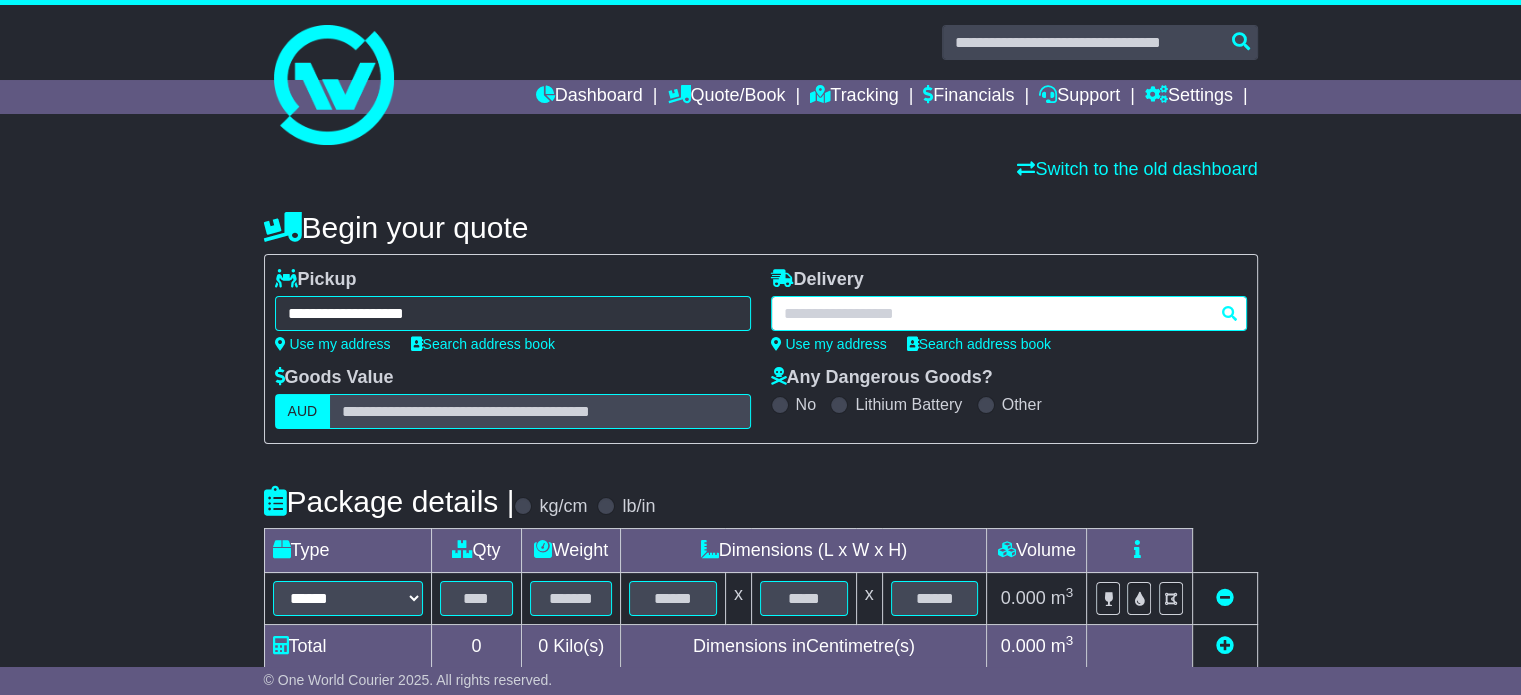click at bounding box center [1009, 313] 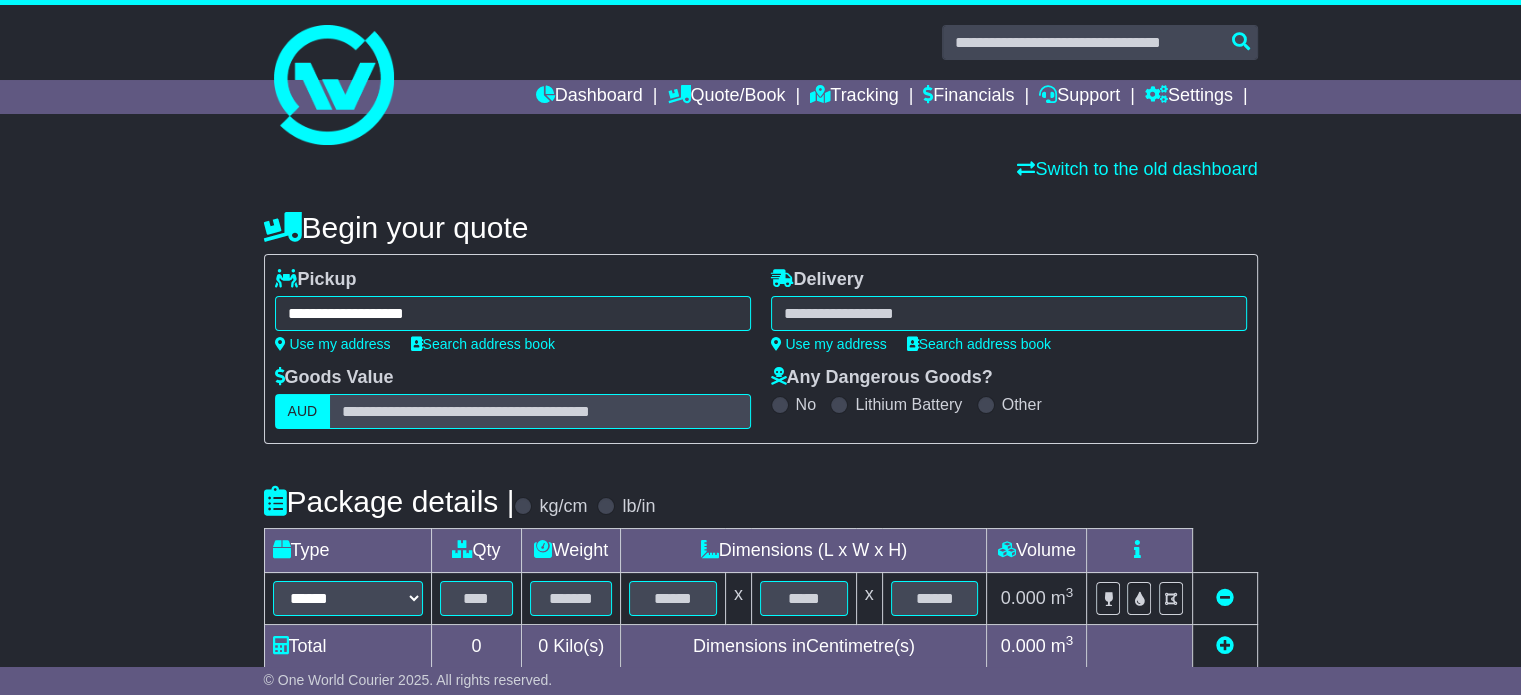 click on "*** per [CITY] 5341 [CITY] 1450 [CITY] 3260 [CITY] 2050 [CITY] 2846 [CITY] 2441 [CITY] 2426 [CITY] 3825 [CITY] 5731 [CITY] 2550 [CITY] 4108 [CITY] 2479 [CITY] 2795 [CITY] 2460 [CITY] 4849 [CITY] 4520 [CITY] 6004 [CITY] 6892 [CITY] 3678 [CITY] 6450 [CITY] 3678 [CITY] 6537 [CITY] 4806 [CITY] 4552 [CITY] 2321 [CITY] 3029 [CITY] 2535 [CITY] 4054 [CITY] 2036 [CITY] 6260 [CITY] 3859 [CITY] 1891 [CITY] 2214 [CITY] 5671 [CITY] 2631 [CITY] 5654 [CITY] 4671 [CITY] 4802 [CITY] 4854 [CITY] 5540 [CITY] 0872 [CITY] 6350 [CITY] 6006 [CITY] 6906 [CITY] 5341 [CITY] 3810 [CITY] 6011 [CITY] 6271 [CITY] 4352 [CITY] 6168" at bounding box center [1009, 313] 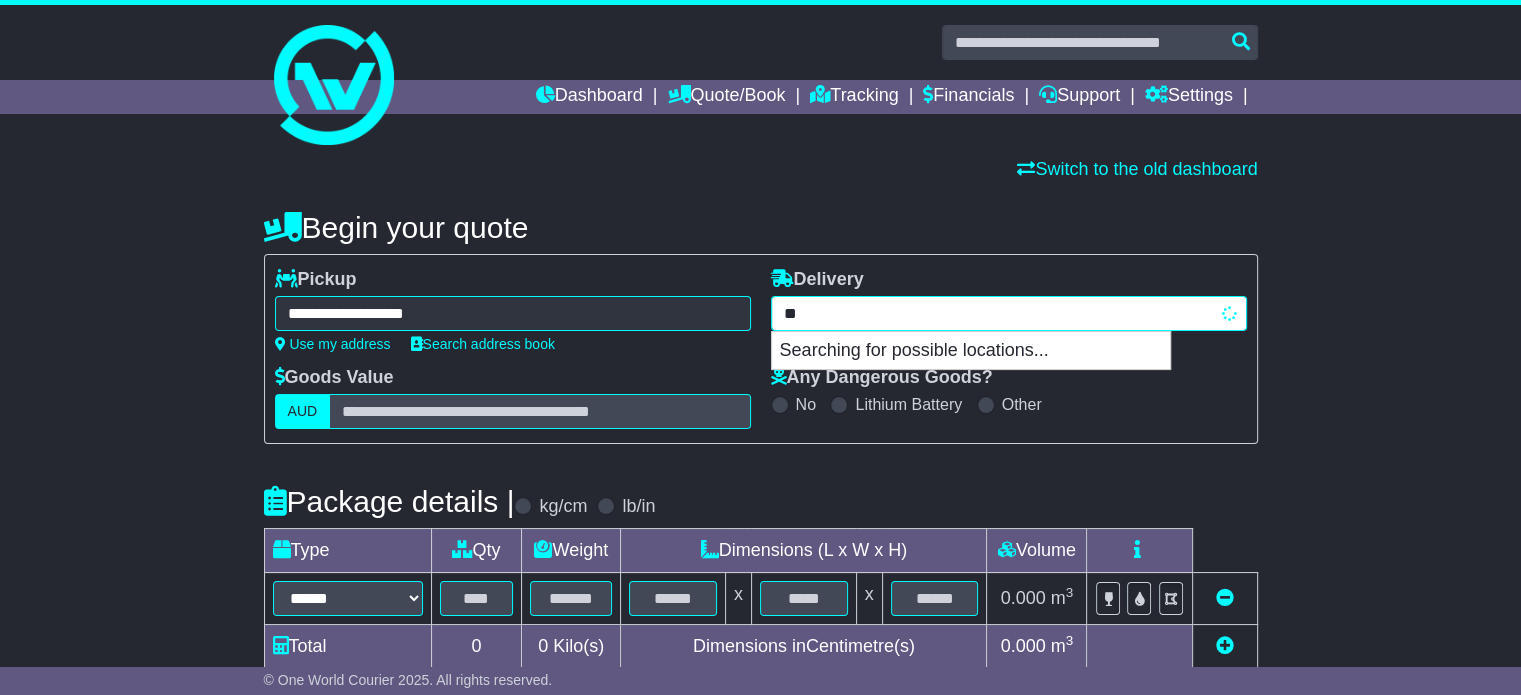 type on "*" 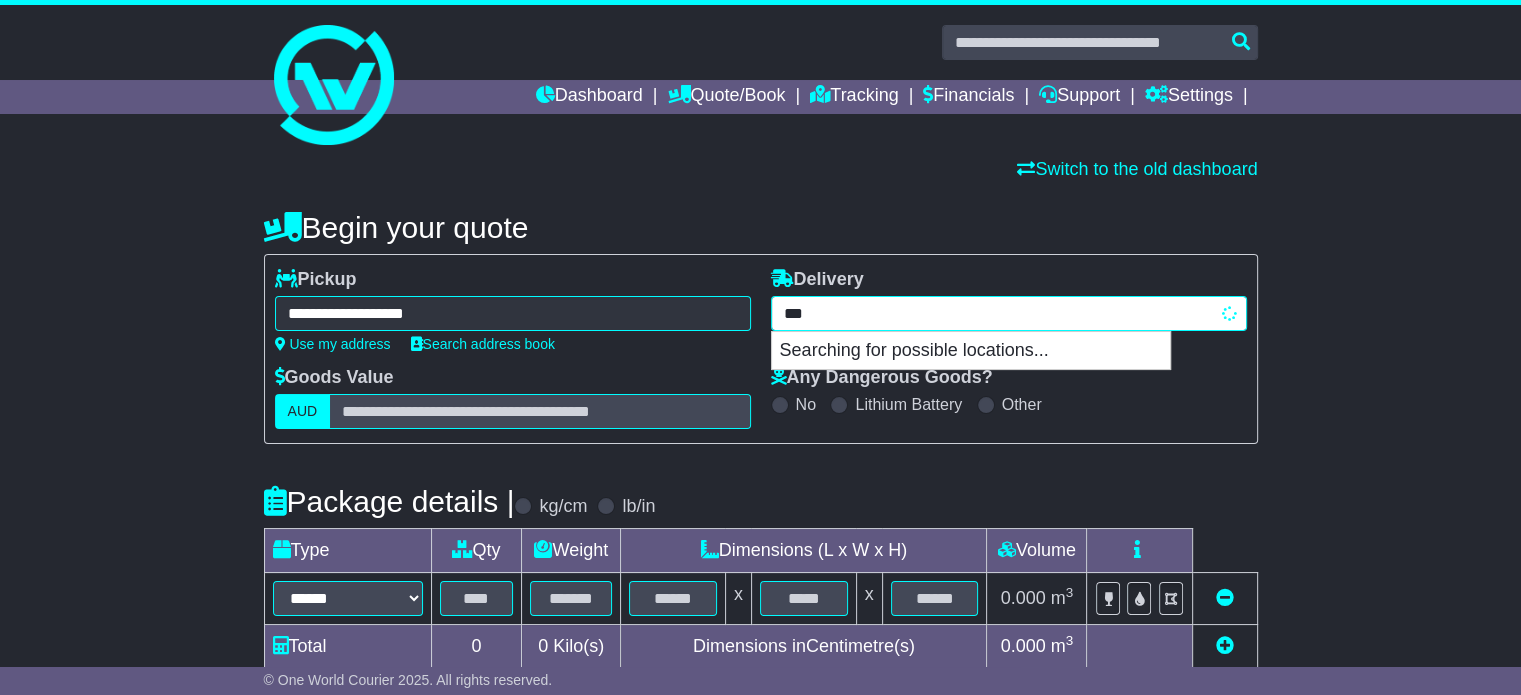 type on "****" 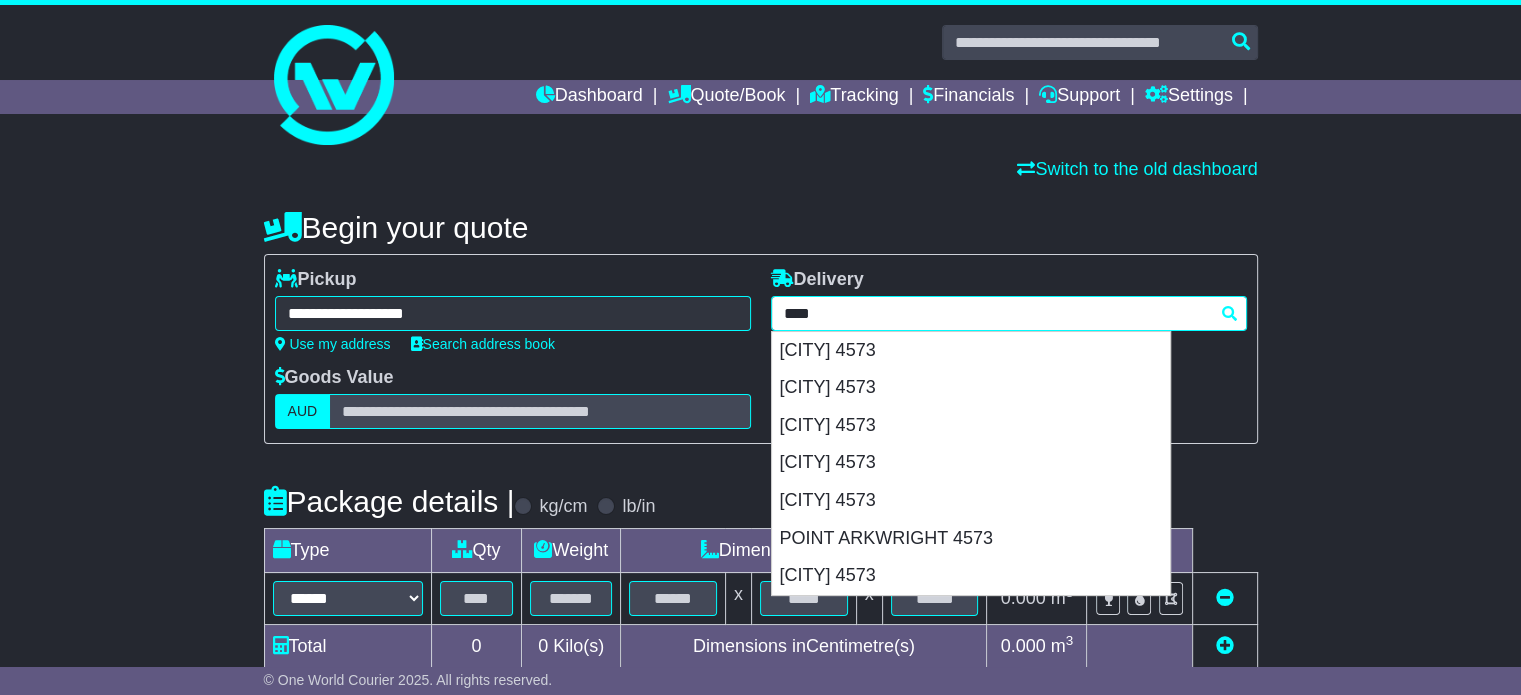 click on "**** 4573 [CITY] 4573 [CITY] 4573 [CITY] 4573 [CITY] 4573 [CITY] 4573 [CITY] 4573 [CITY] 4573" at bounding box center [1009, 313] 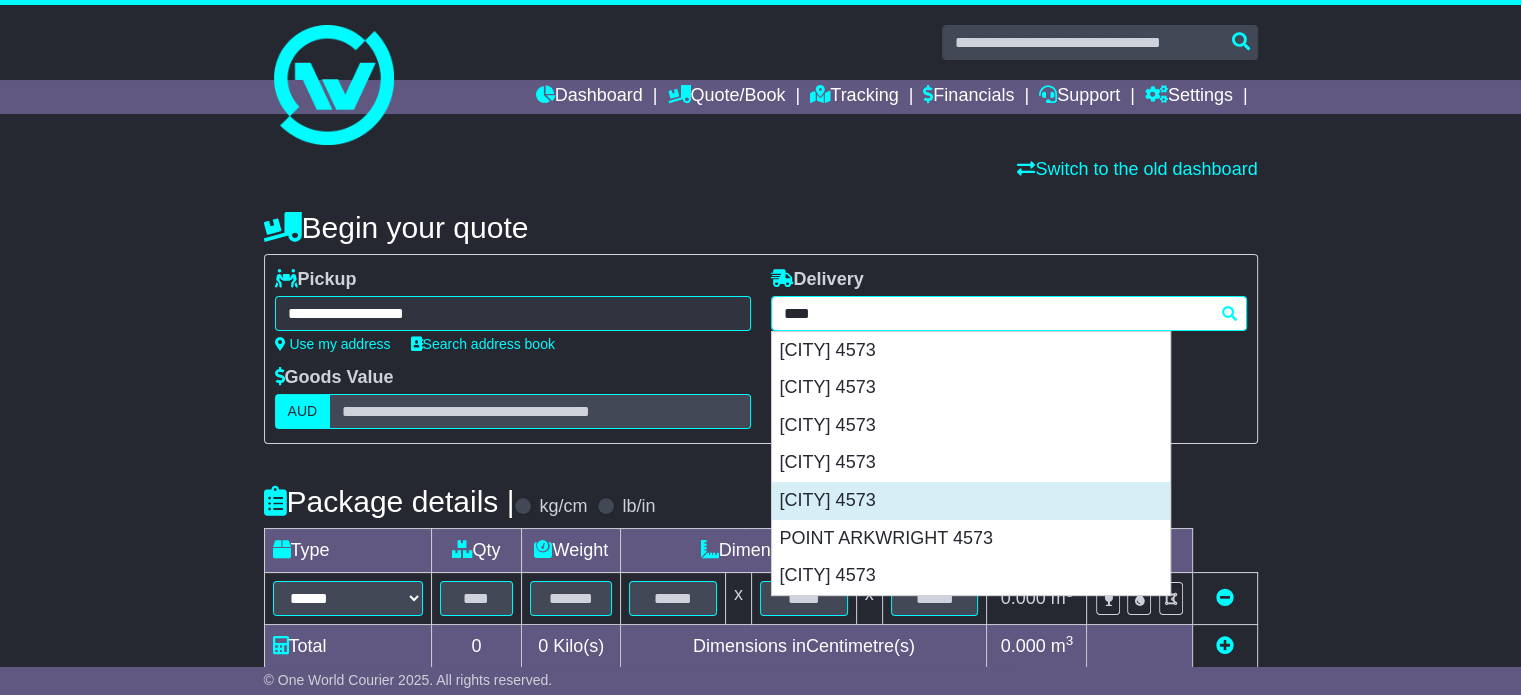 click on "[CITY] 4573" at bounding box center [971, 501] 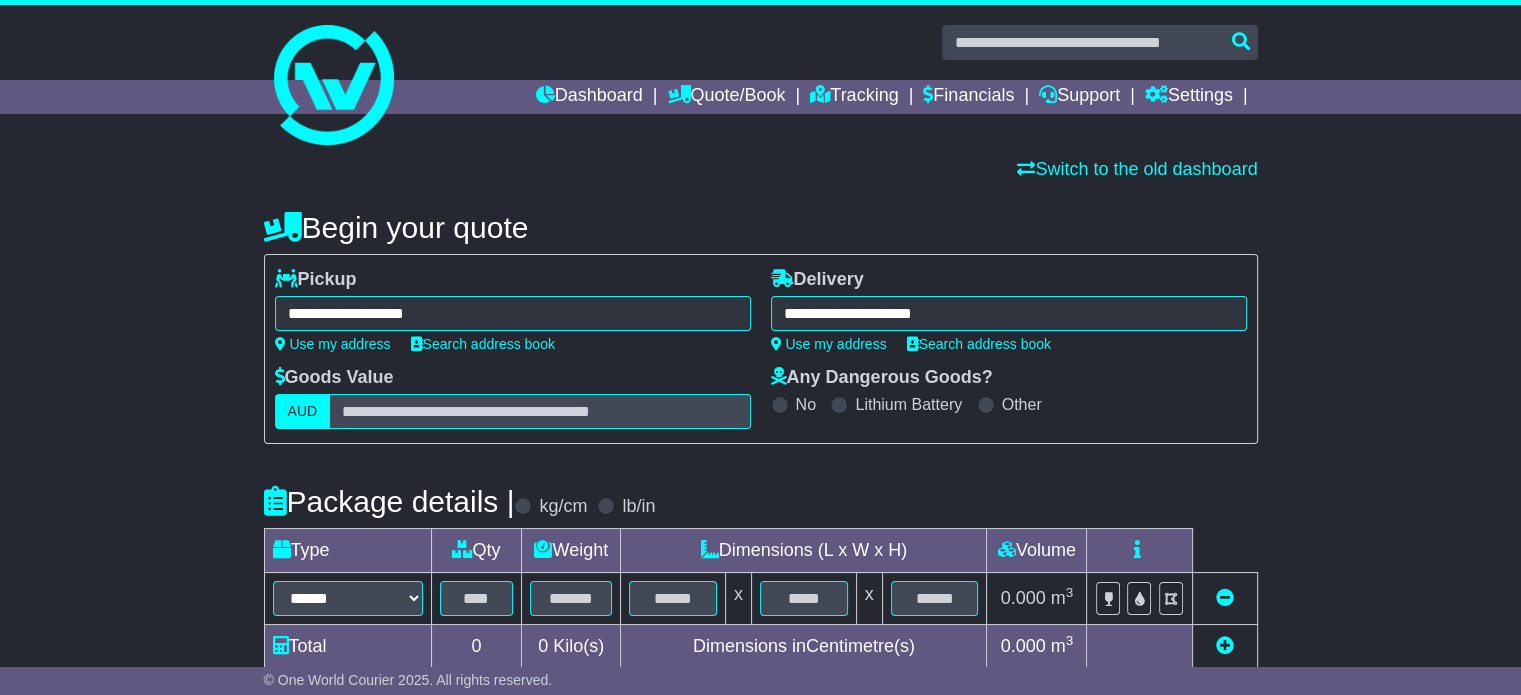 type on "**********" 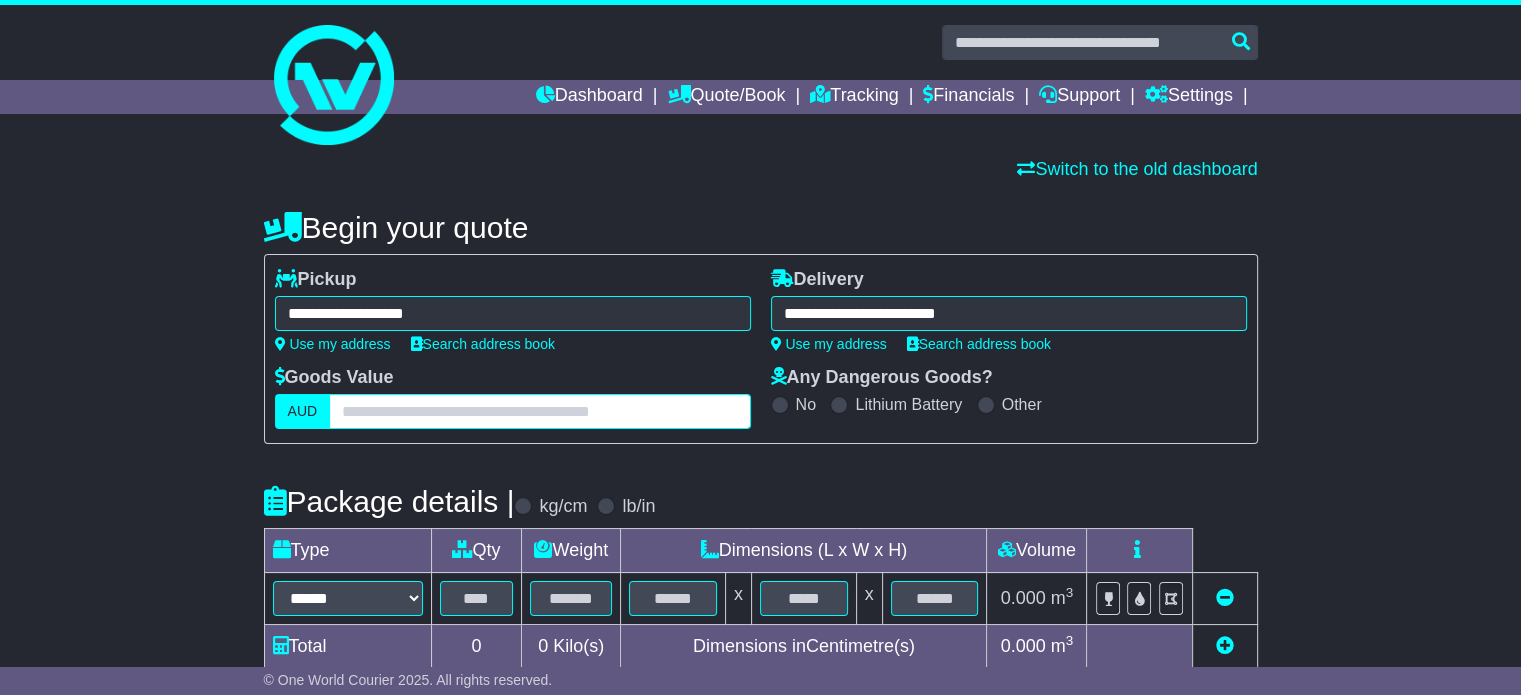 click at bounding box center (539, 411) 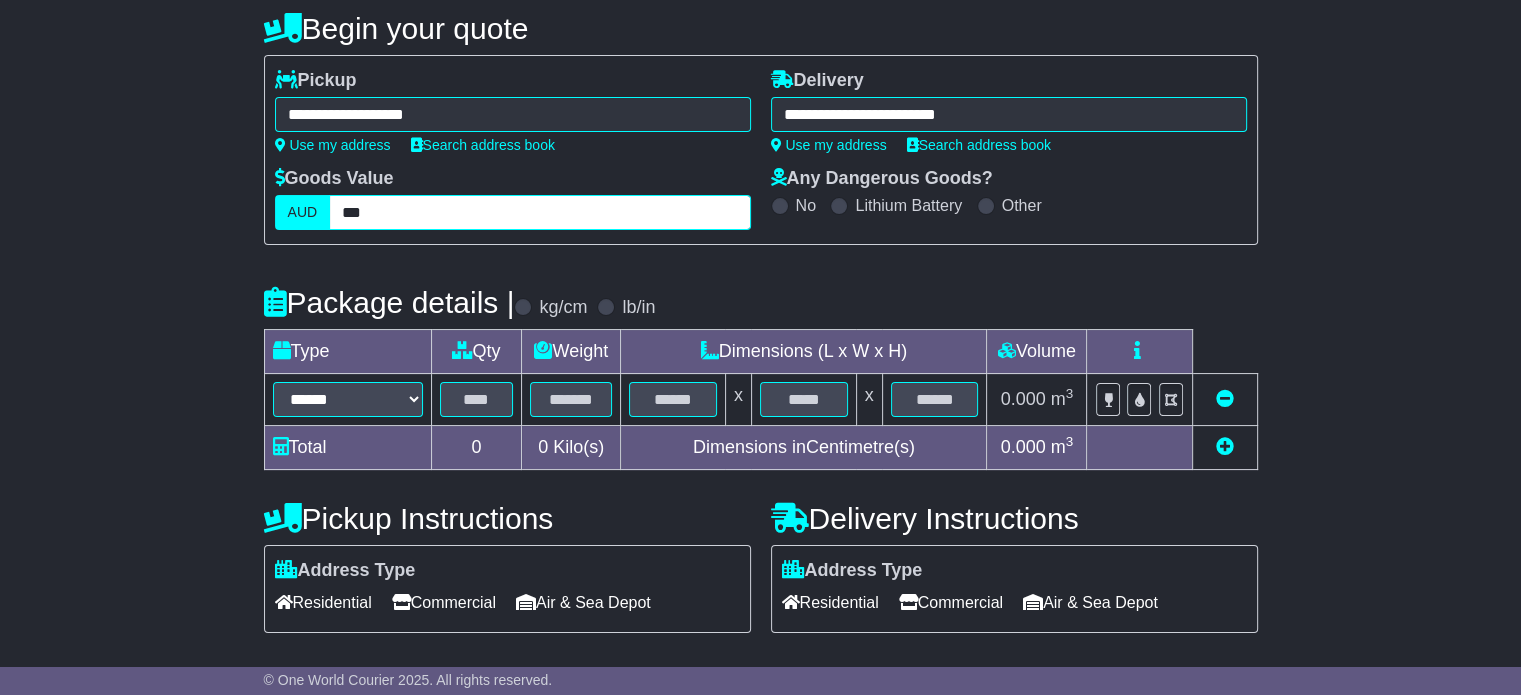 scroll, scrollTop: 214, scrollLeft: 0, axis: vertical 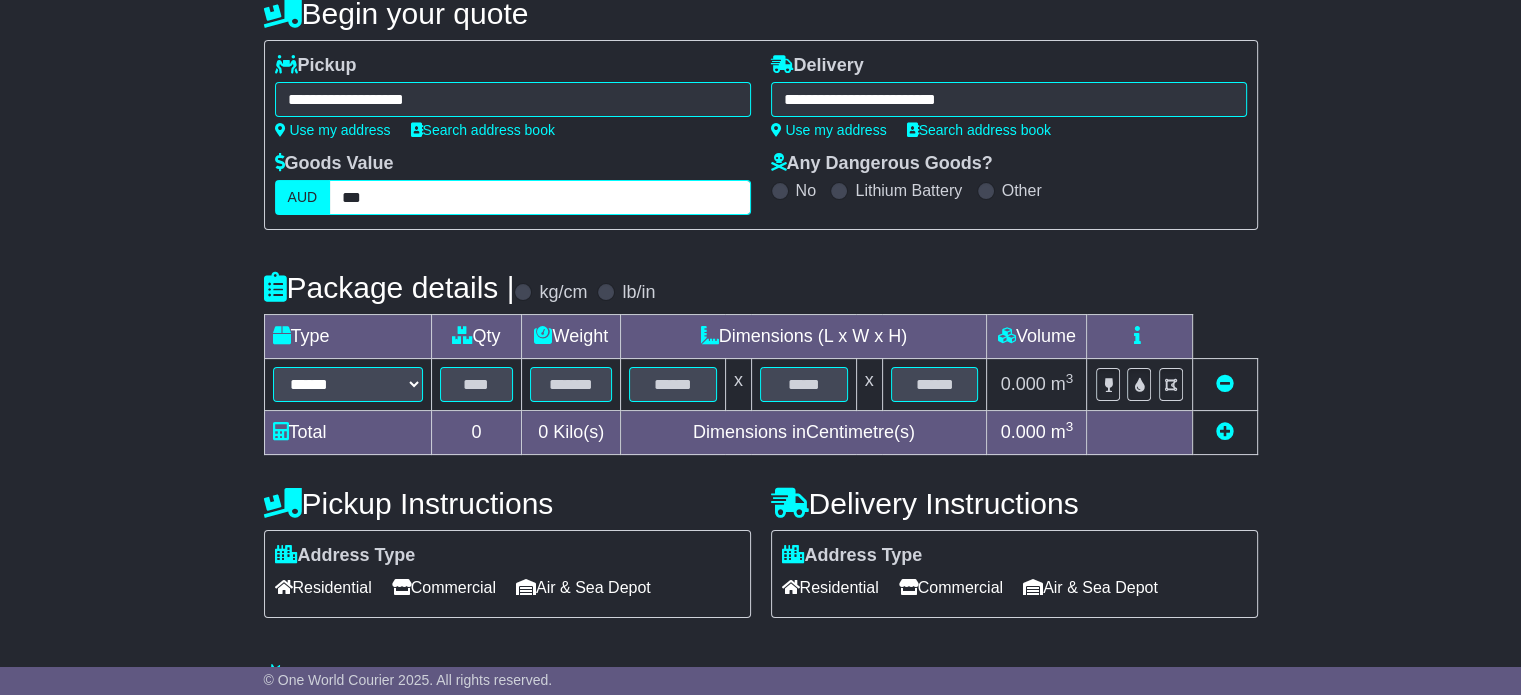 type on "***" 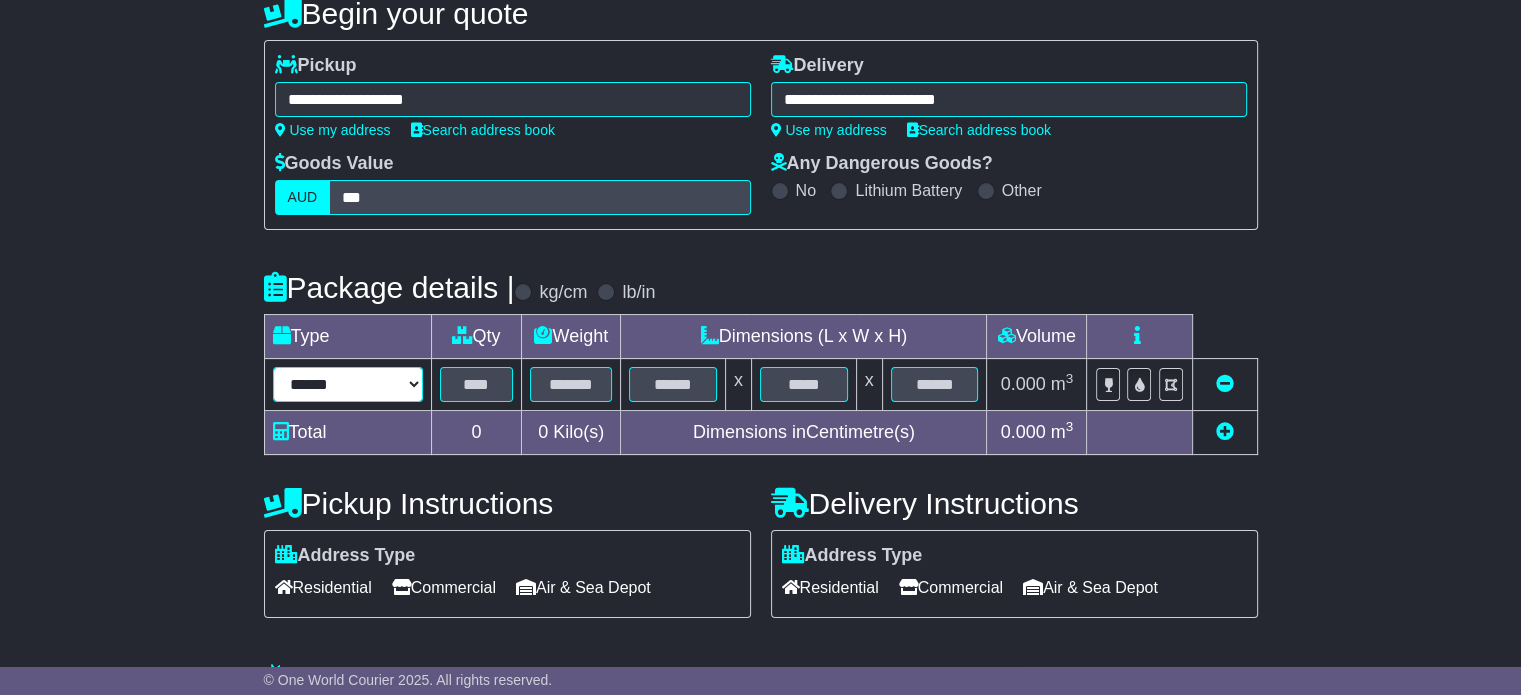 click on "****** ****** *** ******** ***** **** **** ****** *** *******" at bounding box center (348, 384) 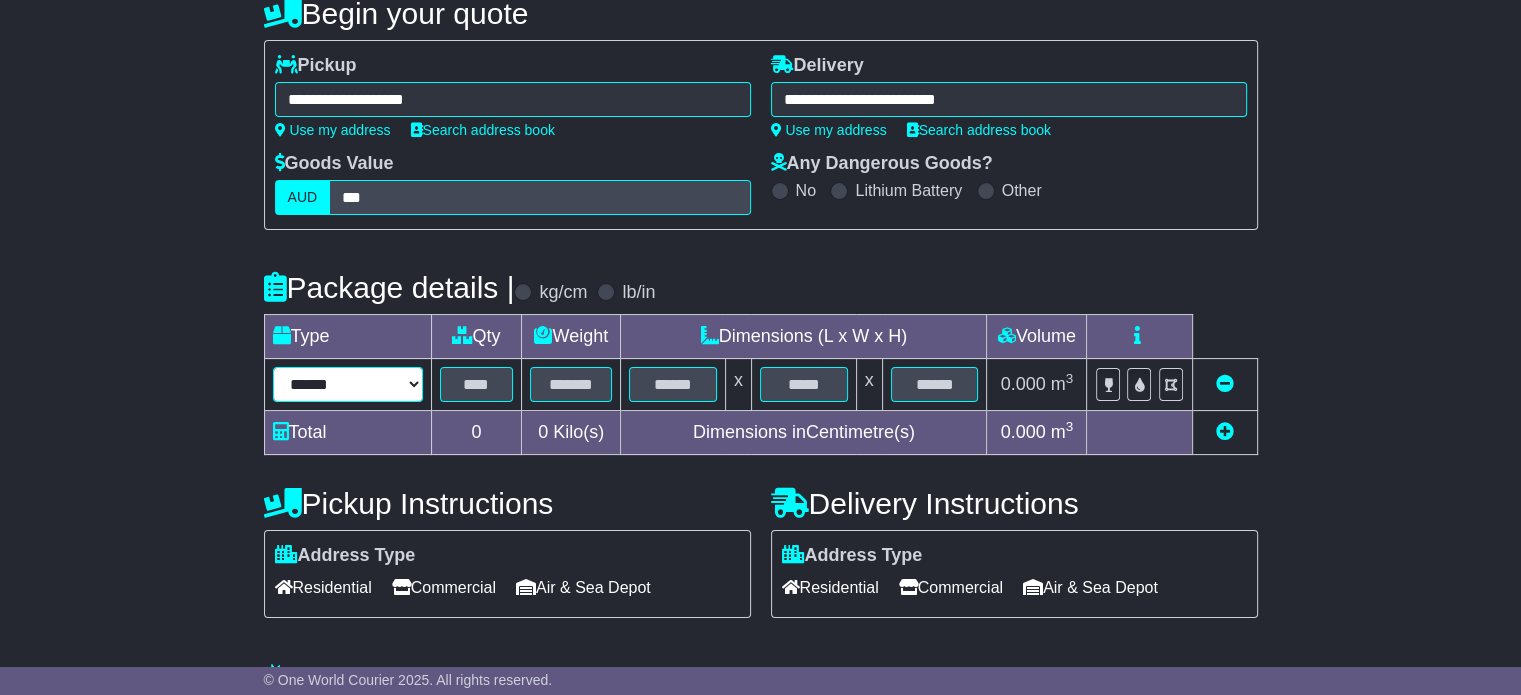 select on "****" 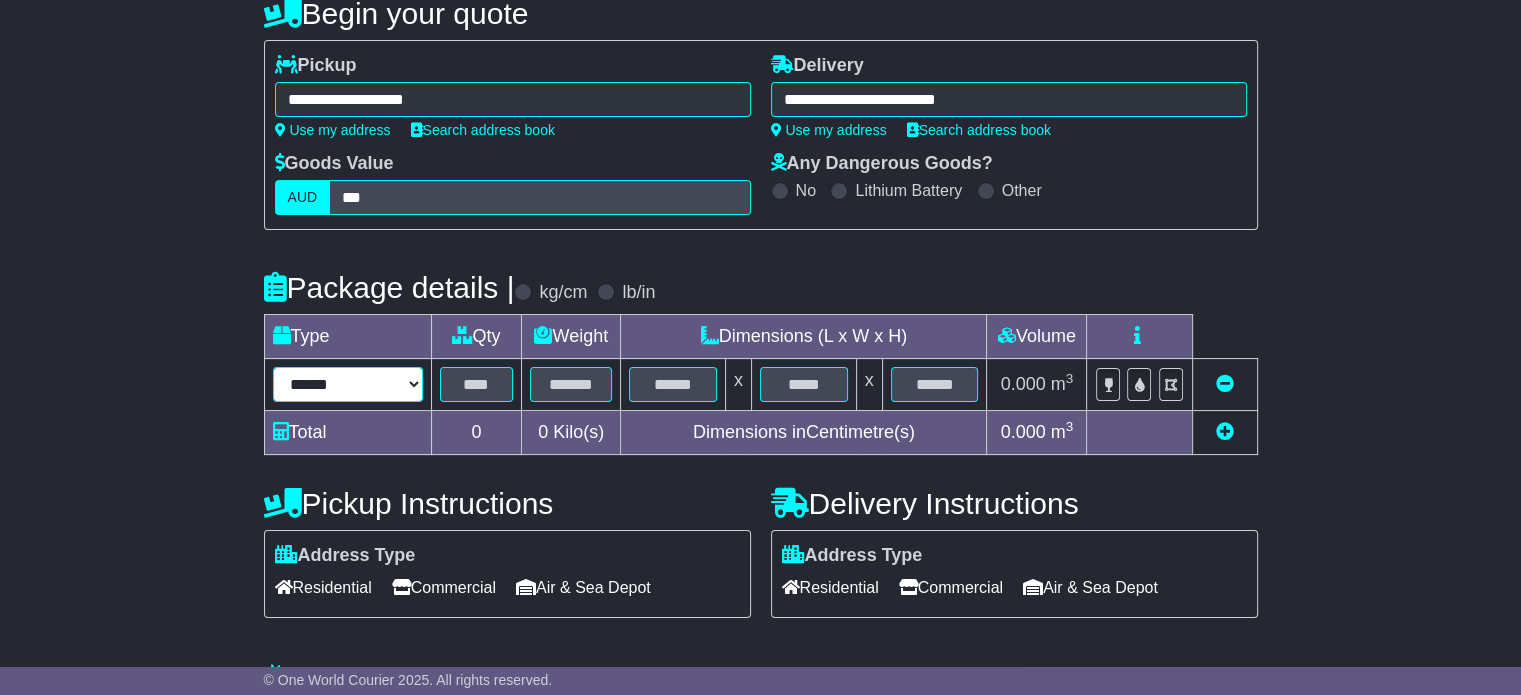 click on "****** ****** *** ******** ***** **** **** ****** *** *******" at bounding box center (348, 384) 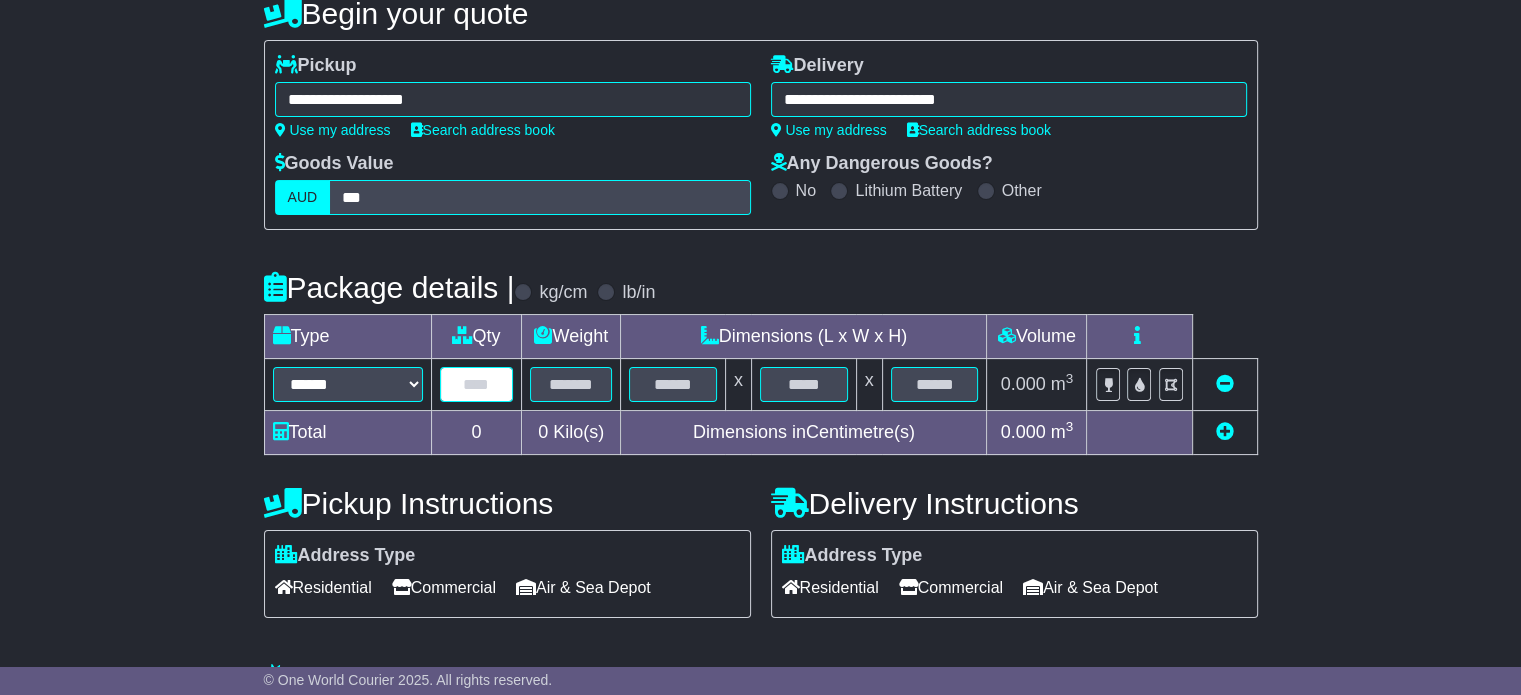 click at bounding box center [477, 384] 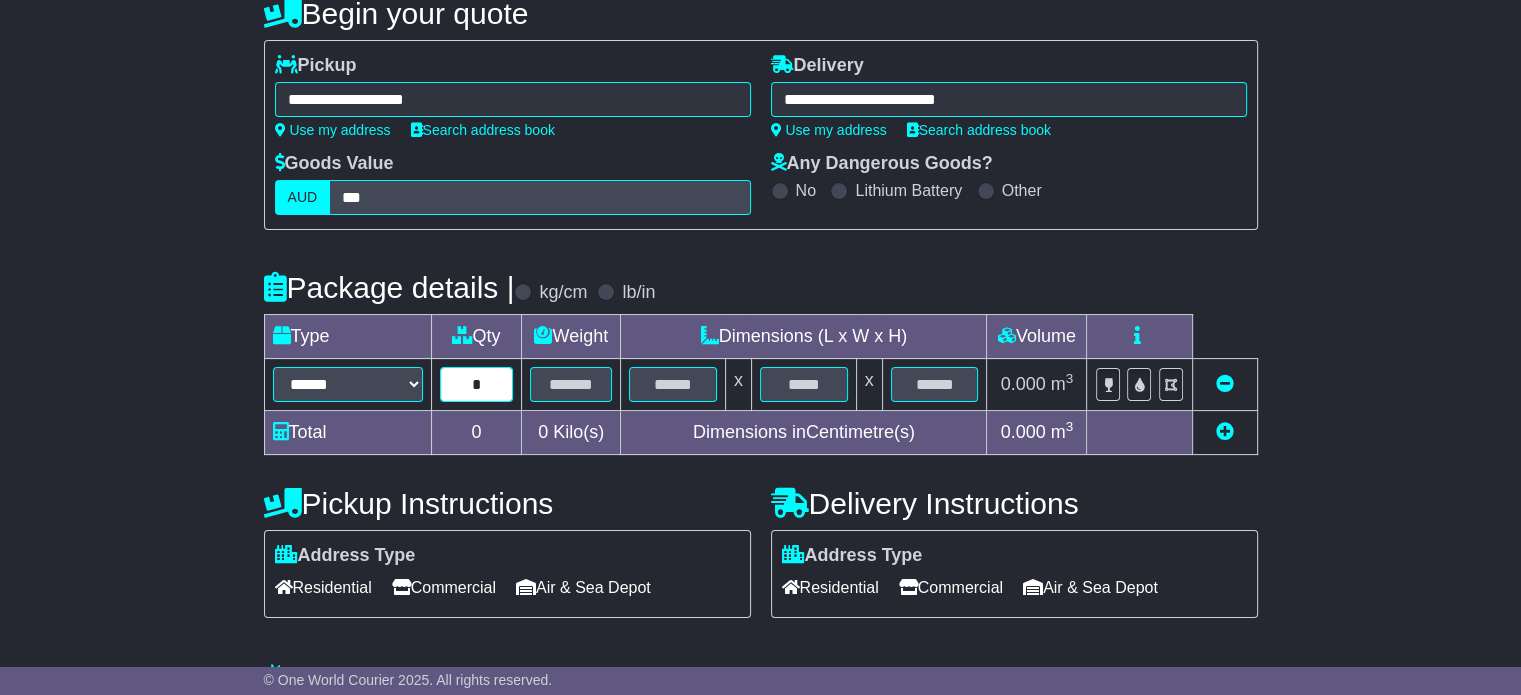 type on "*" 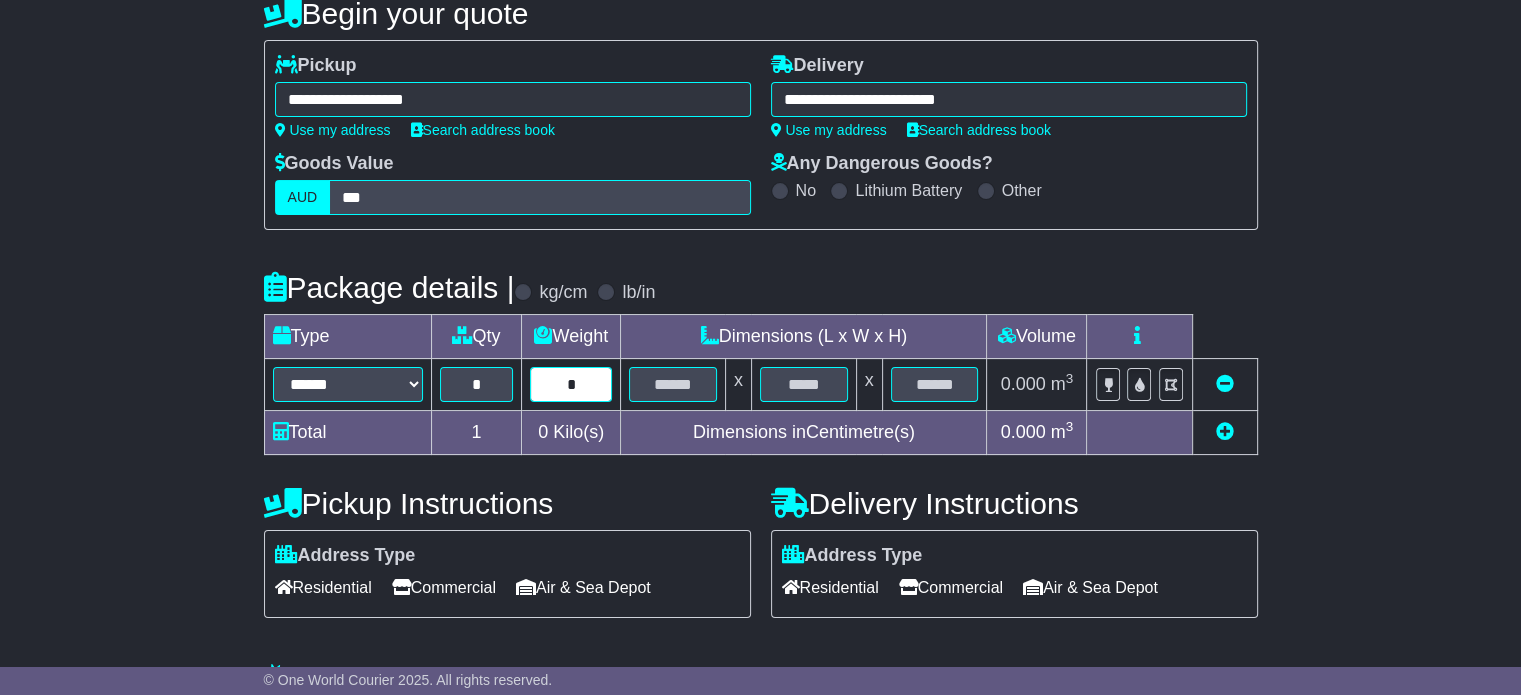 type on "*" 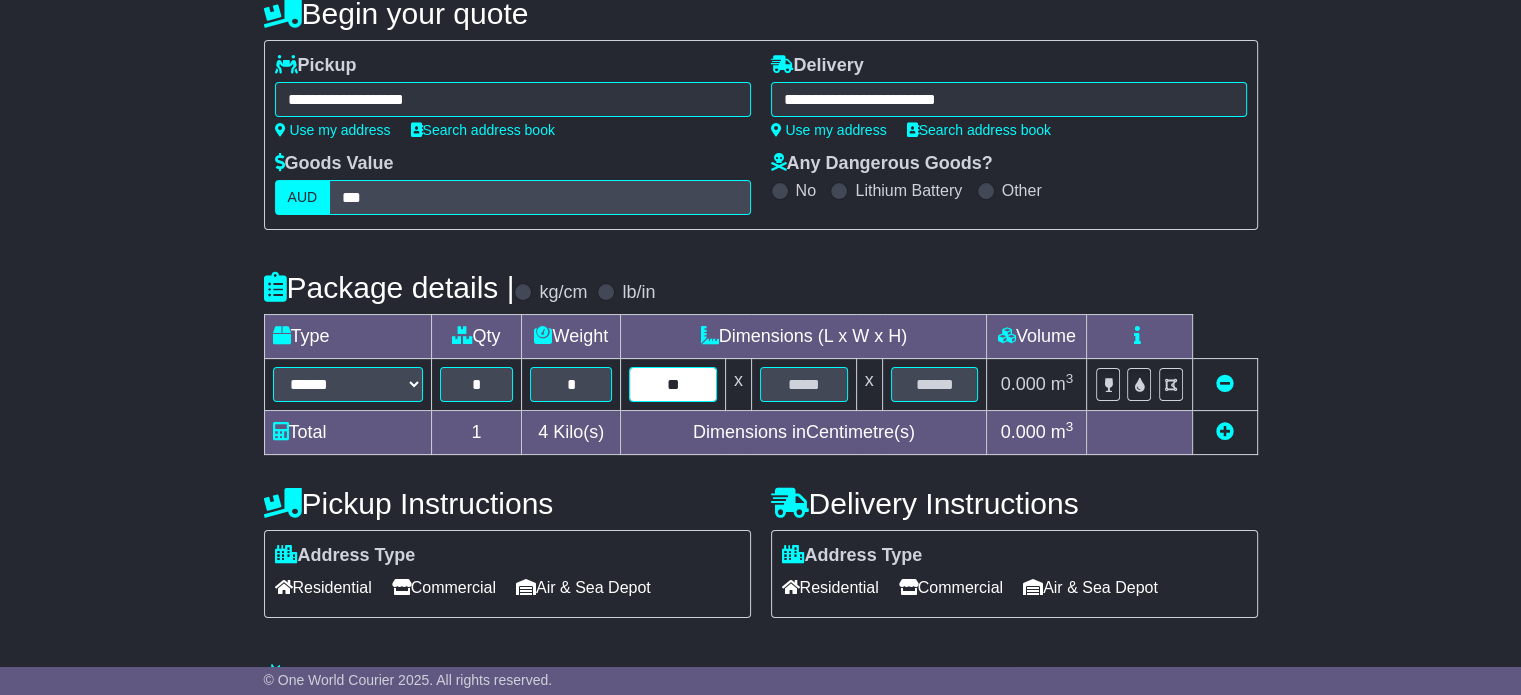 type on "**" 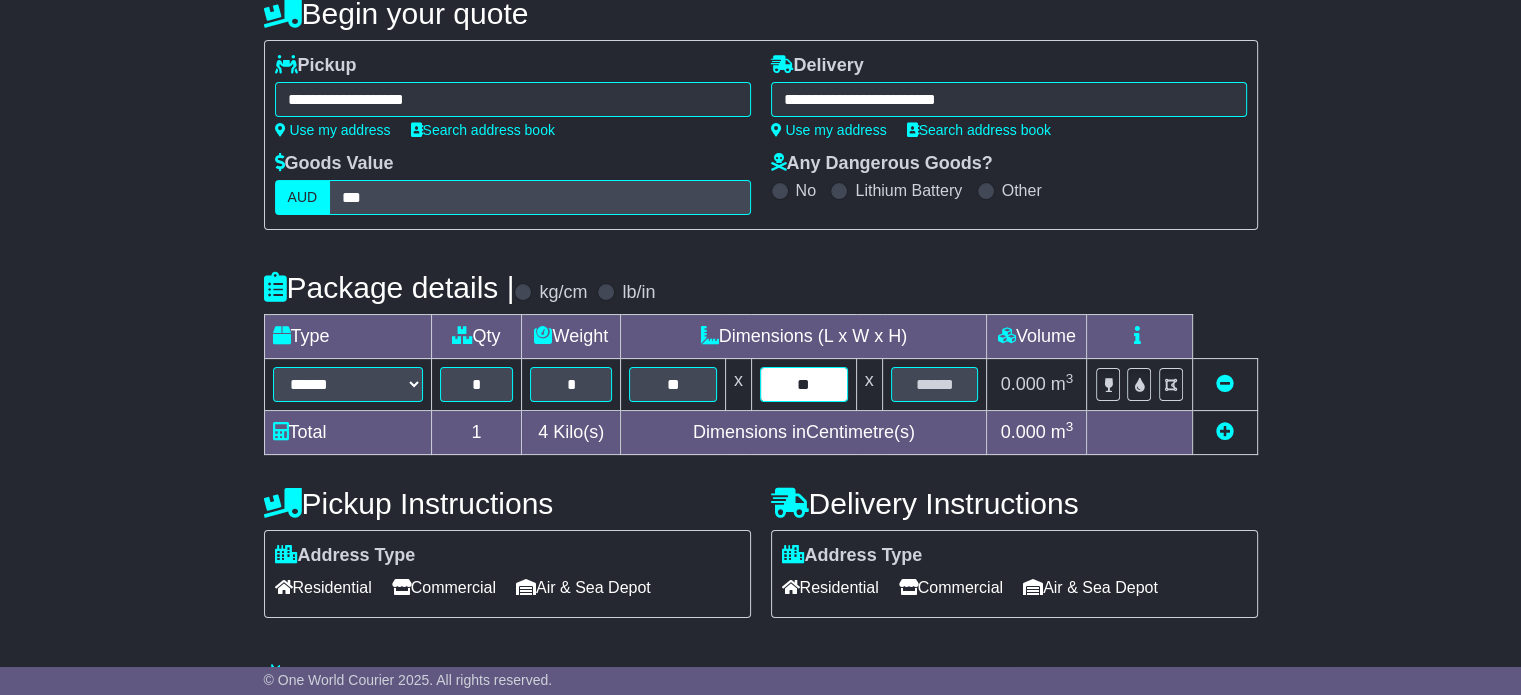 type on "**" 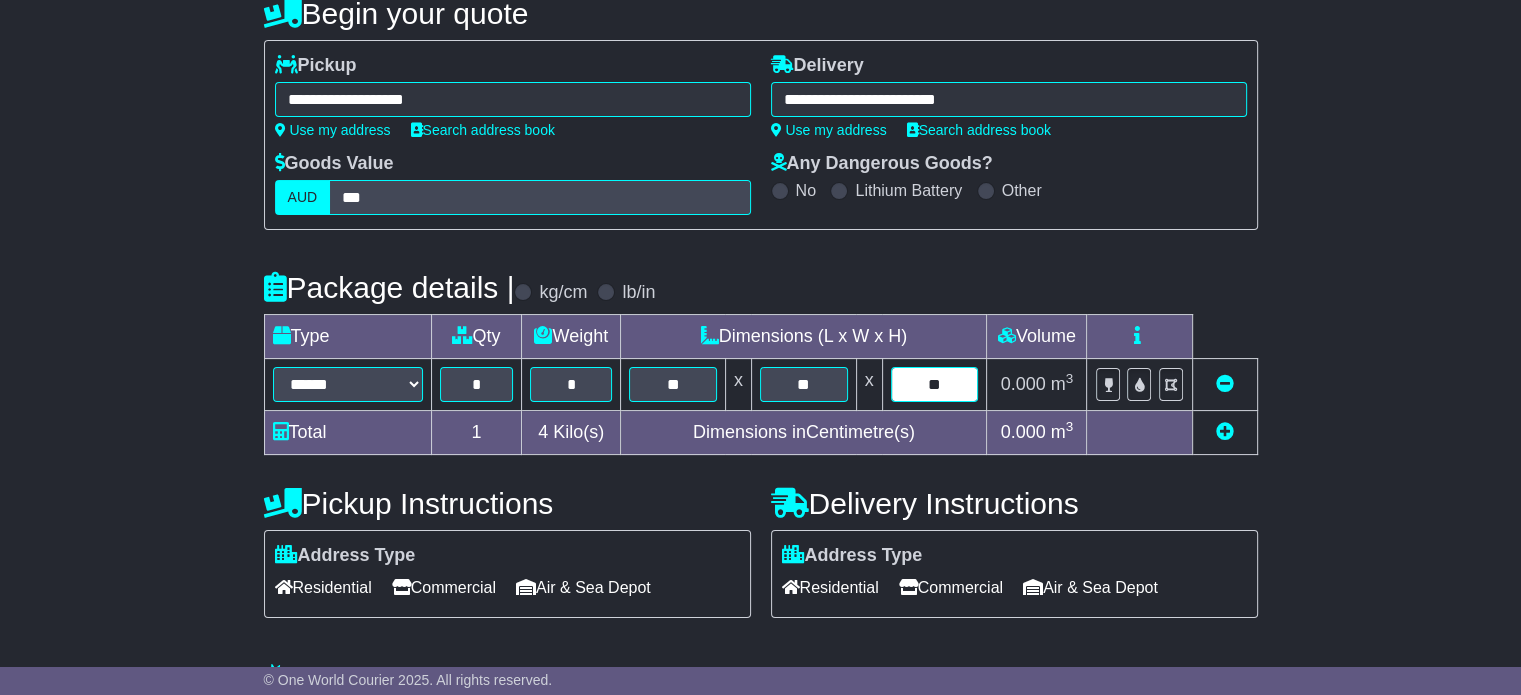 type on "**" 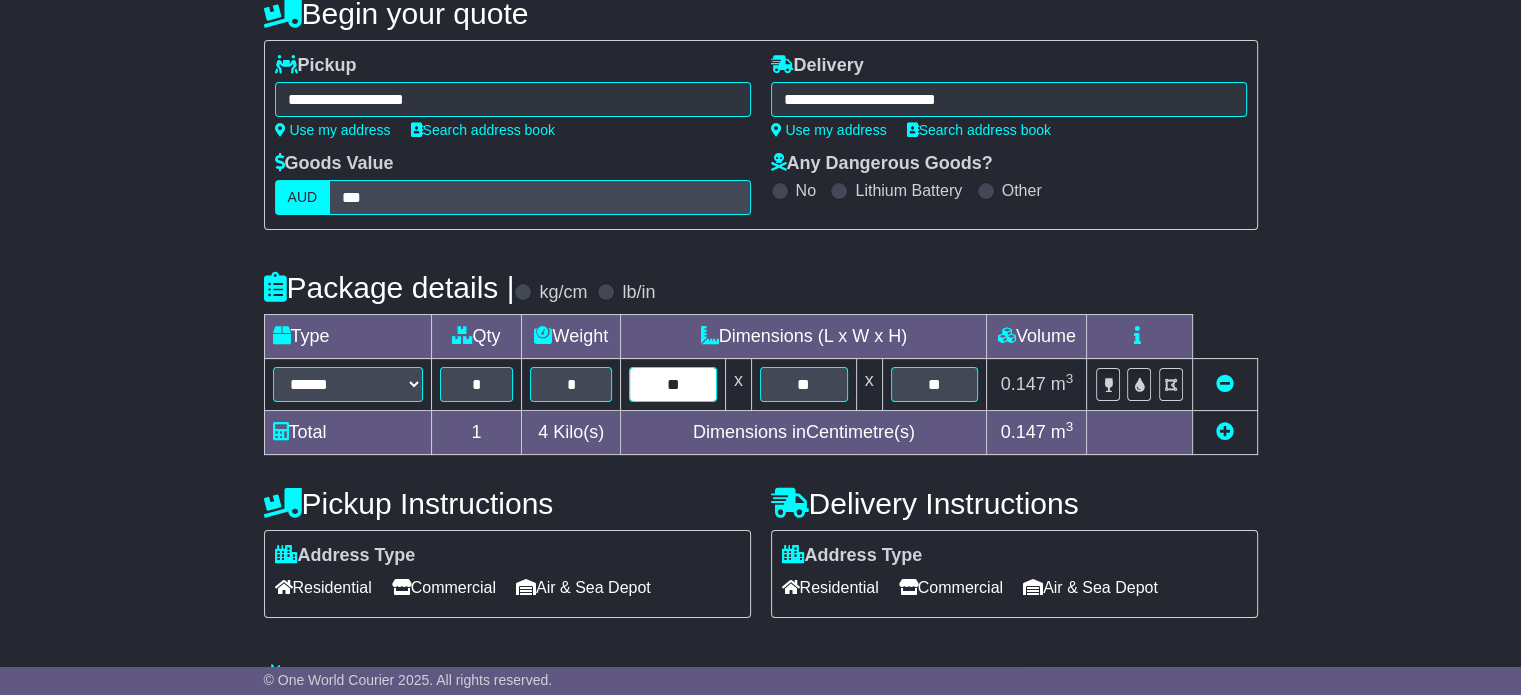 drag, startPoint x: 694, startPoint y: 383, endPoint x: 388, endPoint y: 357, distance: 307.1026 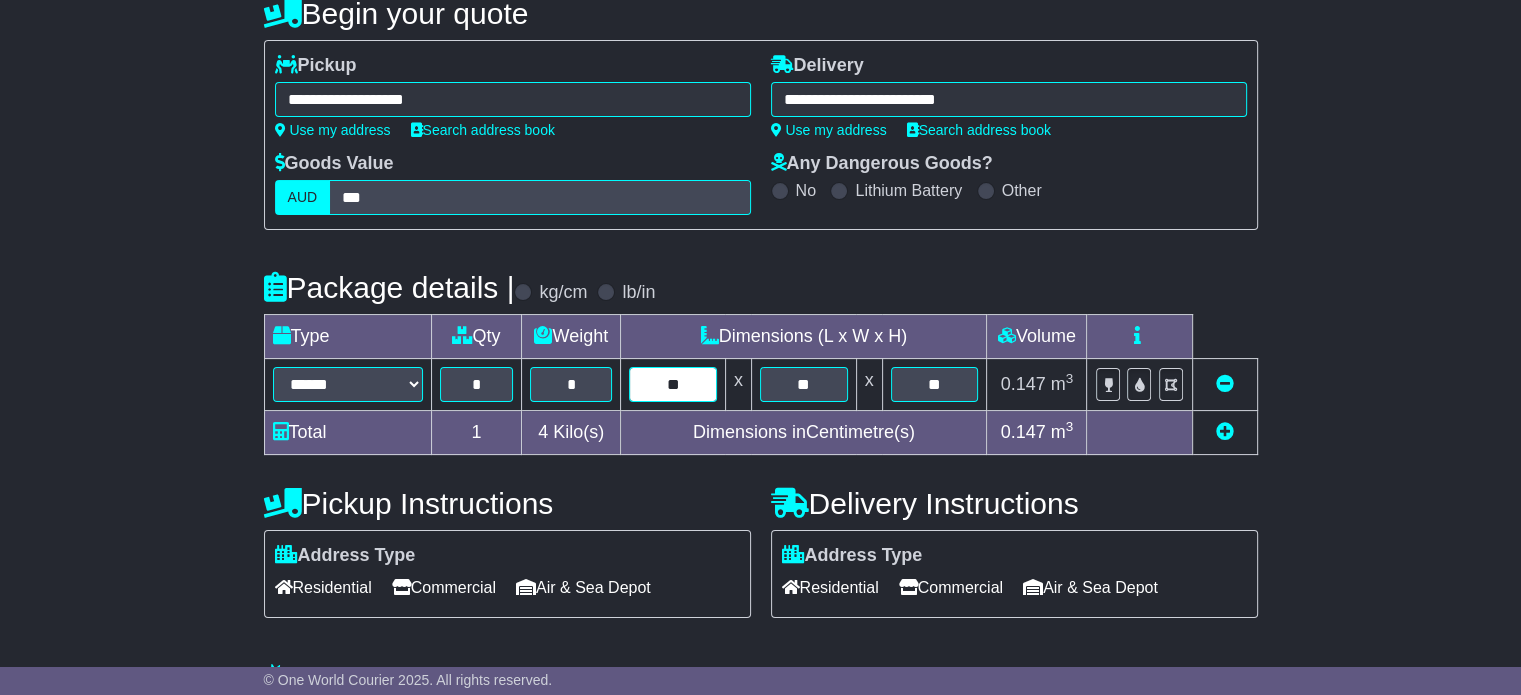 type on "**" 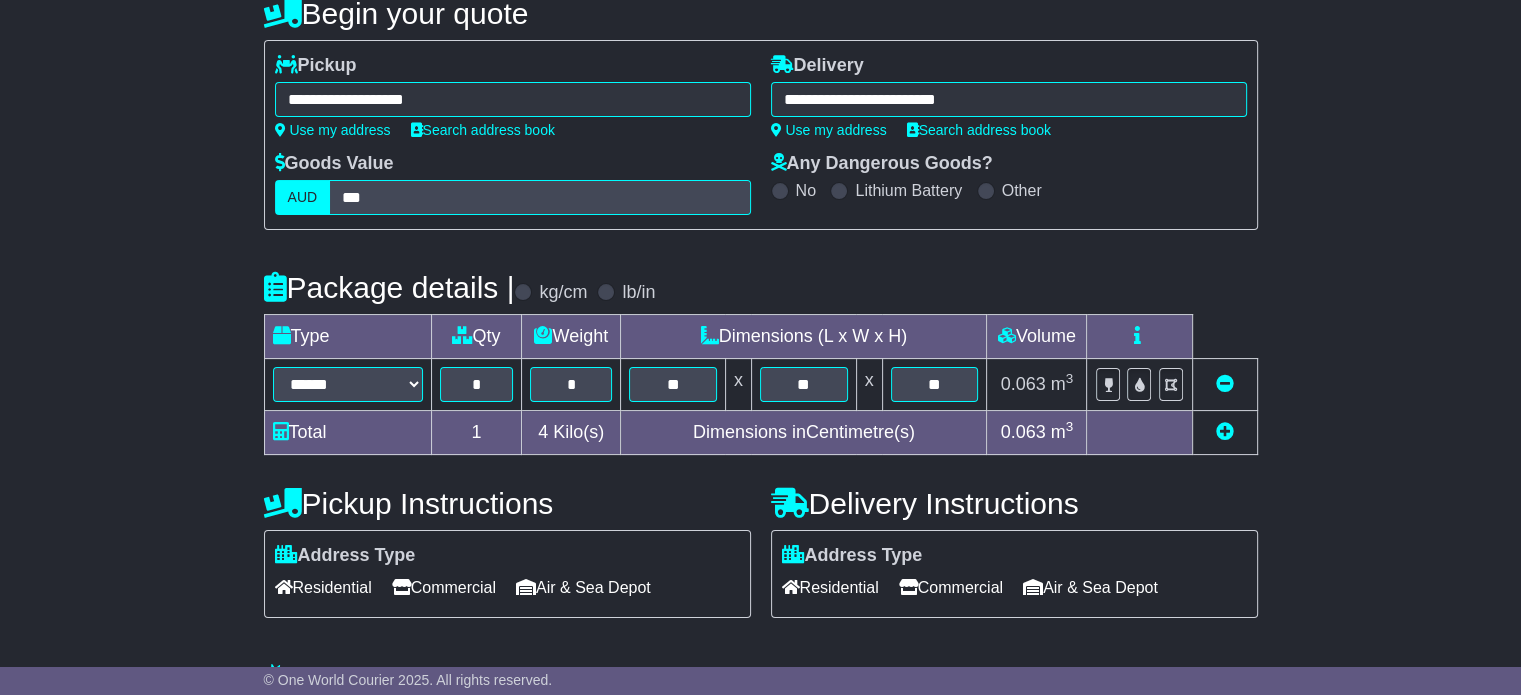 click on "Residential" at bounding box center [323, 587] 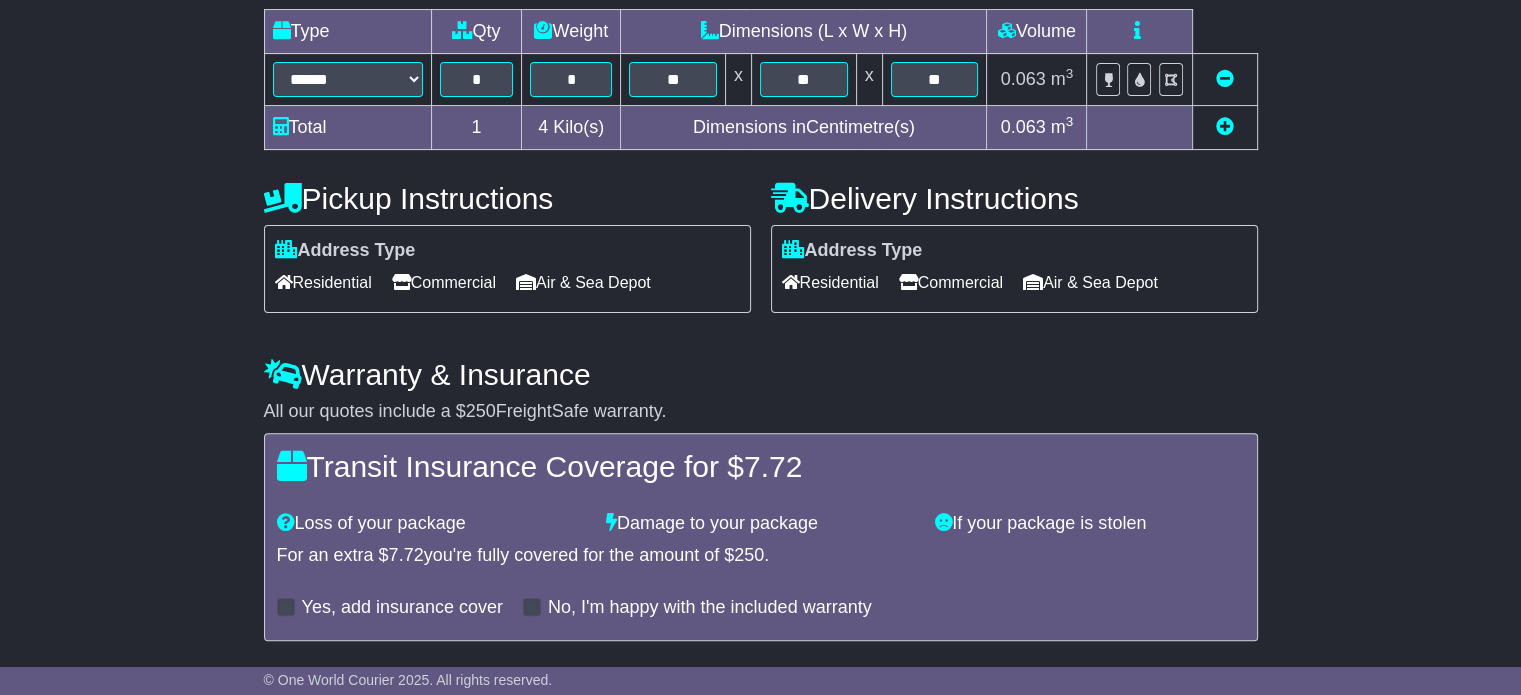 scroll, scrollTop: 520, scrollLeft: 0, axis: vertical 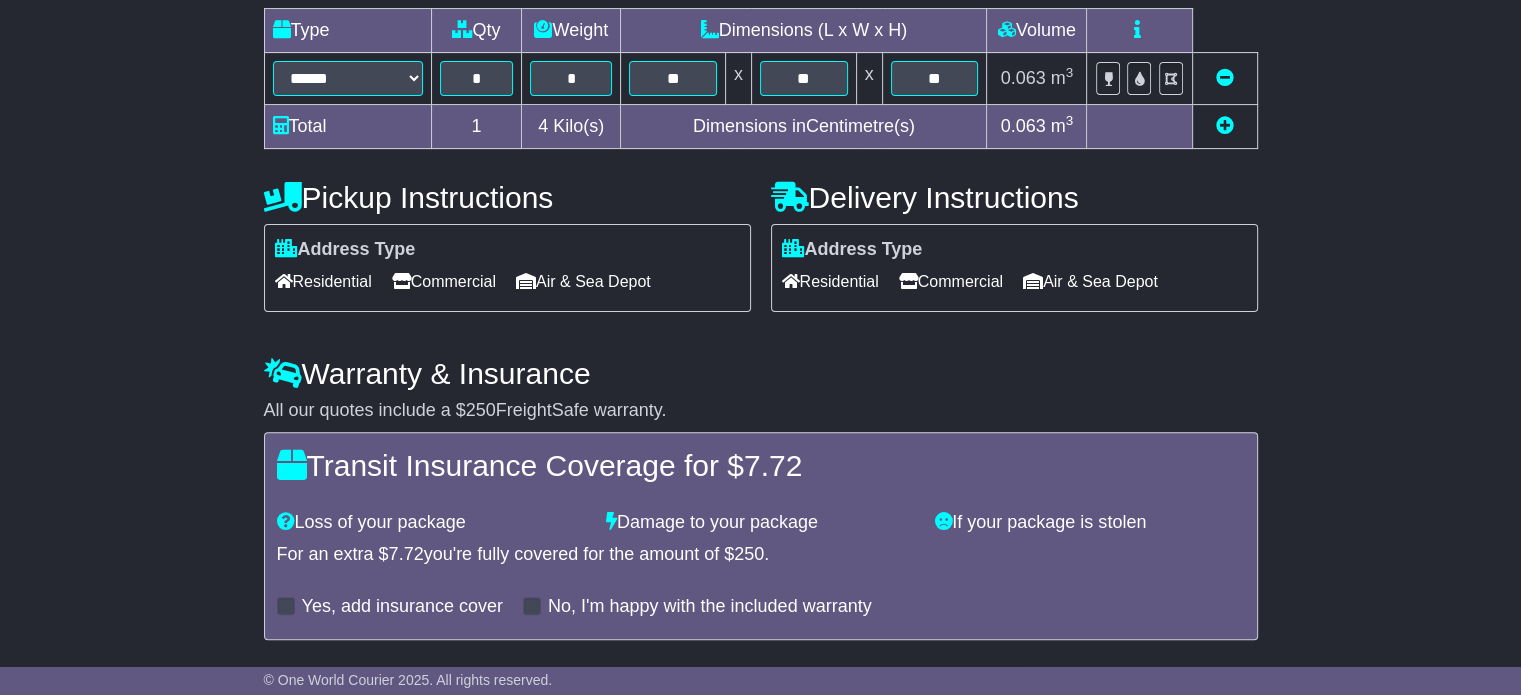 click at bounding box center (286, 606) 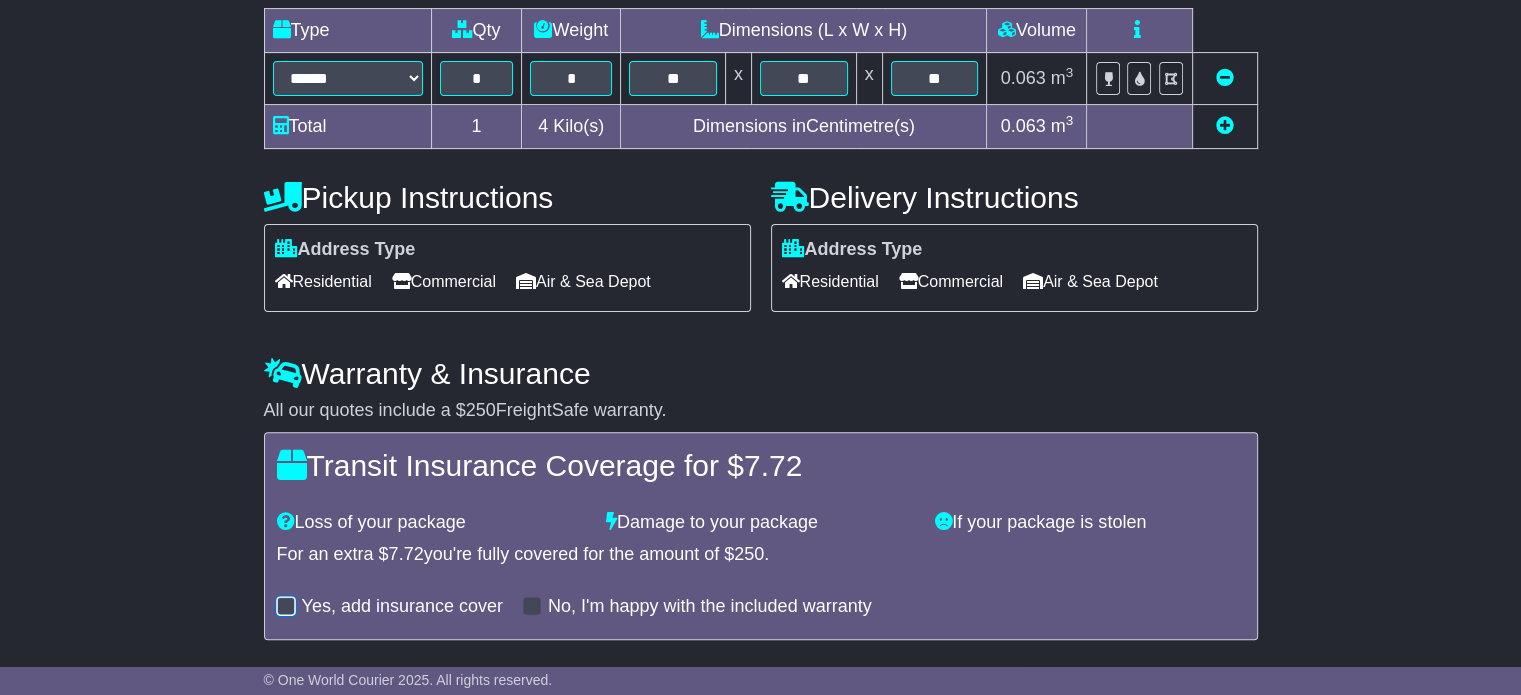 scroll, scrollTop: 579, scrollLeft: 0, axis: vertical 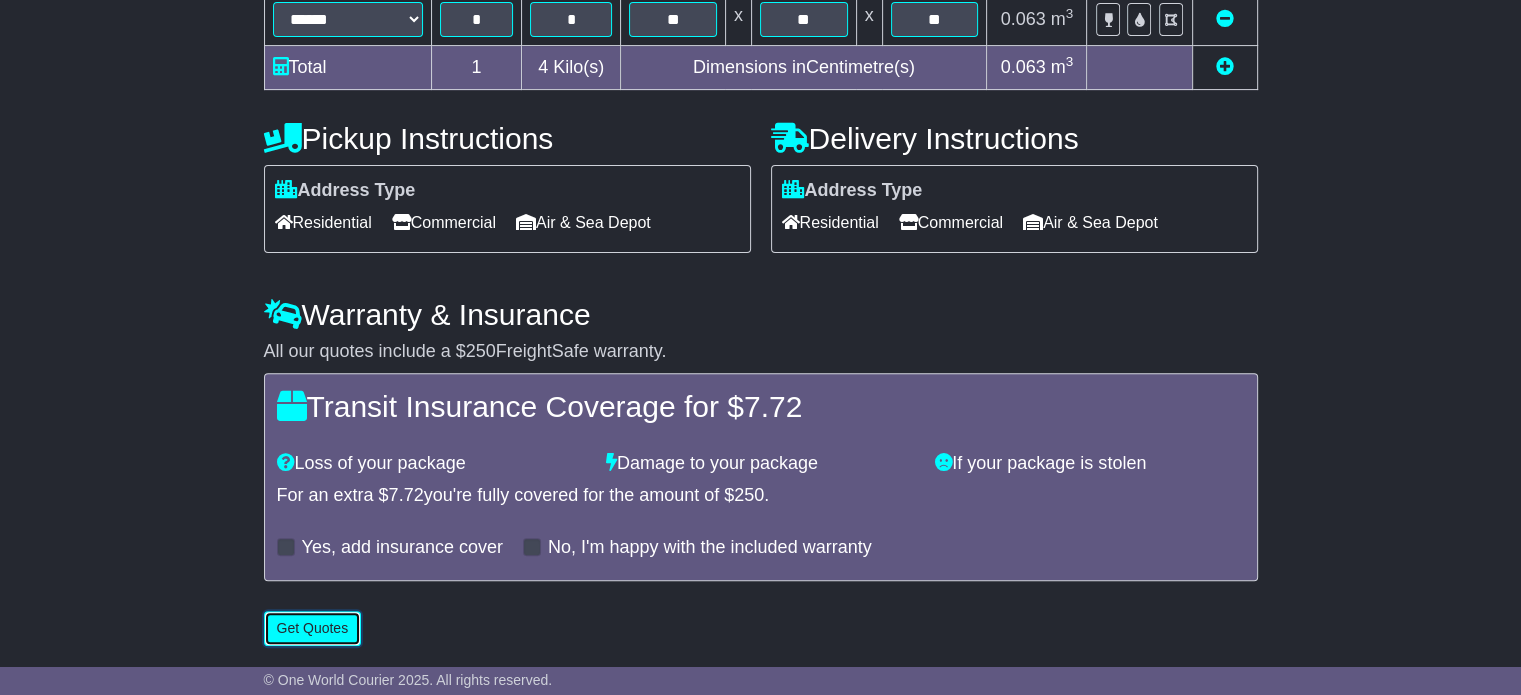 click on "Get Quotes" at bounding box center (313, 628) 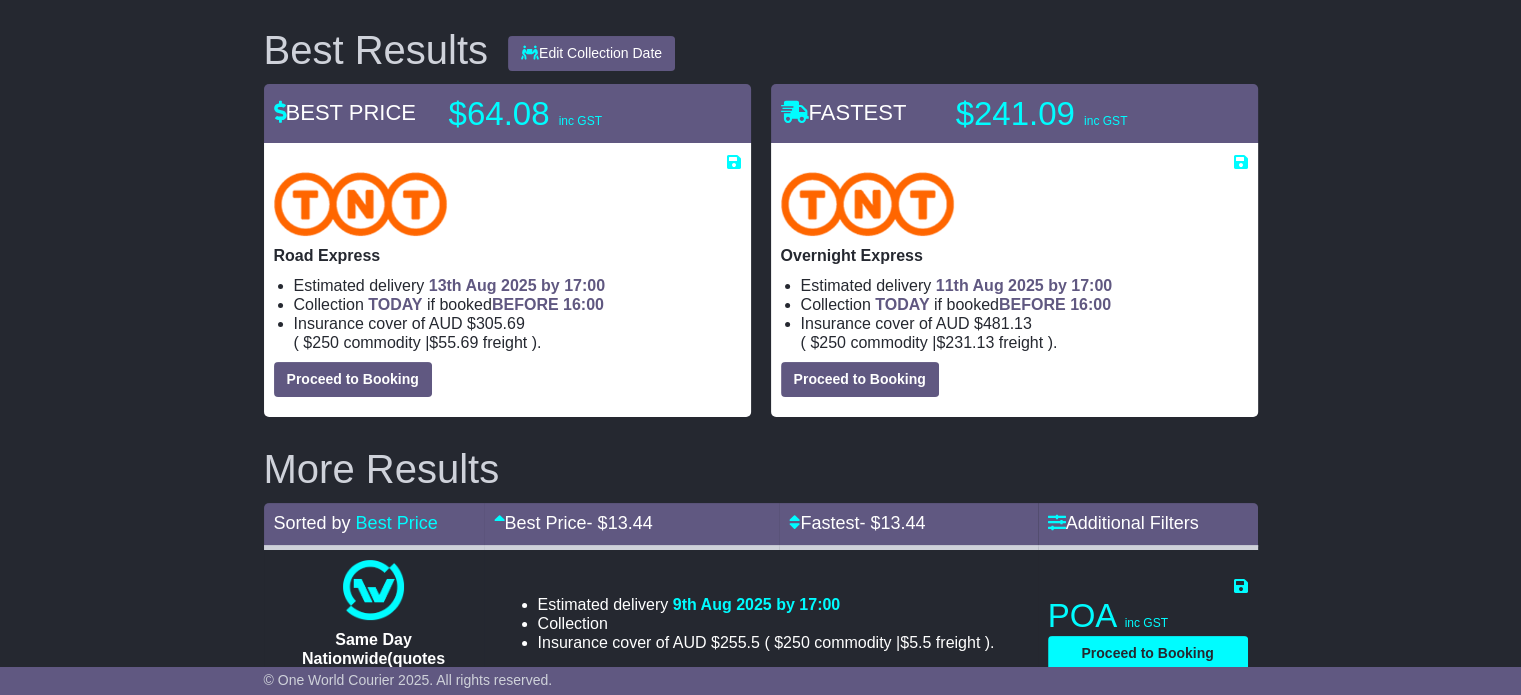 scroll, scrollTop: 0, scrollLeft: 0, axis: both 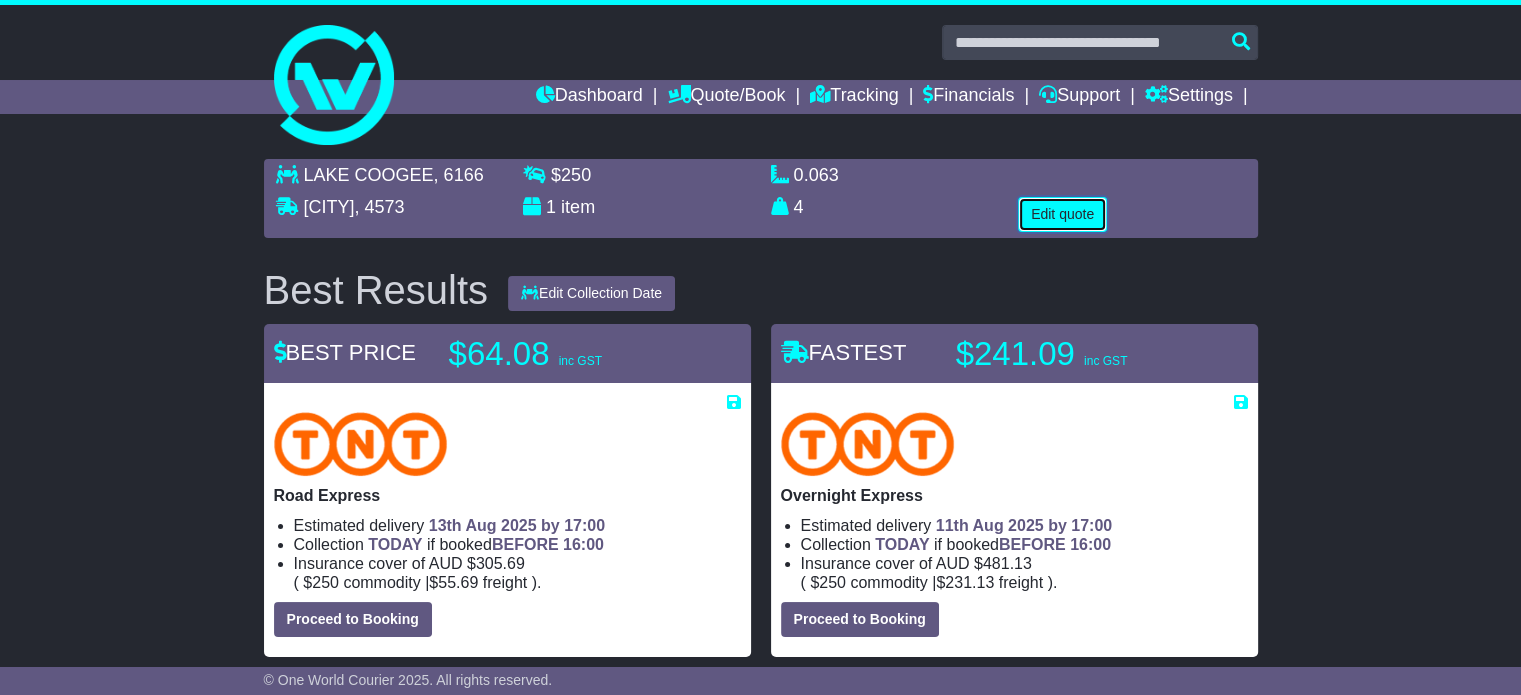 click on "Edit quote" at bounding box center [1062, 214] 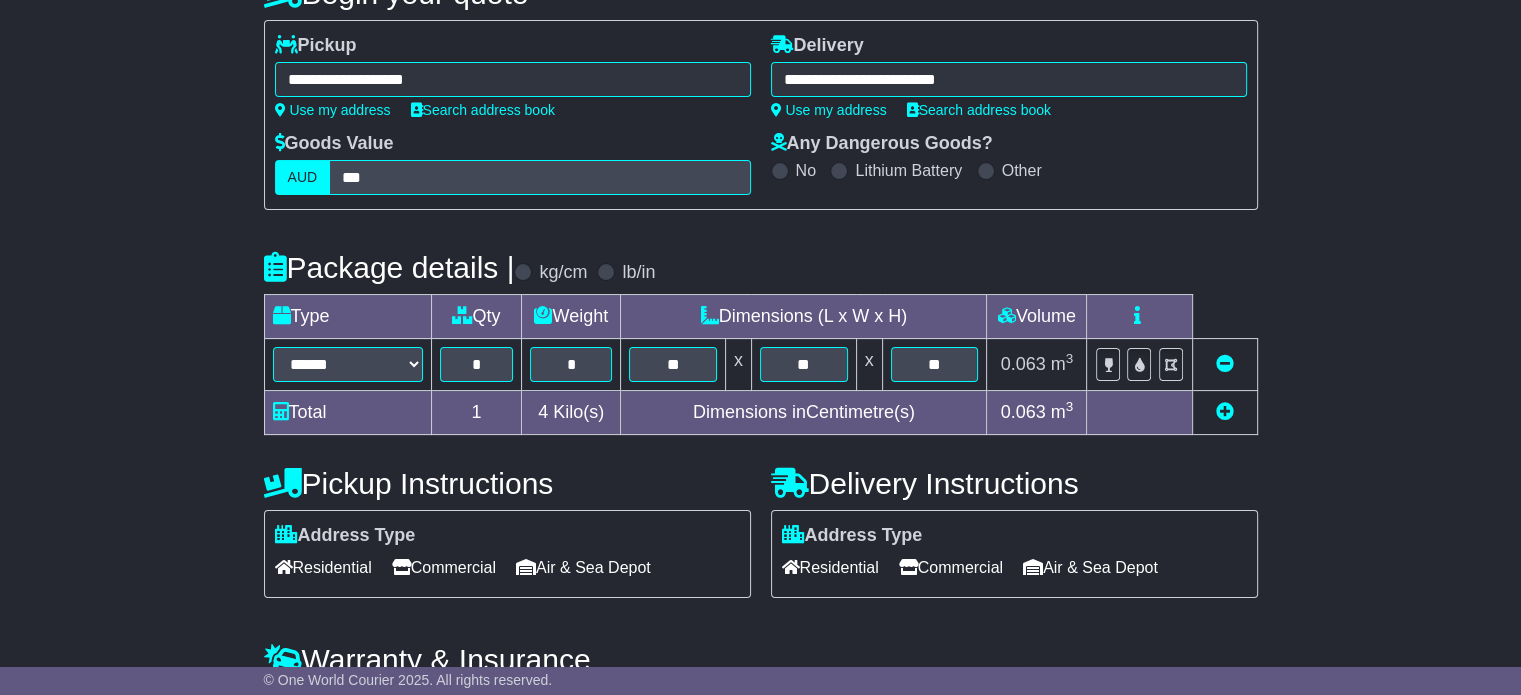 scroll, scrollTop: 252, scrollLeft: 0, axis: vertical 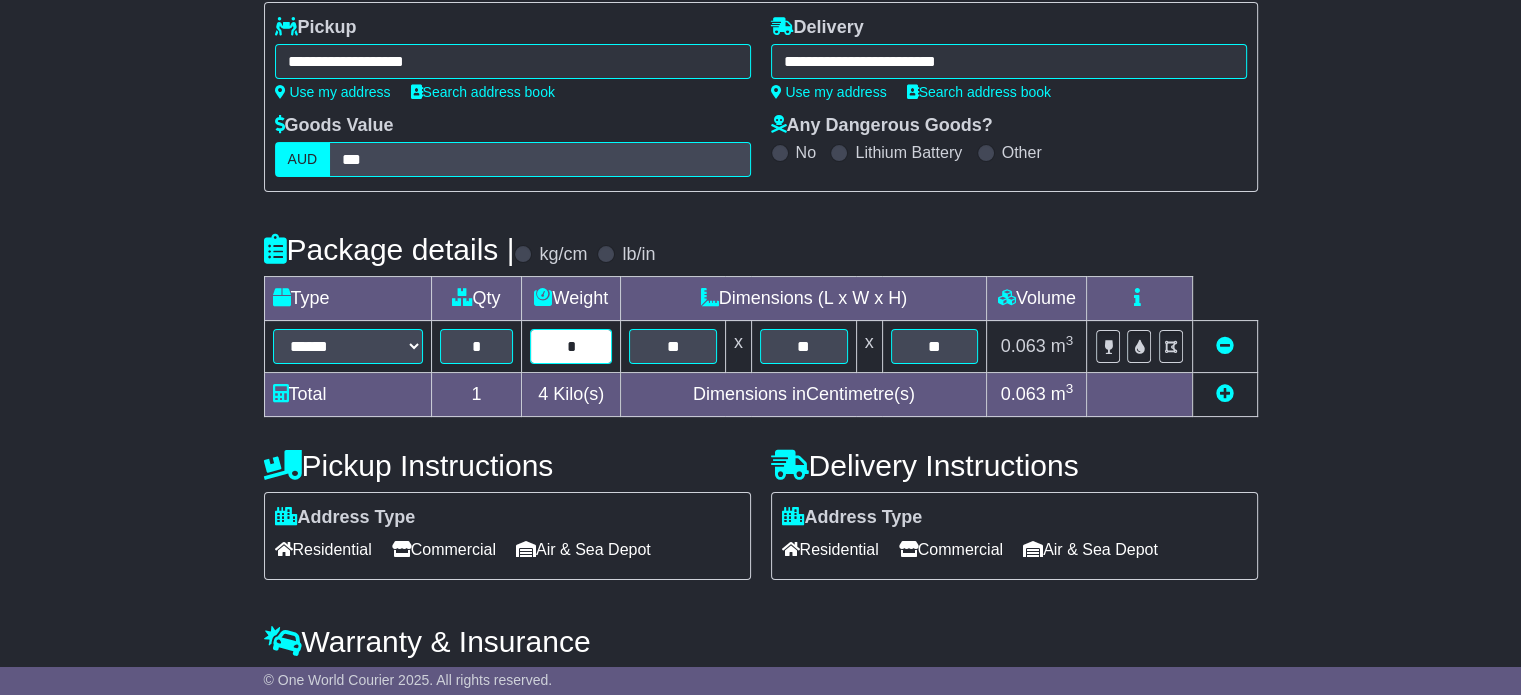 click on "*" at bounding box center [571, 346] 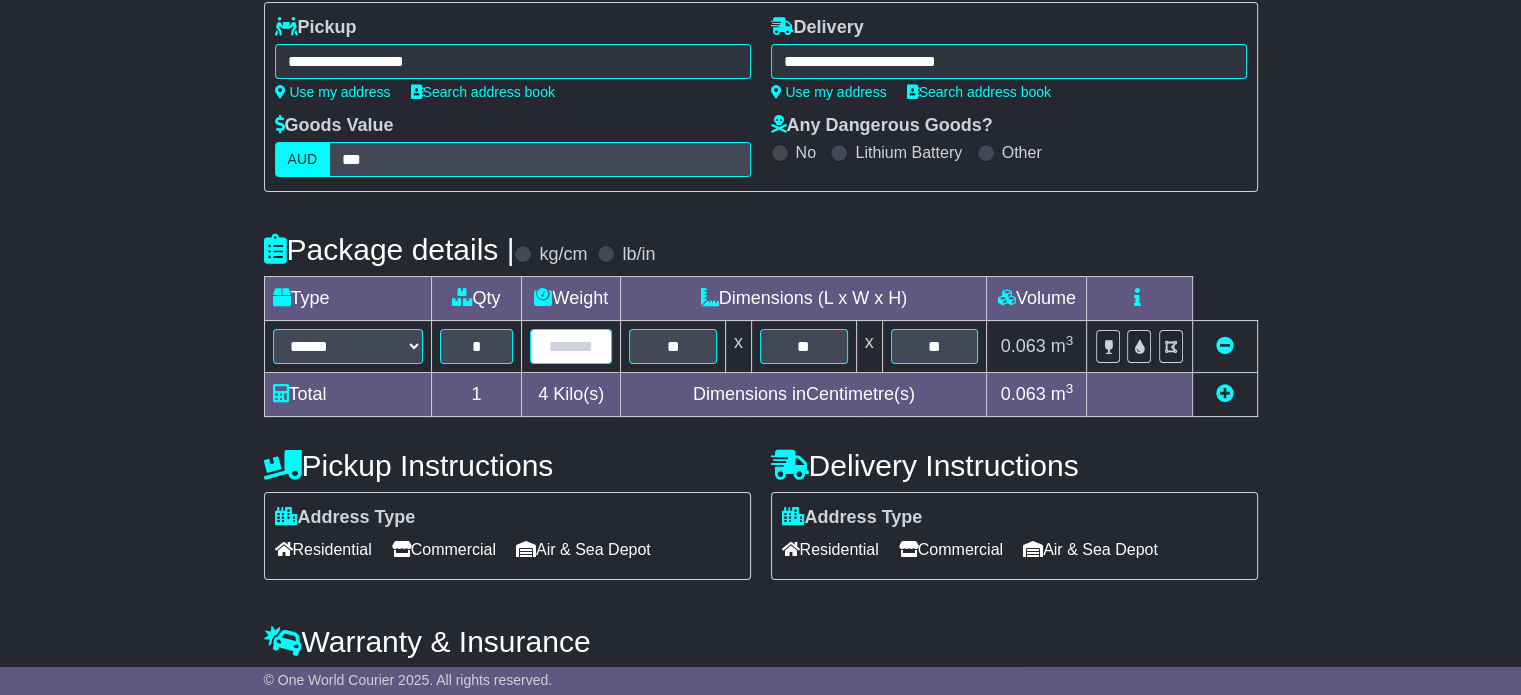 type on "*" 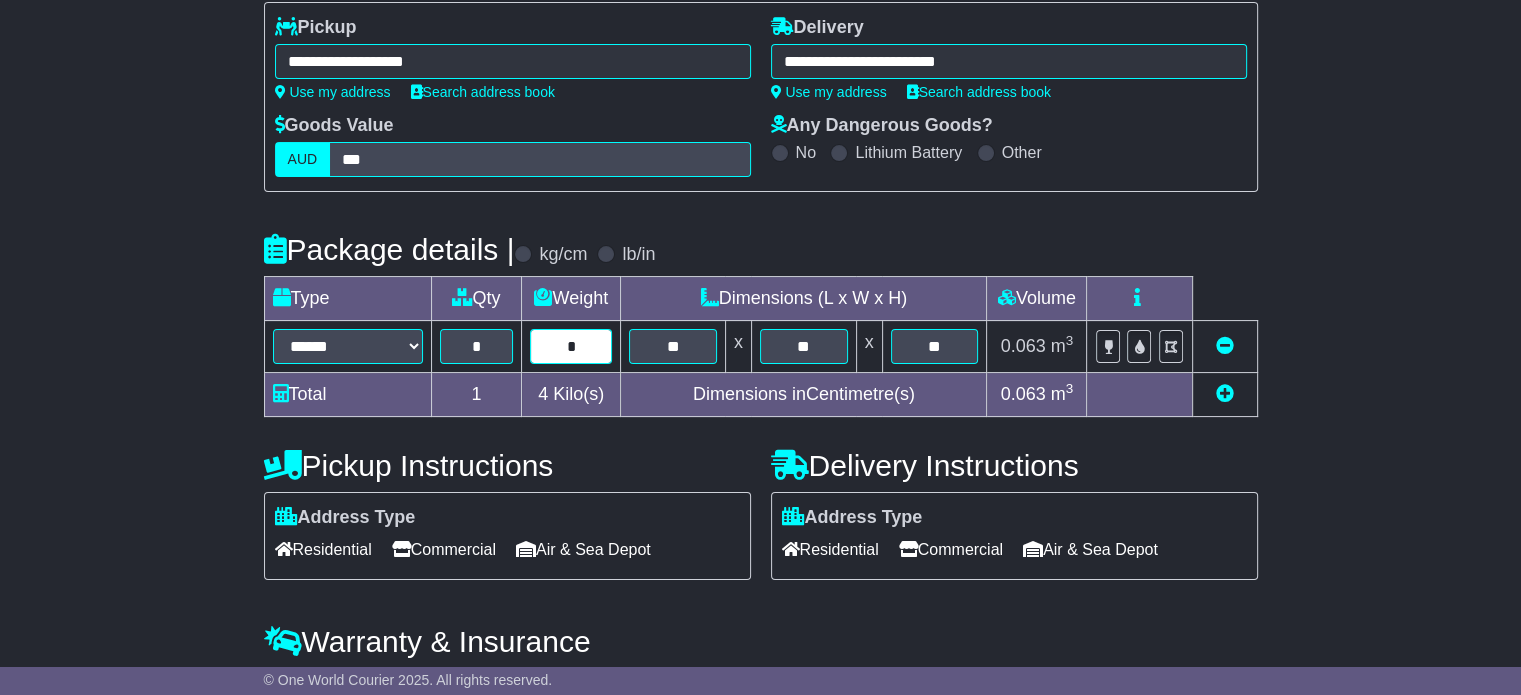 type on "*" 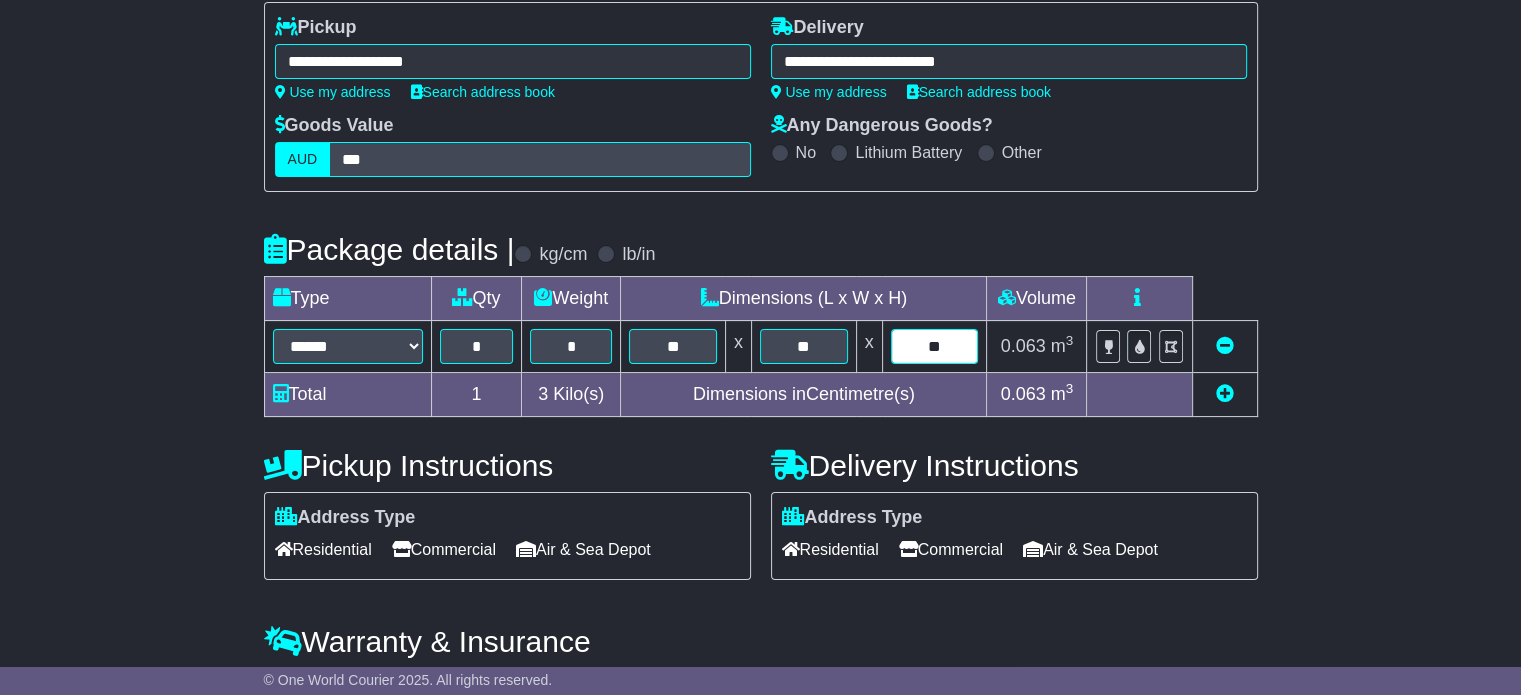 click on "**" at bounding box center (935, 346) 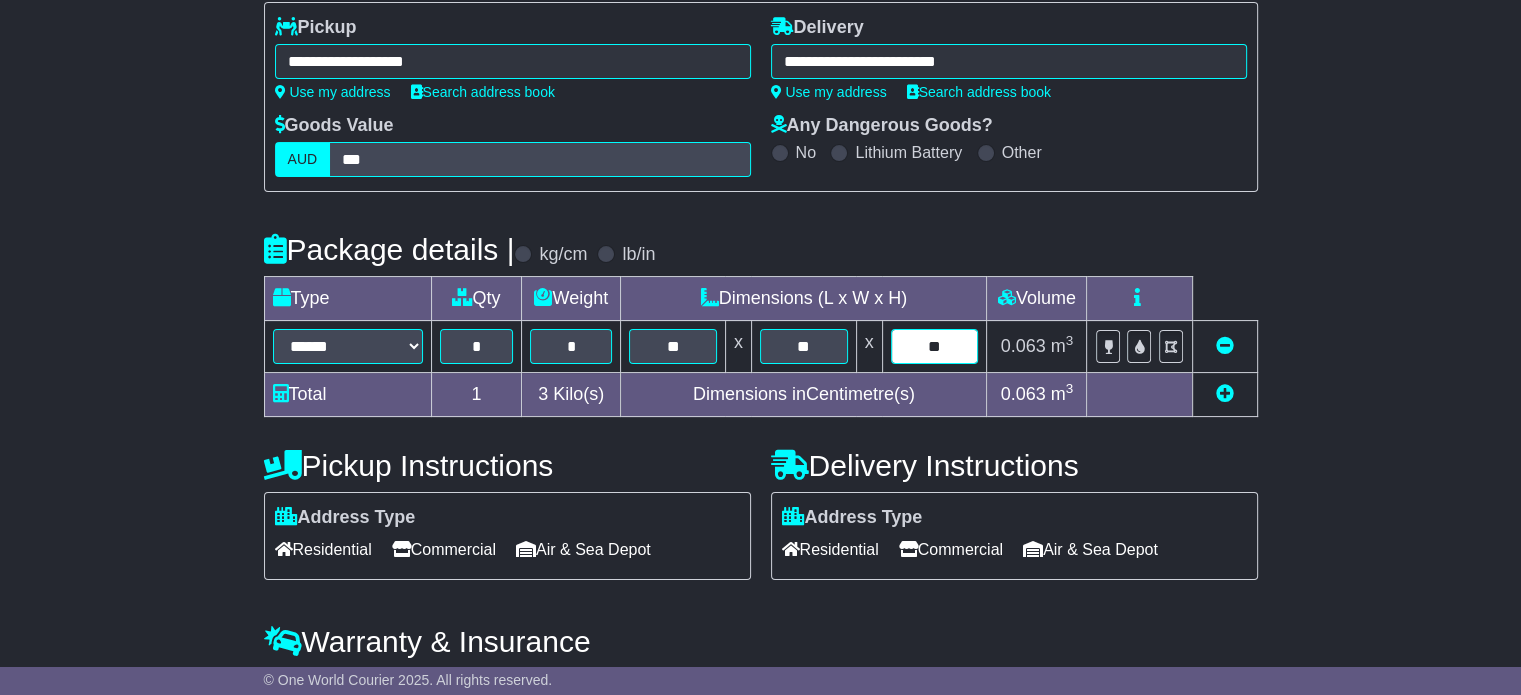 type on "**" 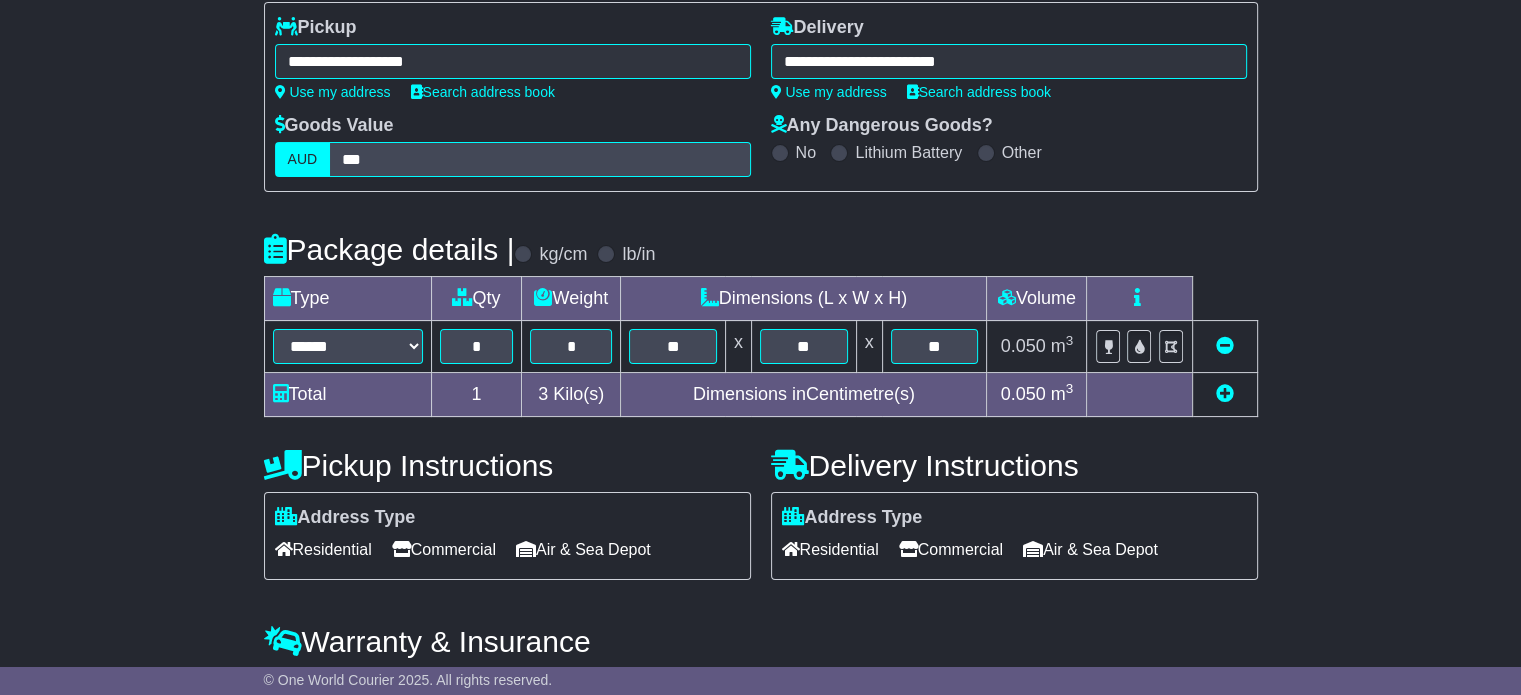 scroll, scrollTop: 579, scrollLeft: 0, axis: vertical 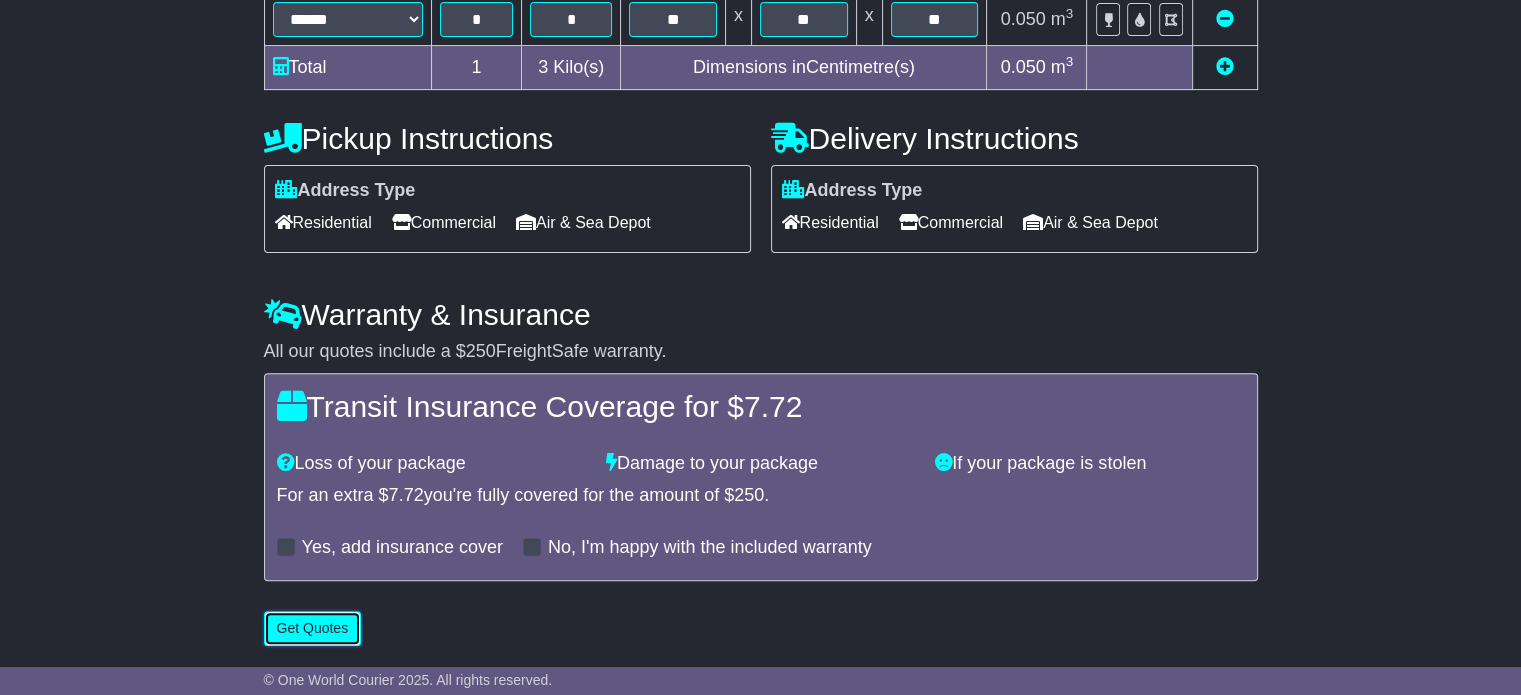 click on "Get Quotes" at bounding box center (313, 628) 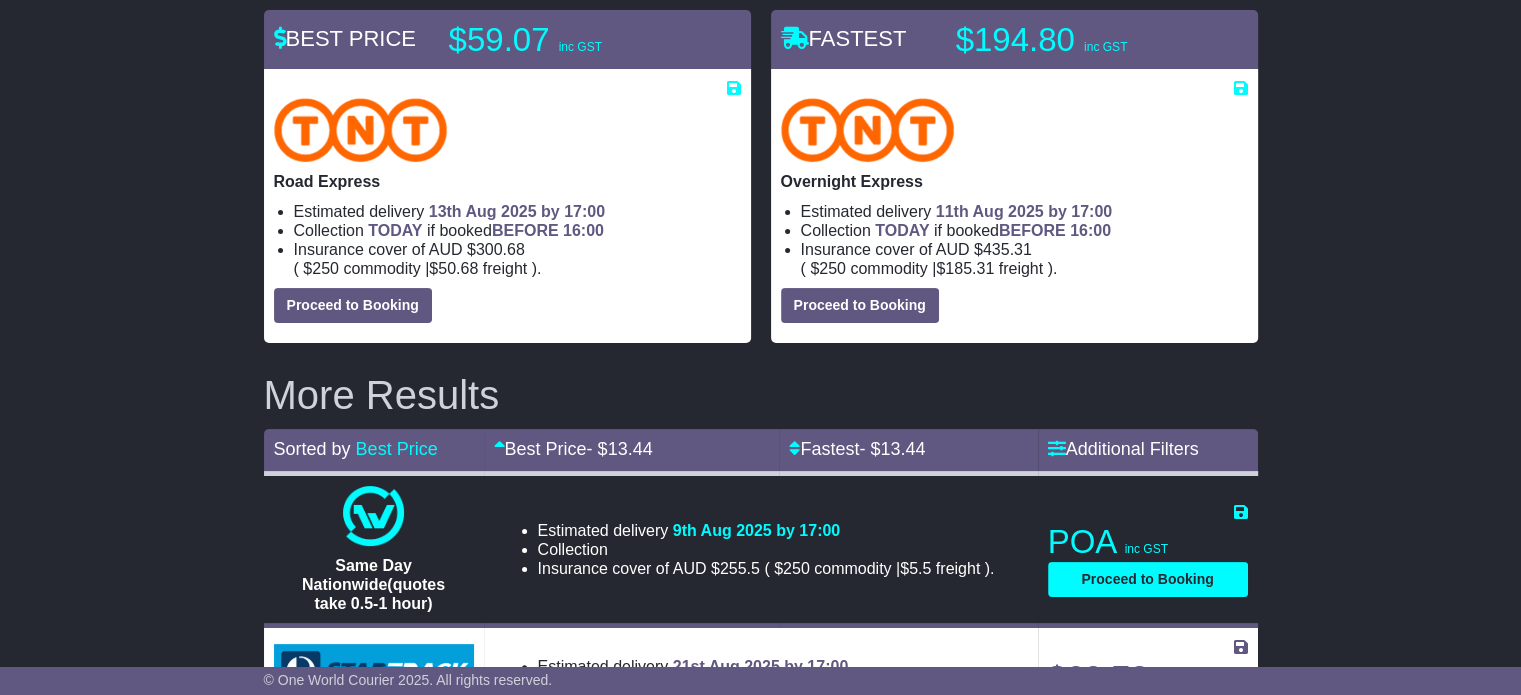 scroll, scrollTop: 319, scrollLeft: 0, axis: vertical 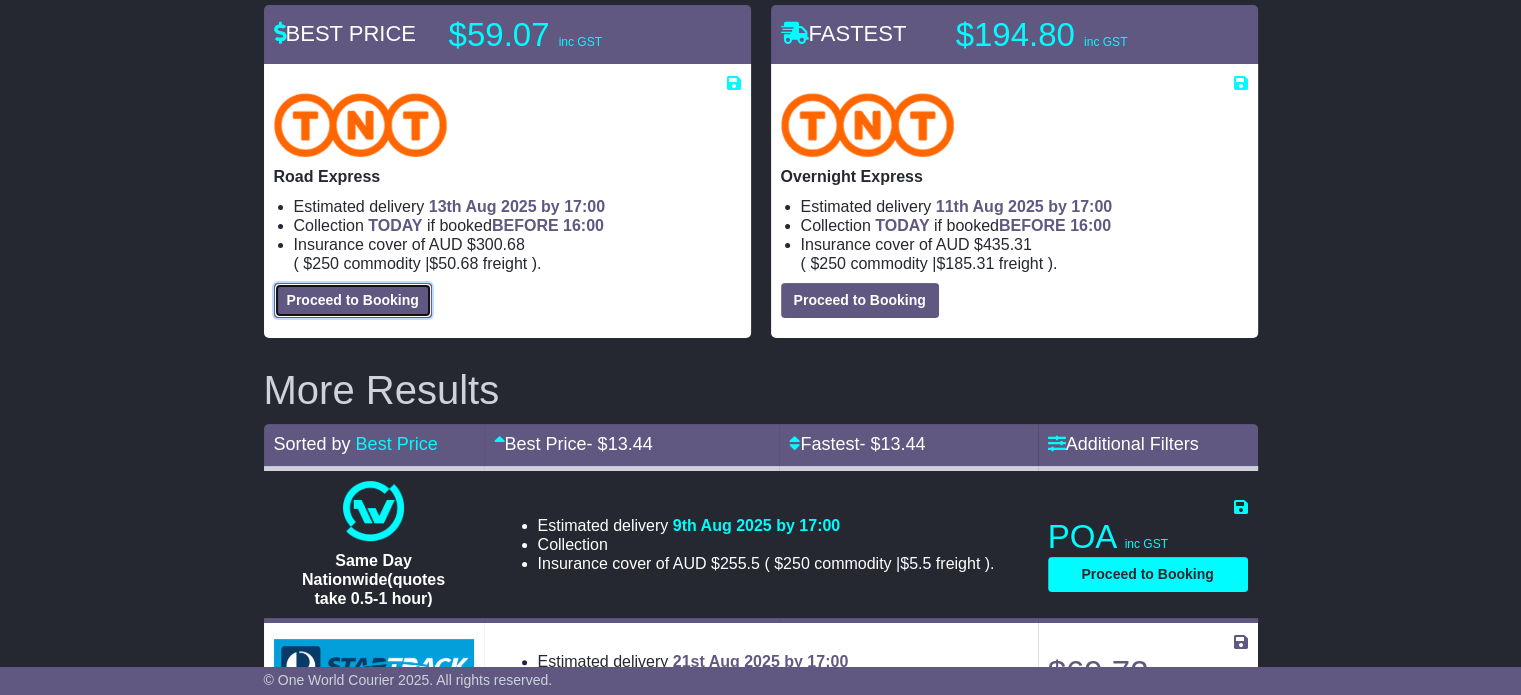 click on "Proceed to Booking" at bounding box center (353, 300) 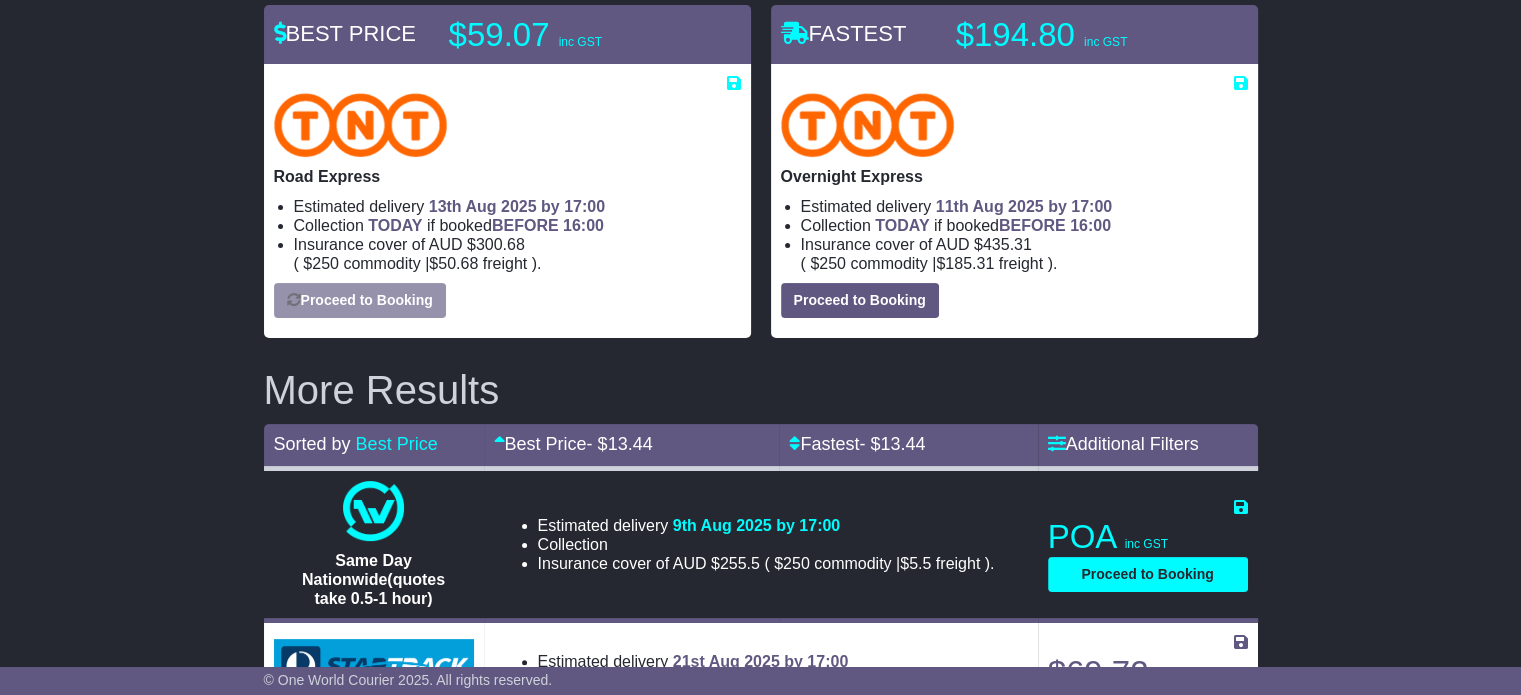 select on "**********" 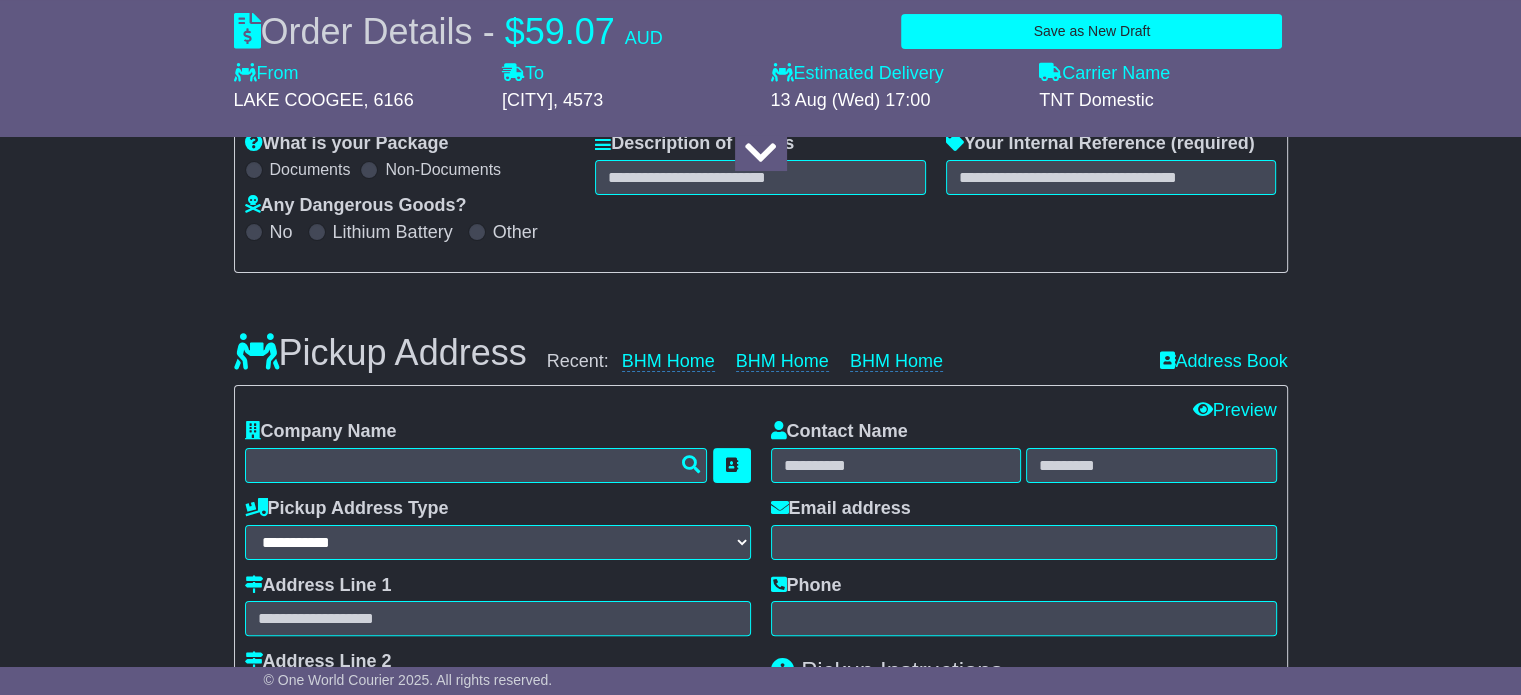 select 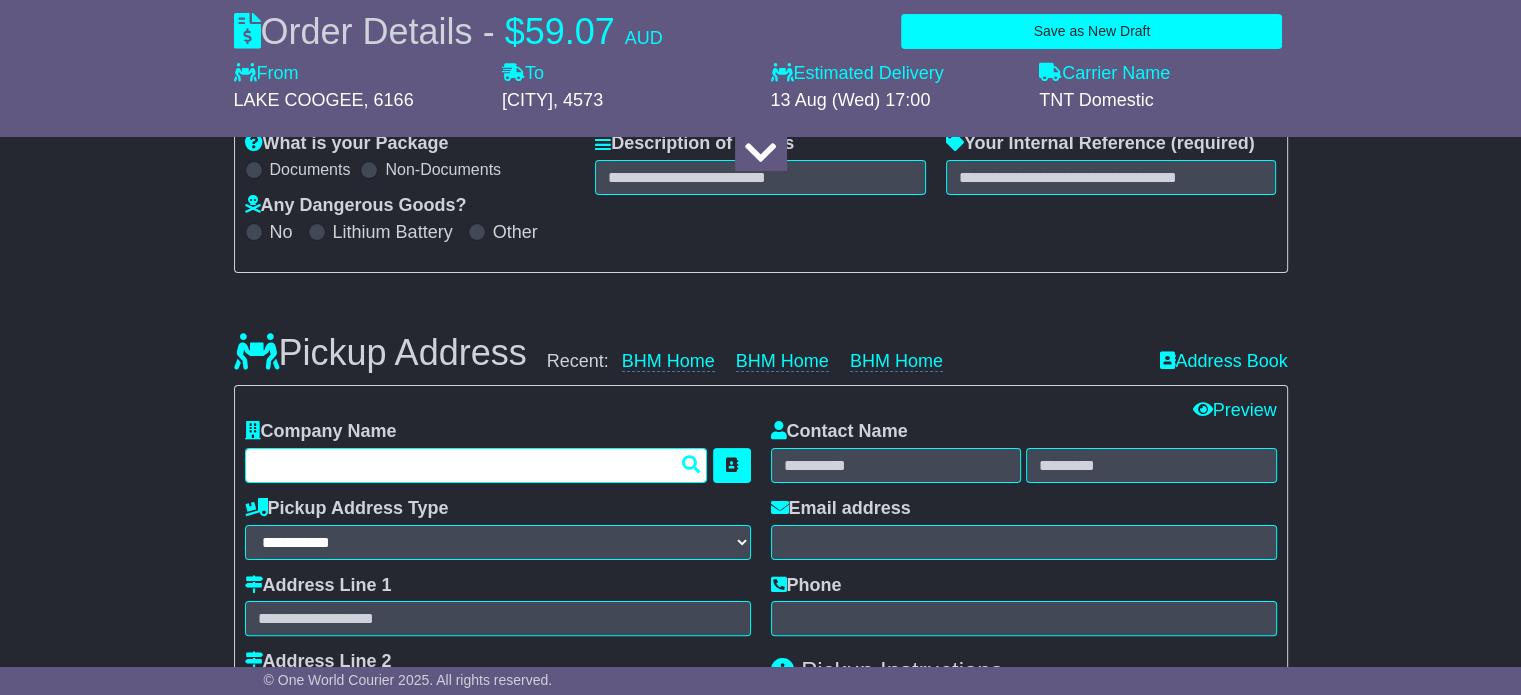 click at bounding box center (476, 465) 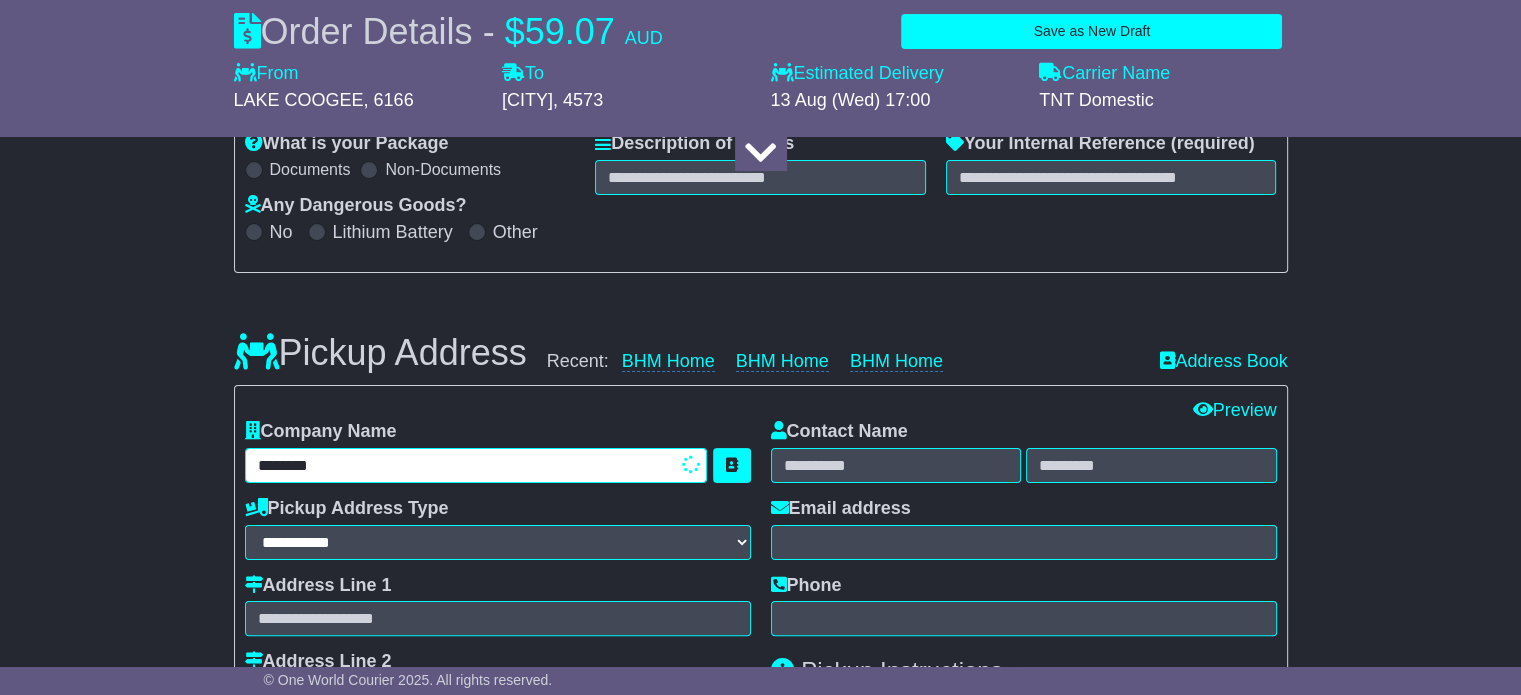 type on "********" 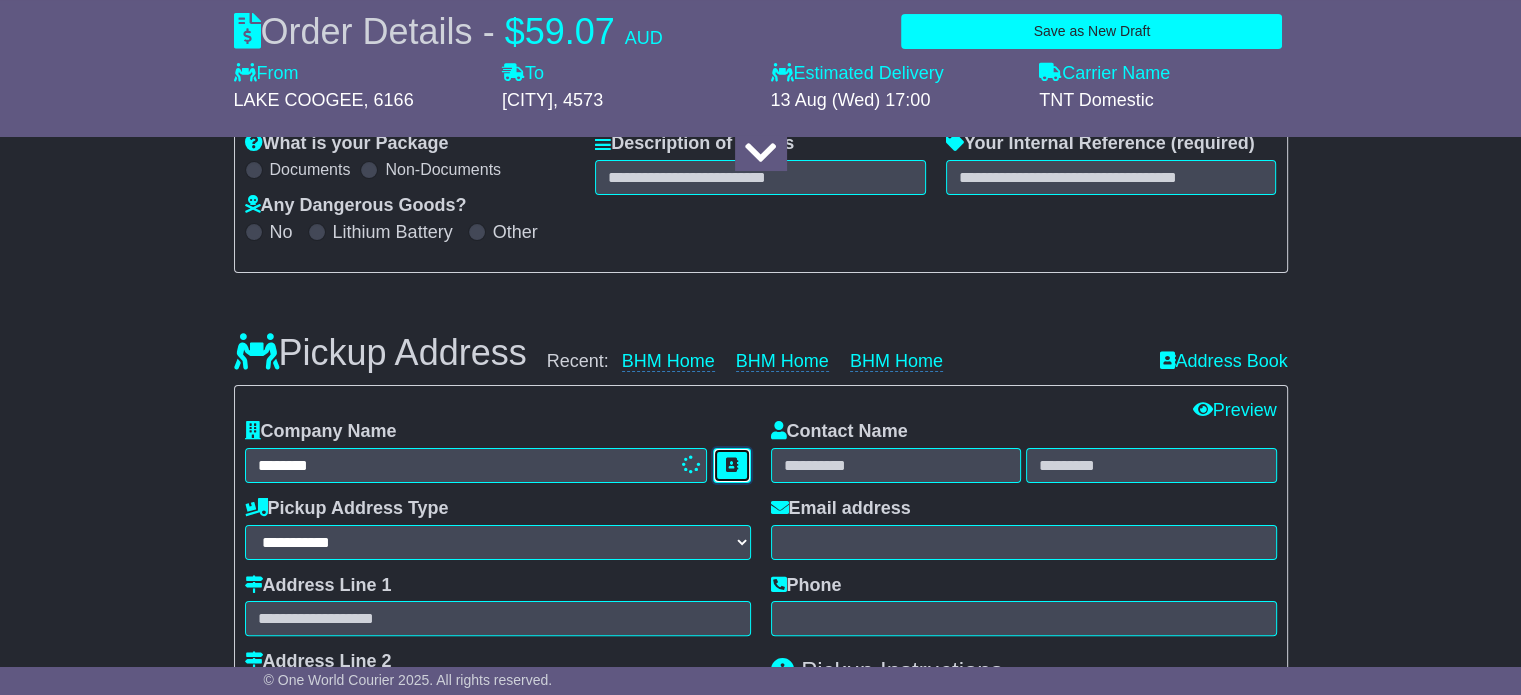 type 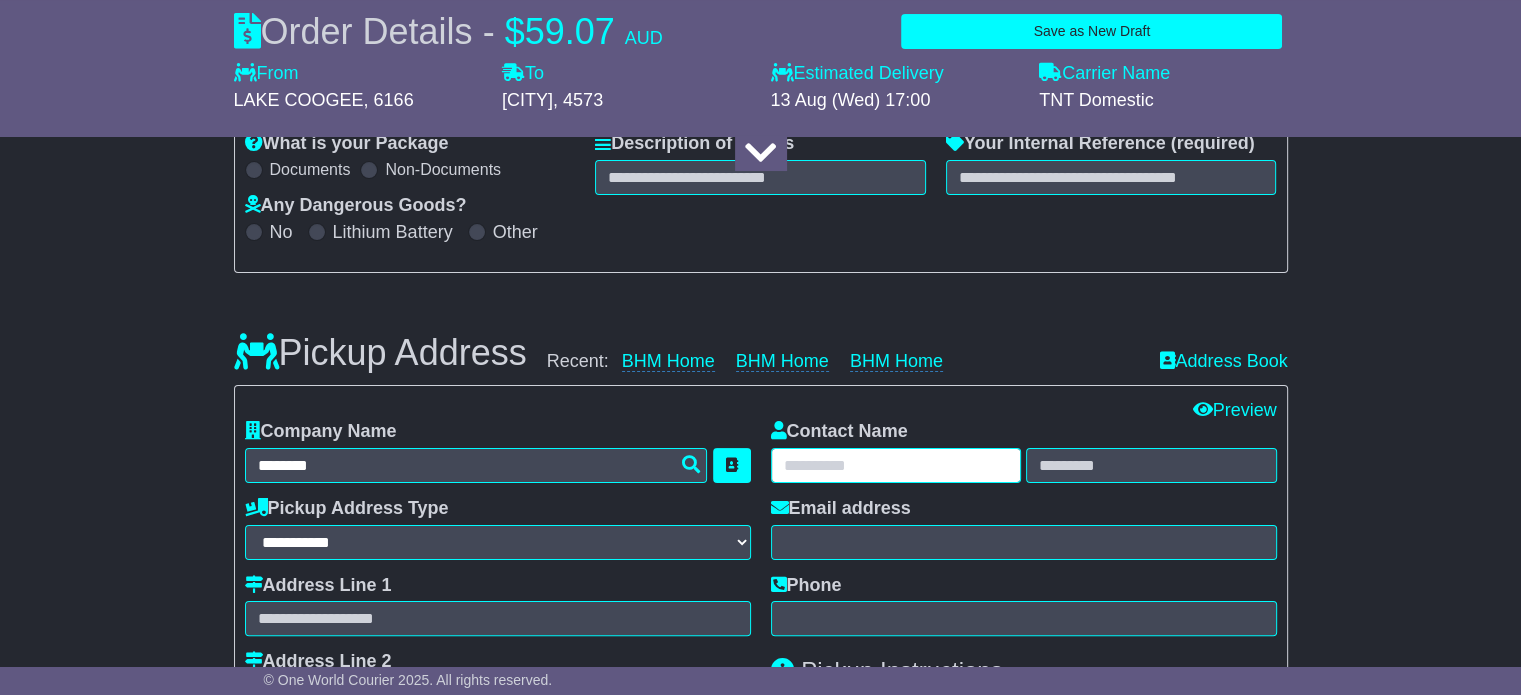 click at bounding box center (896, 465) 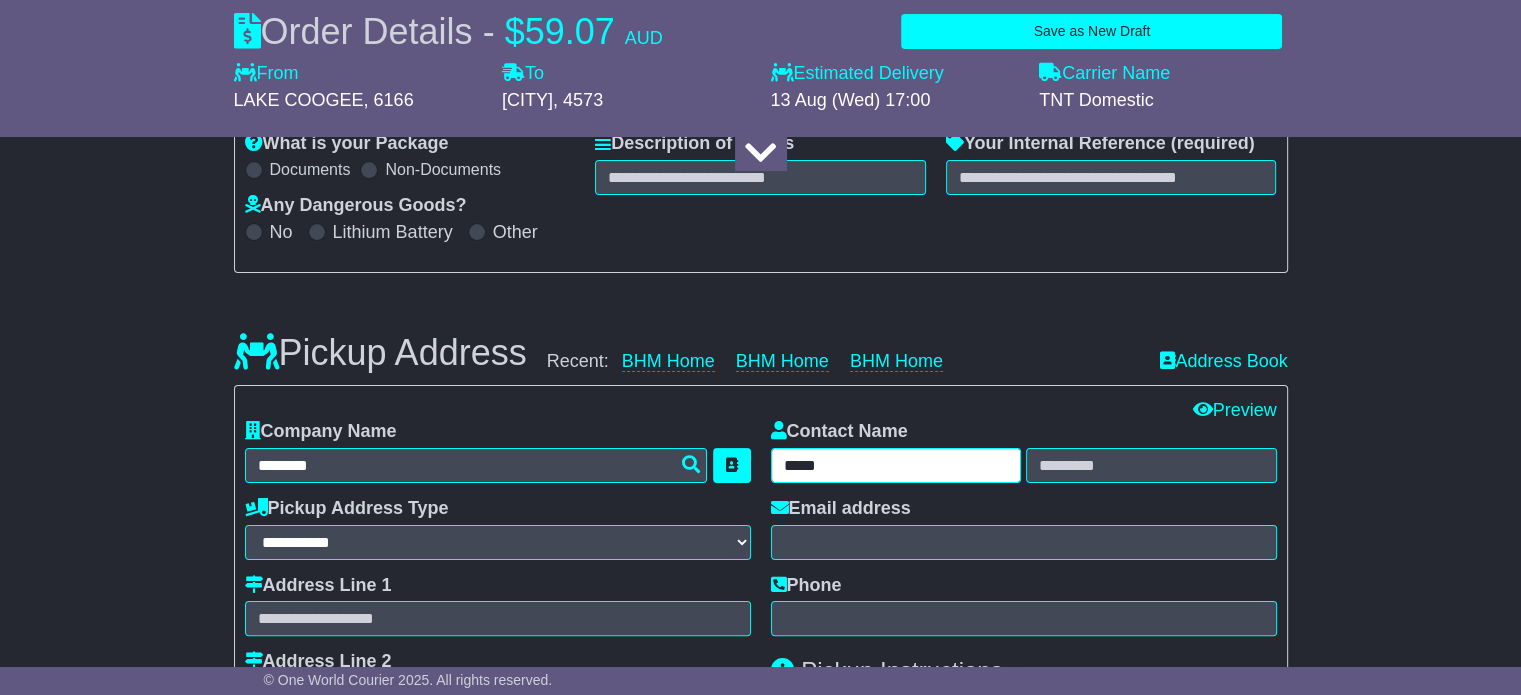 type on "*****" 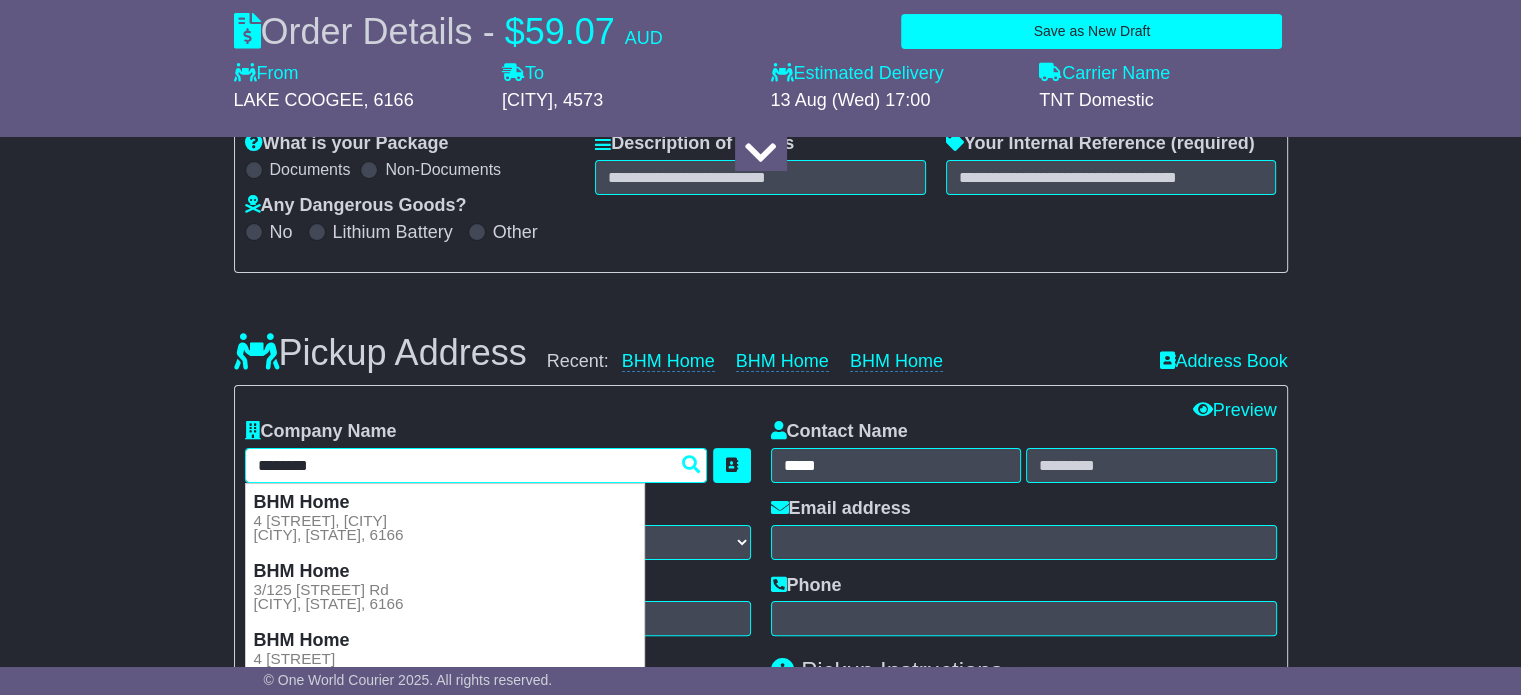 click on "******** BHM Home BHM Home 4 [STREET], [CITY]   [CITY], [STATE], 6166 BHM Home 3/125 [STREET] Rd   [CITY], [STATE], 6166 BHM Home 4 [STREET] [CITY]   [CITY], [STATE], 6166 BHM Home 4 [STREET]   [CITY], [STATE], 6166" at bounding box center (476, 465) 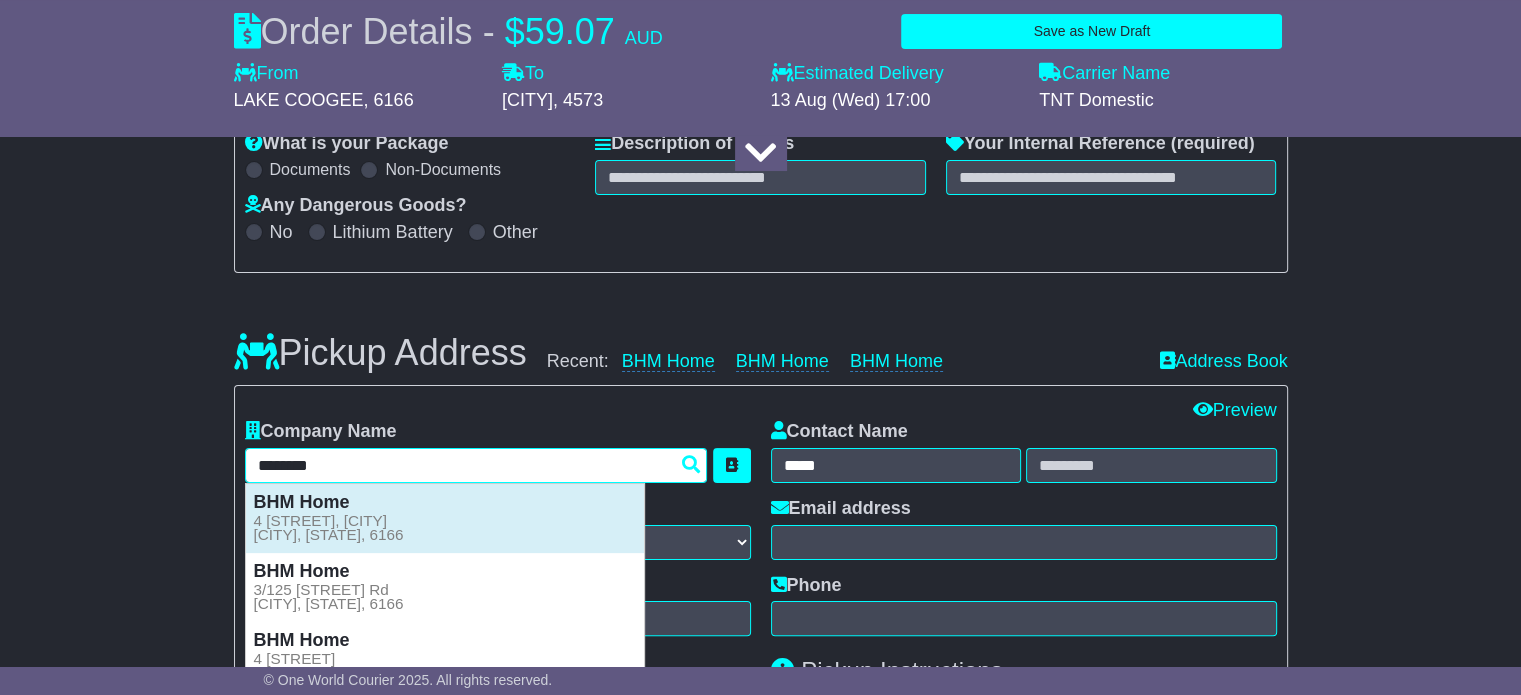 click on "BHM Home 4 [STREET], [CITY]   [CITY], [STATE], 6166" at bounding box center (445, 518) 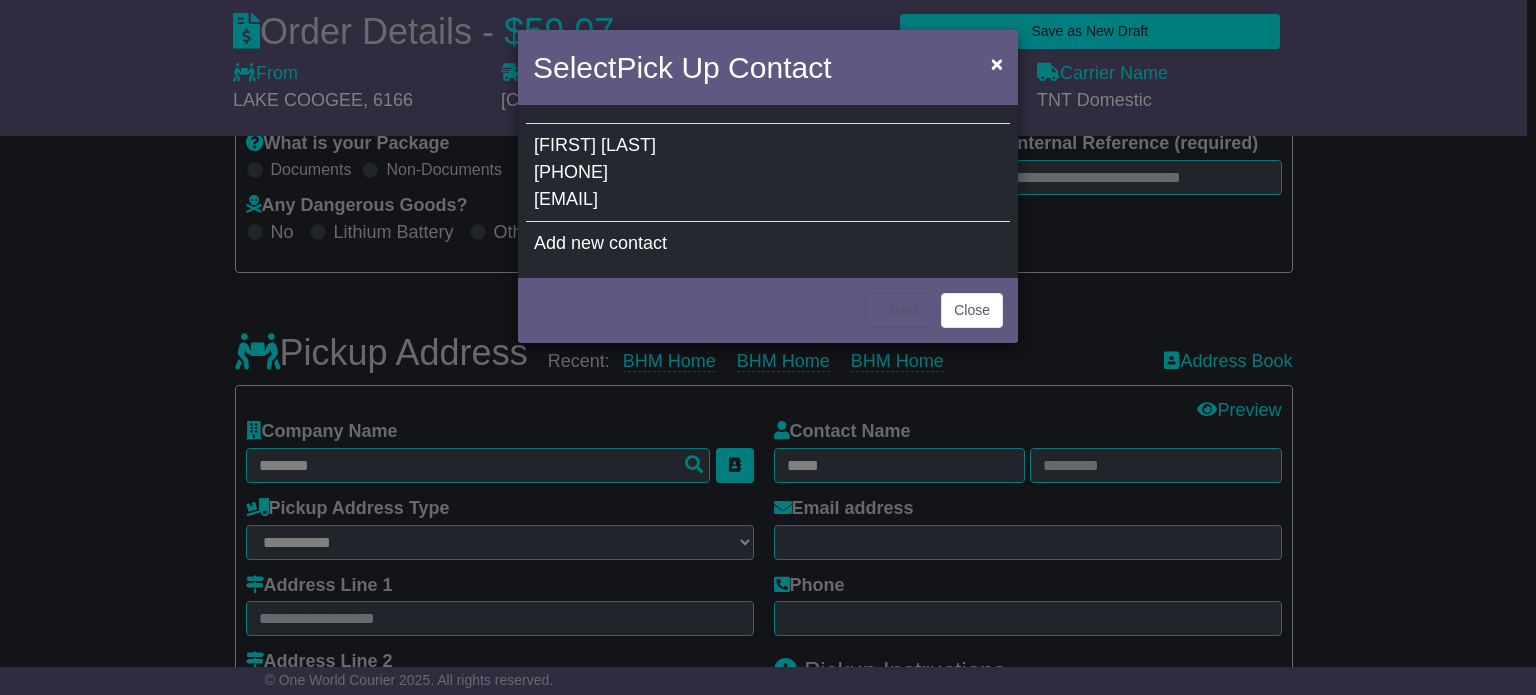 click on "[FIRST]   [LAST]
[PHONE]
[EMAIL]" at bounding box center (768, 173) 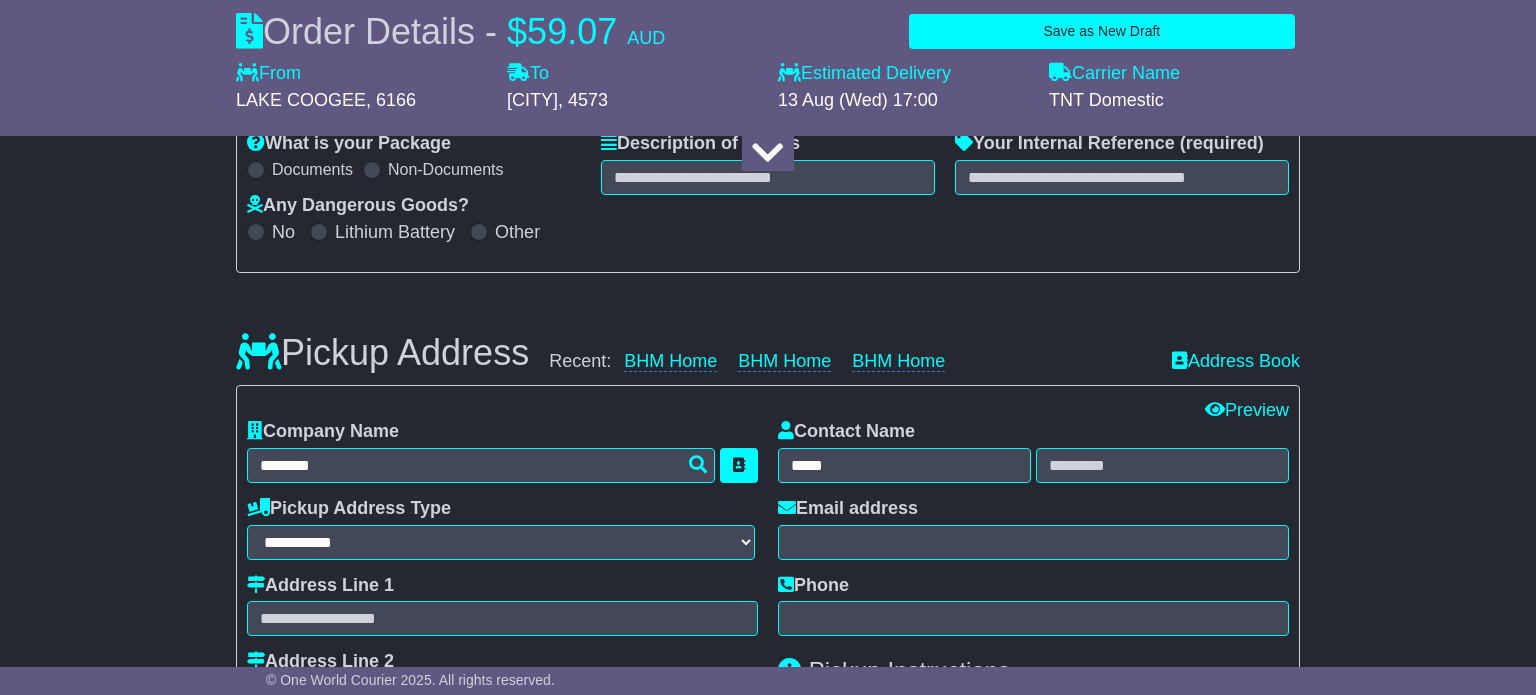 type on "**********" 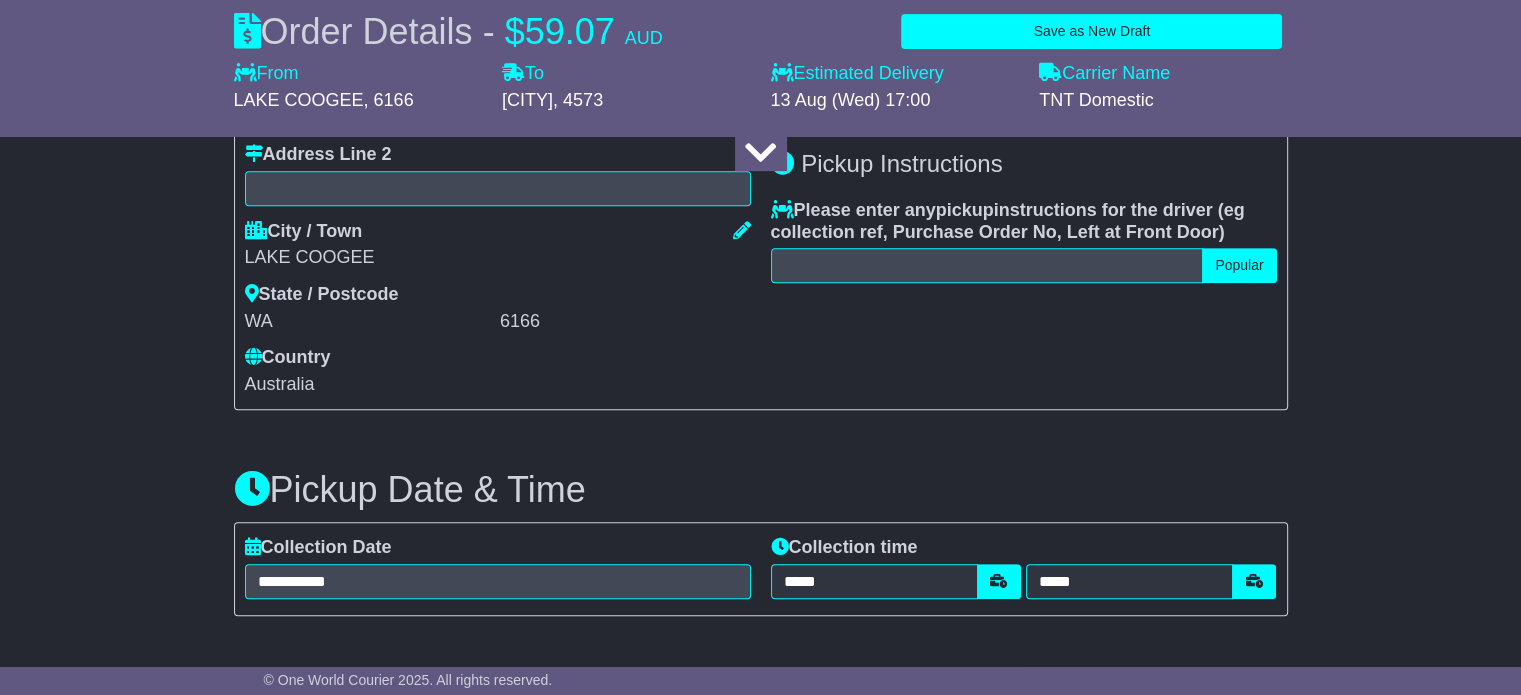 scroll, scrollTop: 824, scrollLeft: 0, axis: vertical 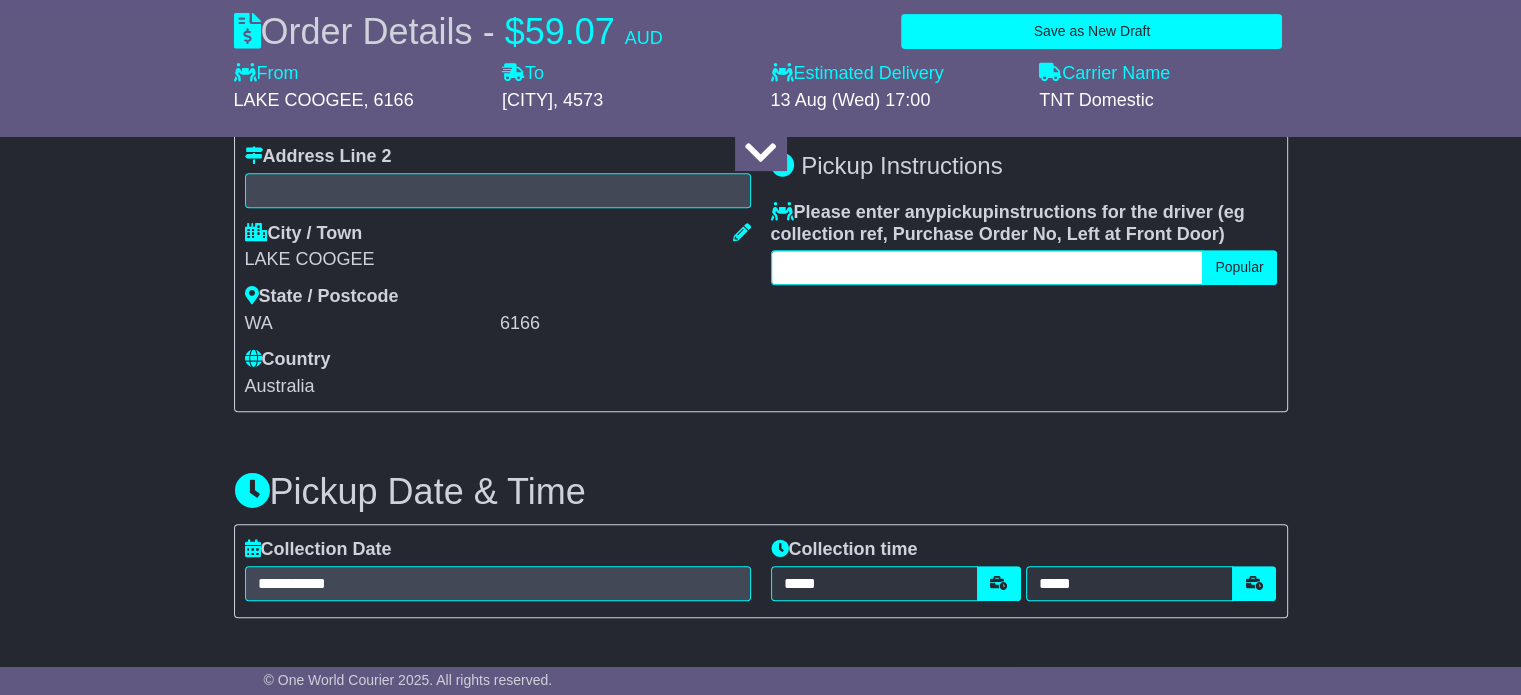 click at bounding box center [987, 267] 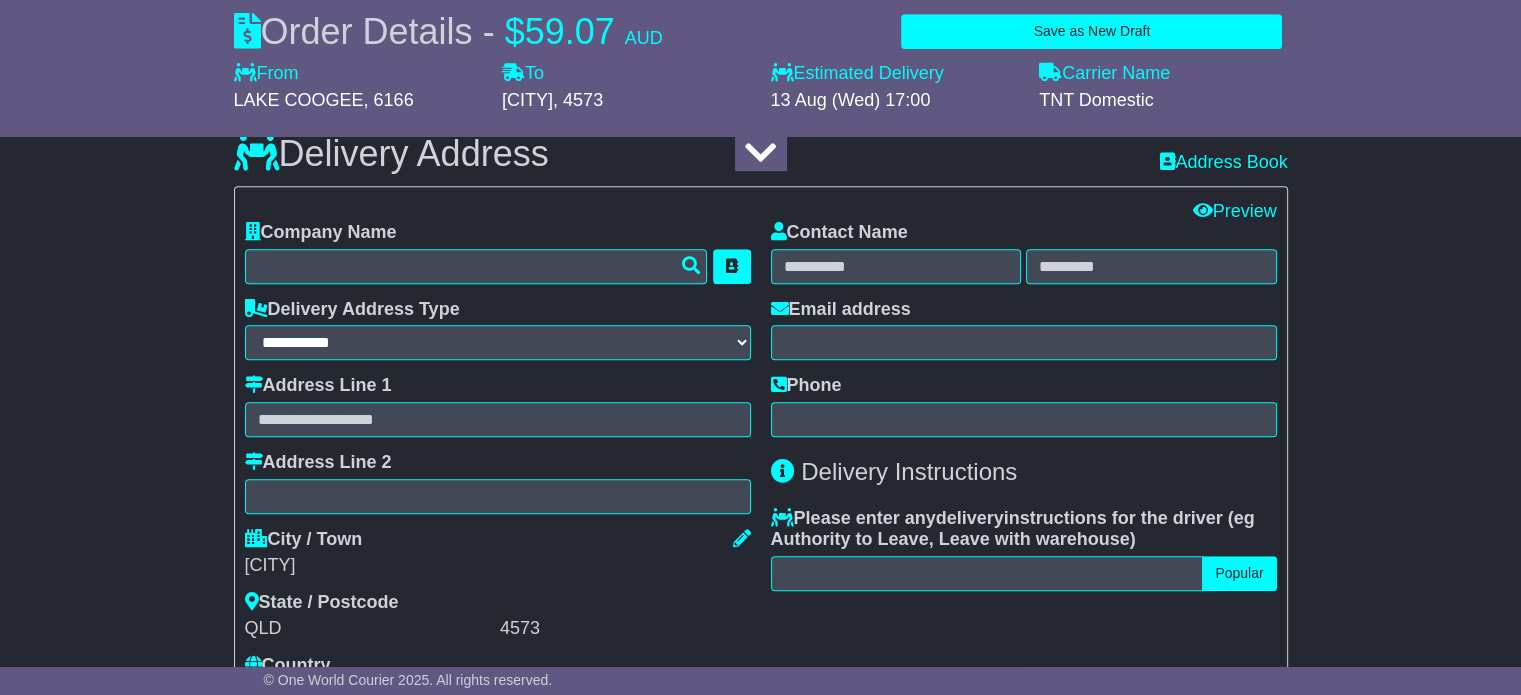 scroll, scrollTop: 1376, scrollLeft: 0, axis: vertical 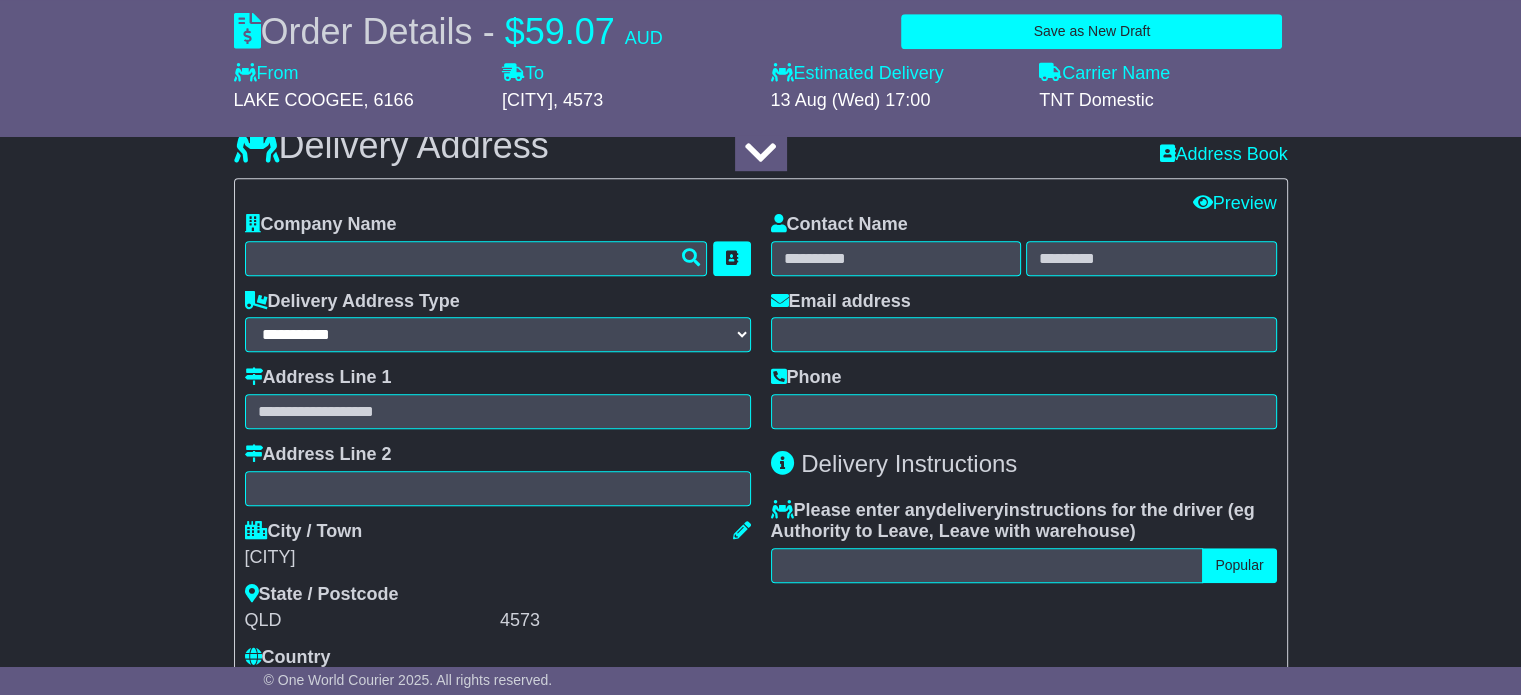 type on "*****" 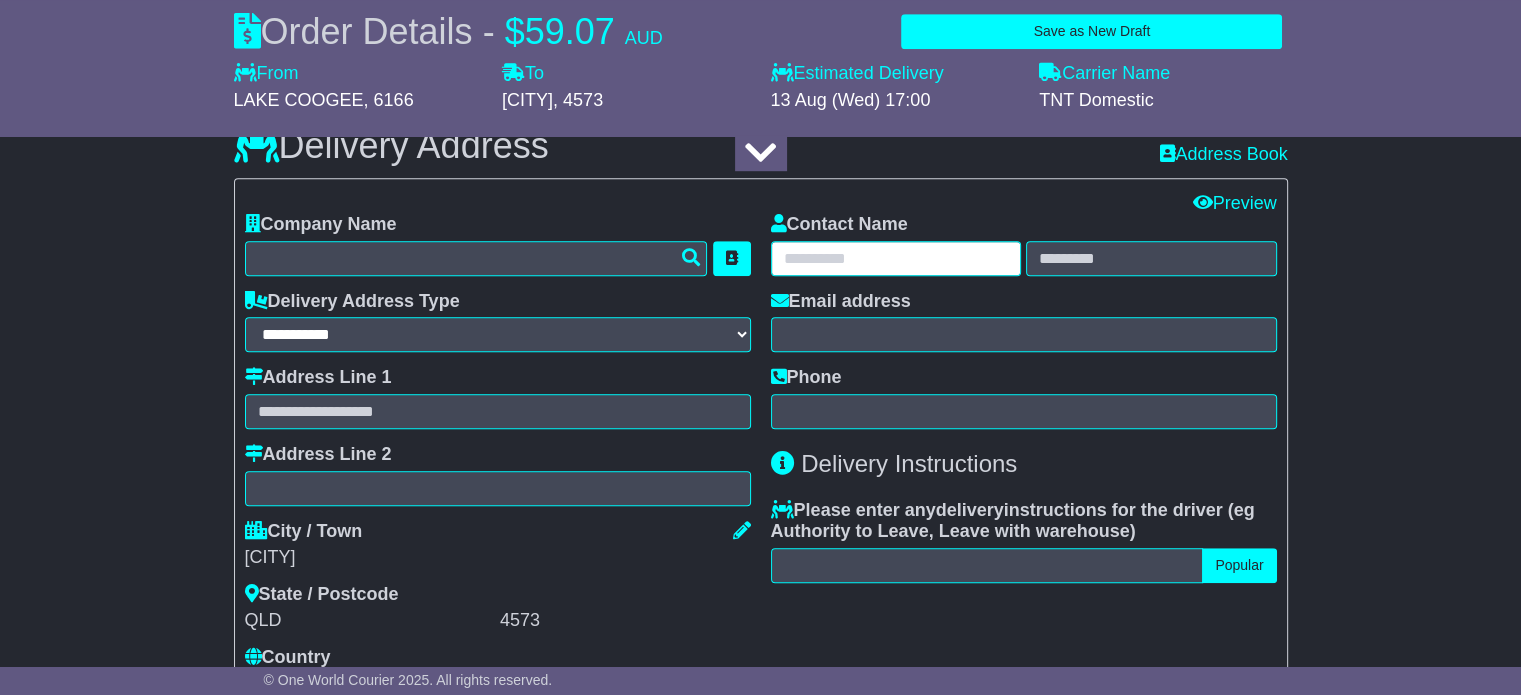 click at bounding box center (896, 258) 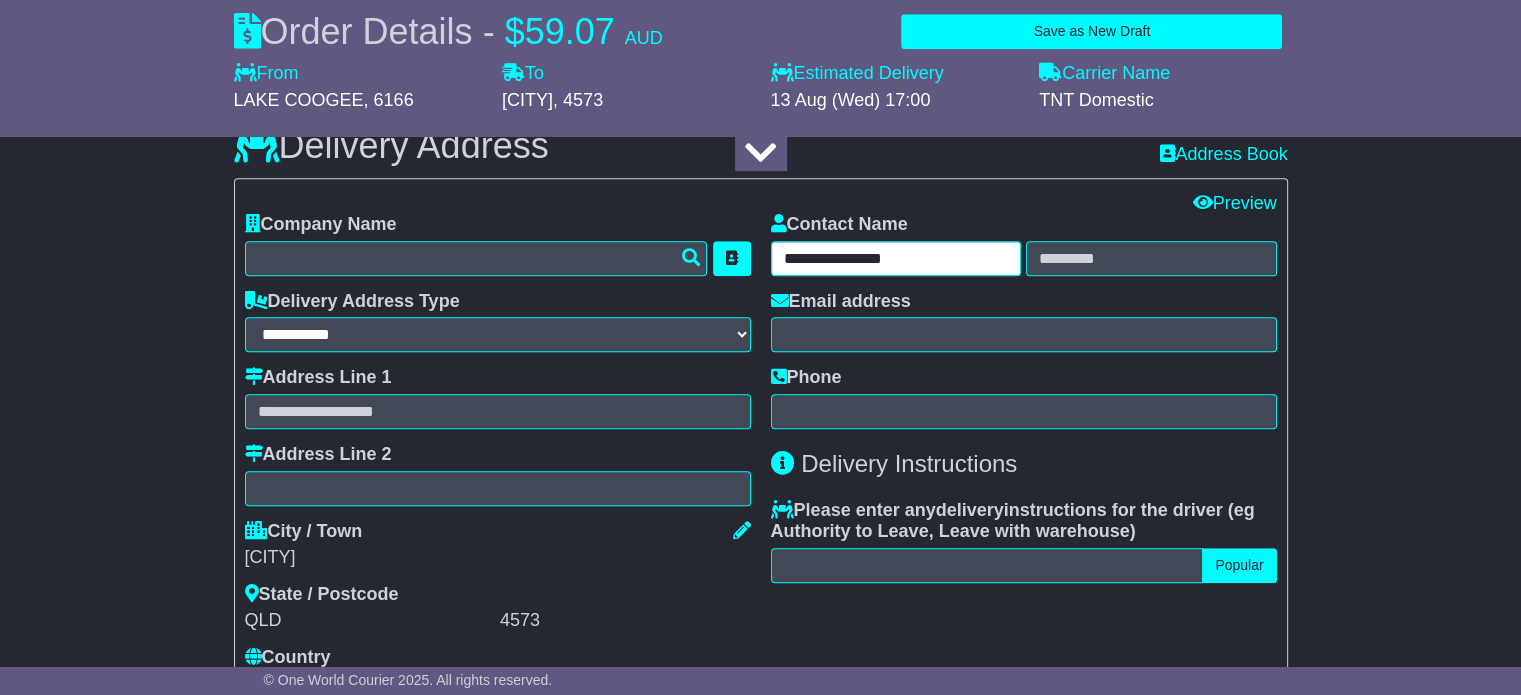 drag, startPoint x: 920, startPoint y: 263, endPoint x: 842, endPoint y: 253, distance: 78.63841 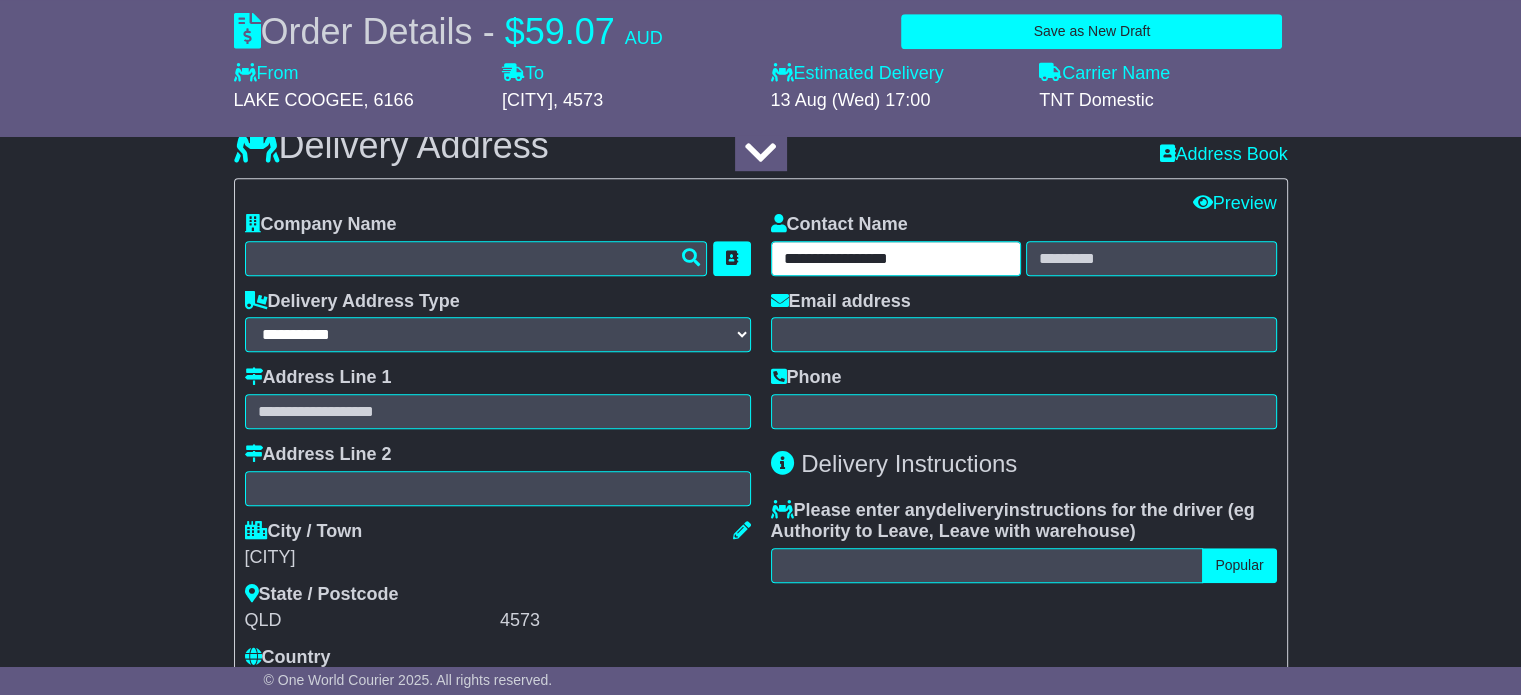 drag, startPoint x: 918, startPoint y: 261, endPoint x: 887, endPoint y: 261, distance: 31 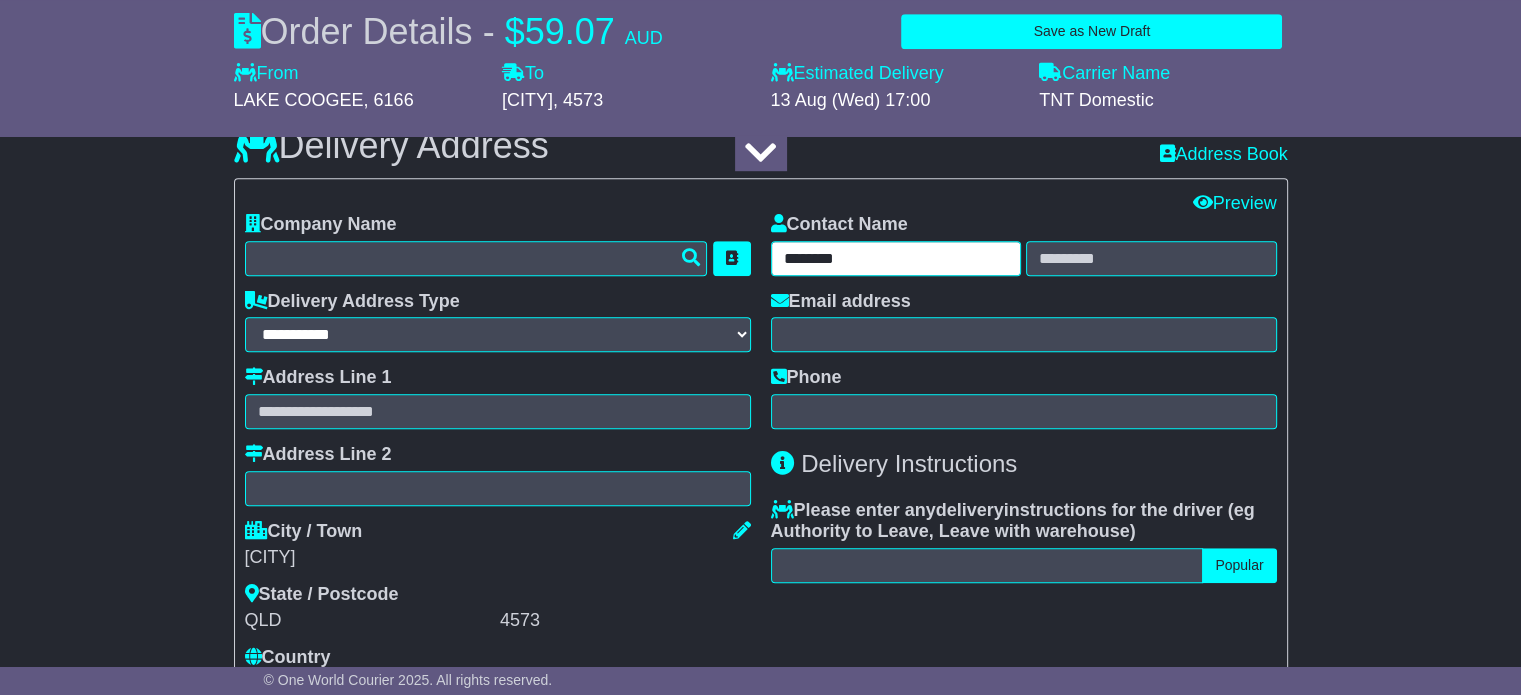 type on "*******" 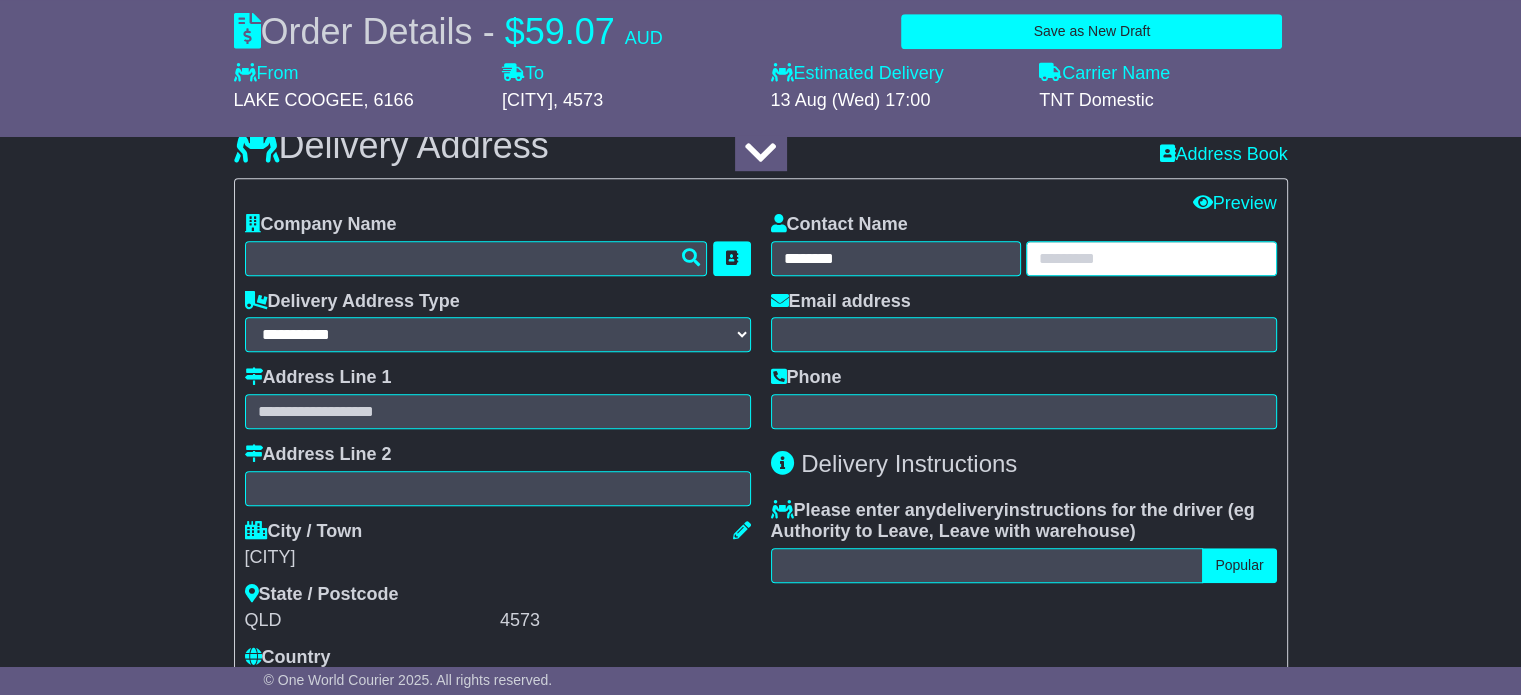 click at bounding box center (1151, 258) 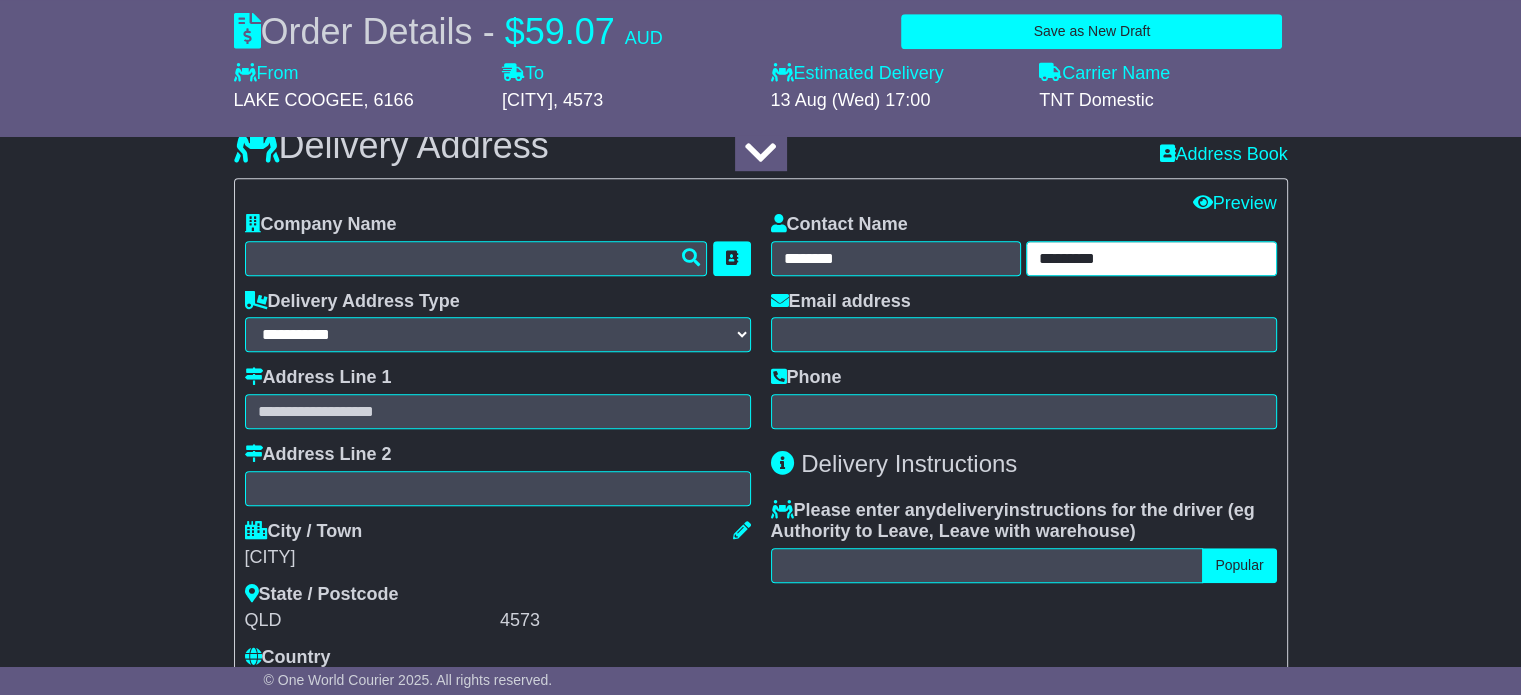 type on "*********" 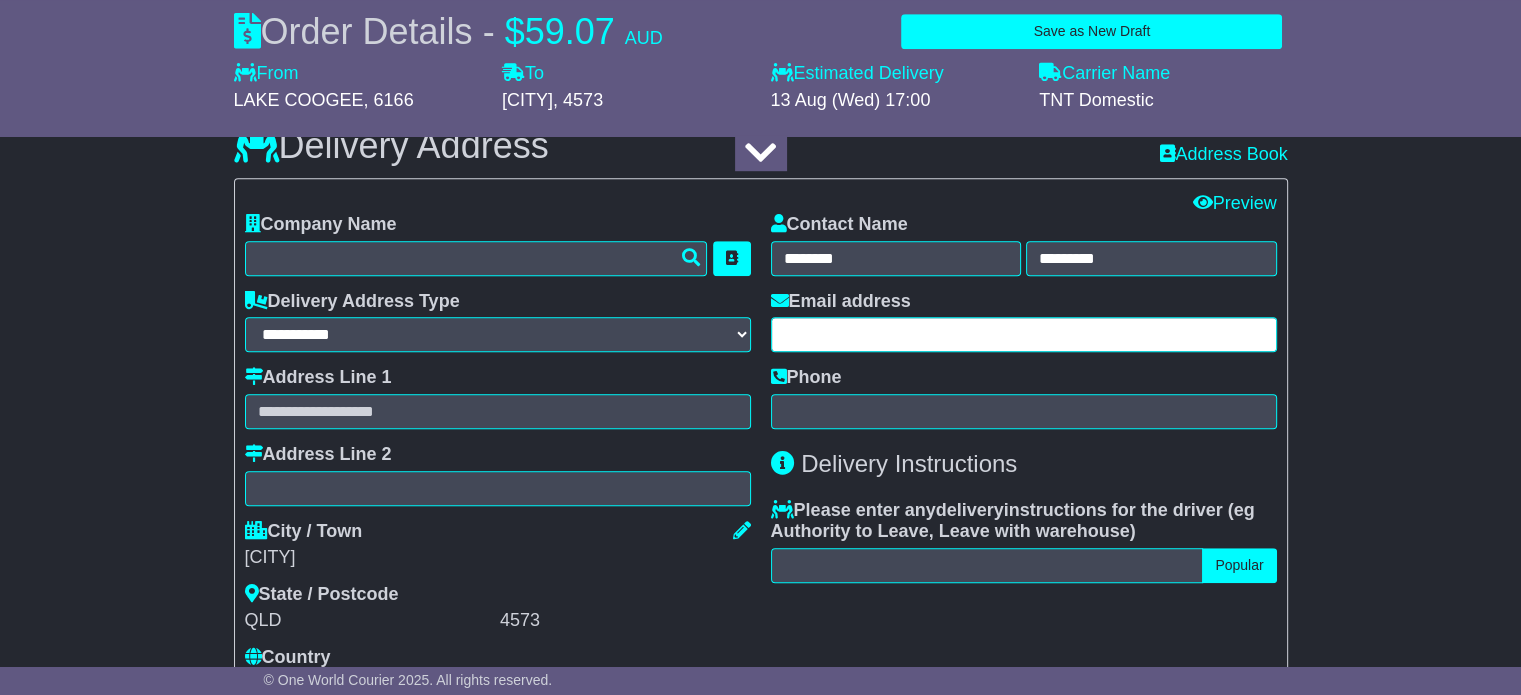click at bounding box center (1024, 334) 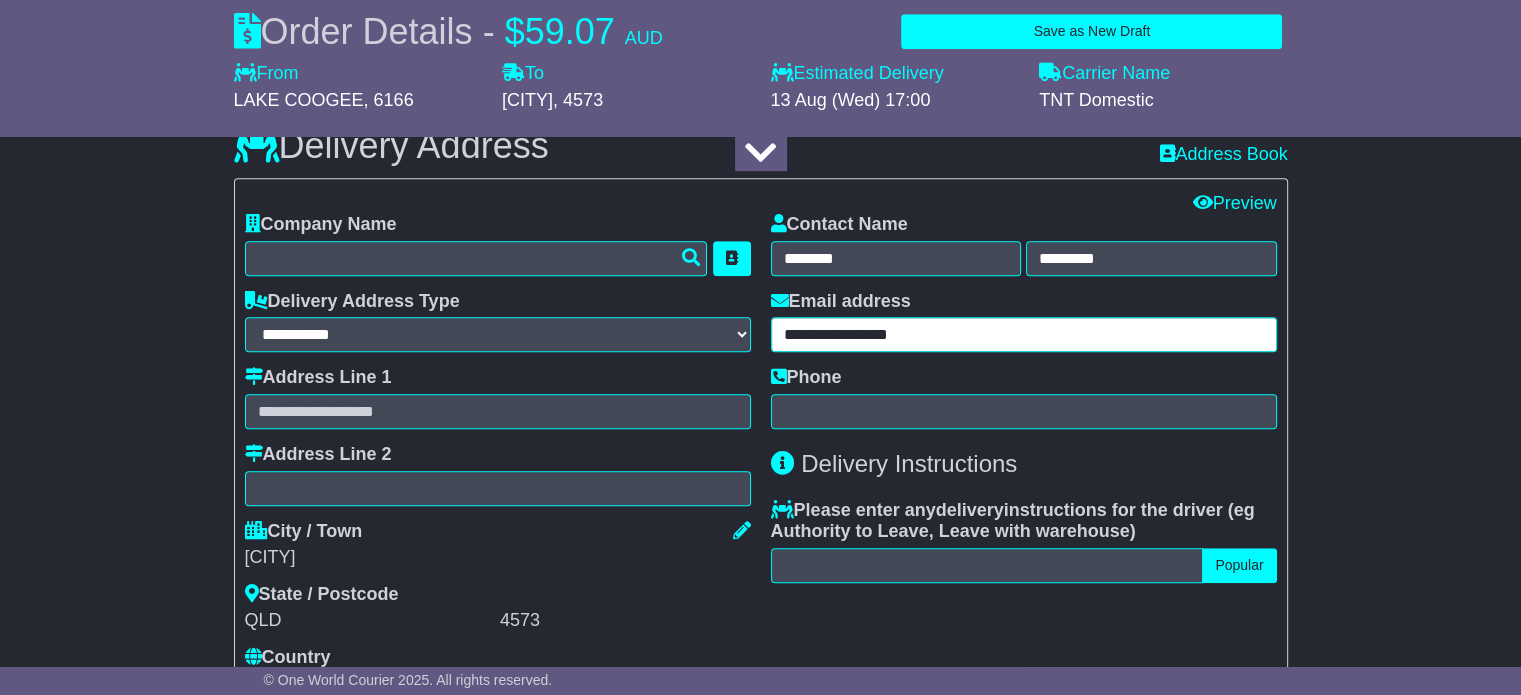 type on "**********" 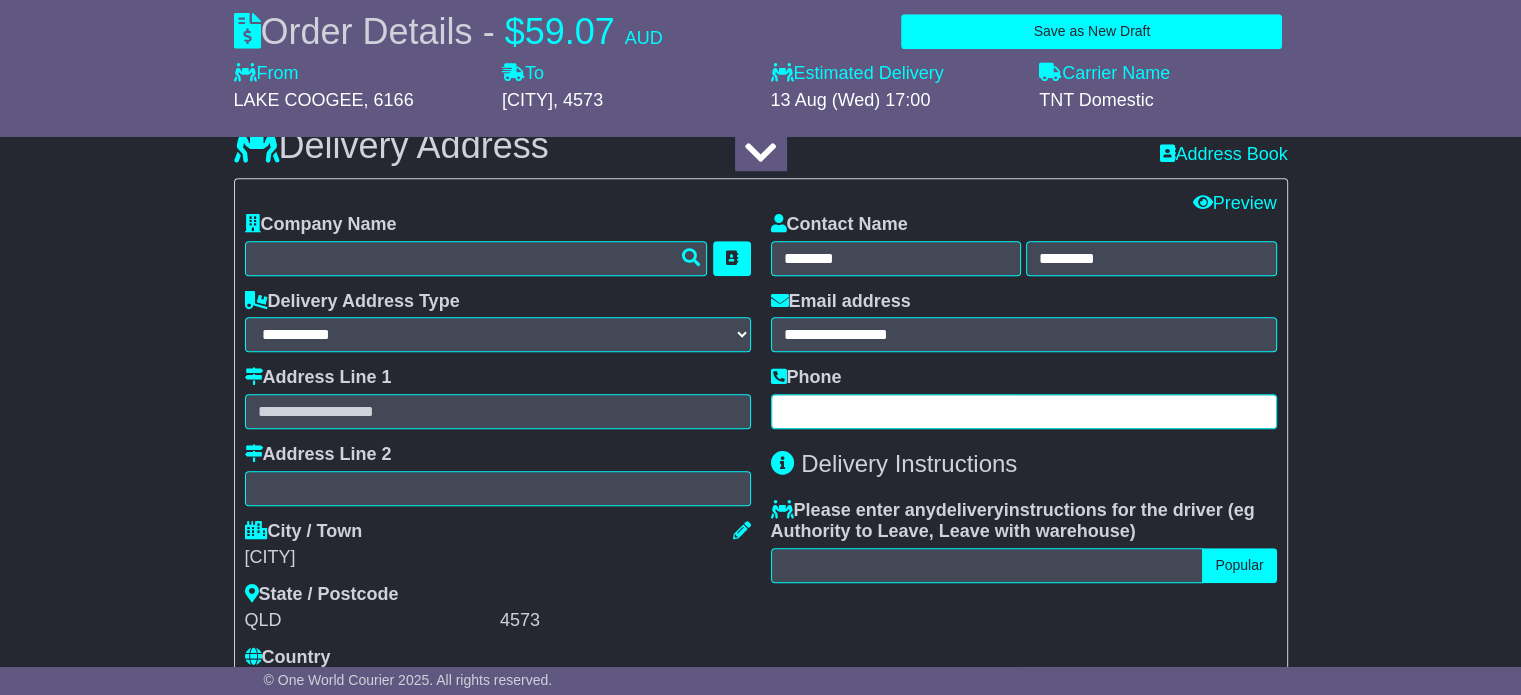 click at bounding box center [1024, 411] 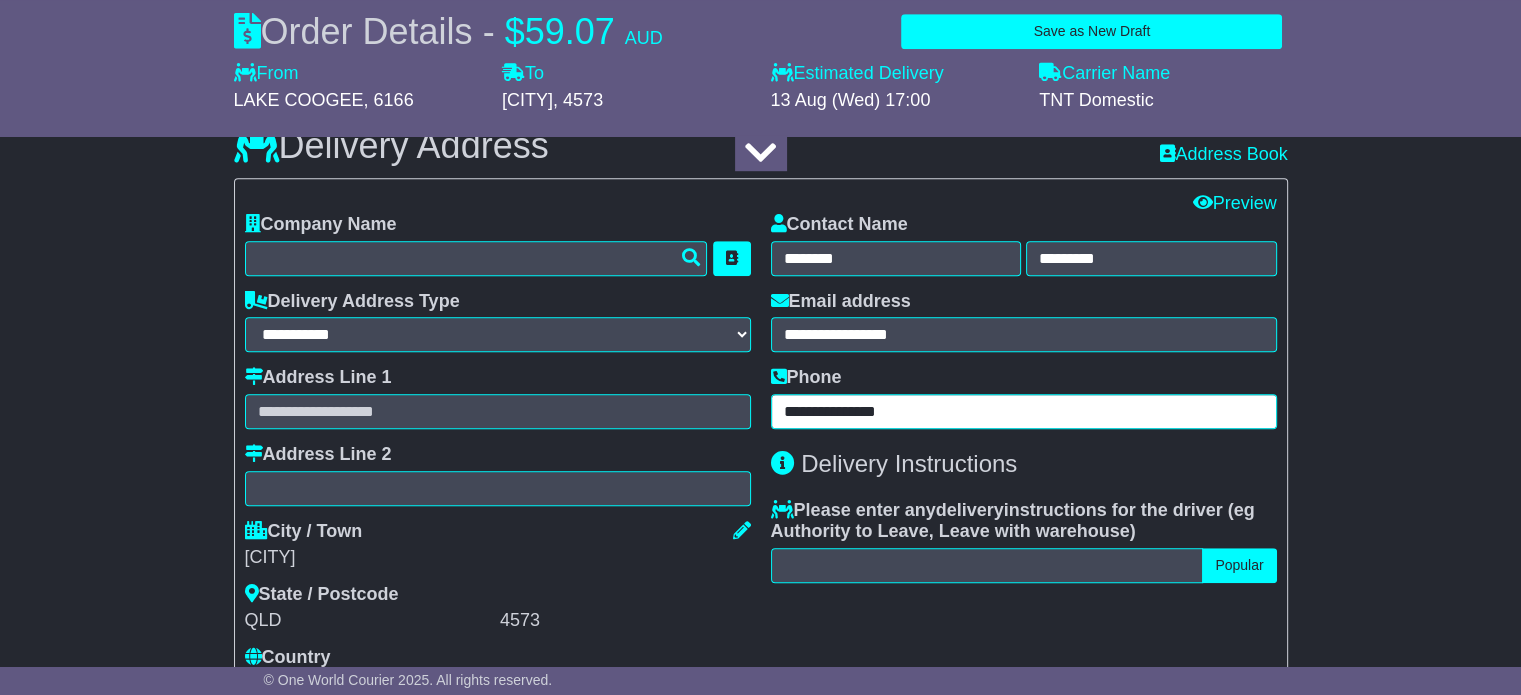 type on "**********" 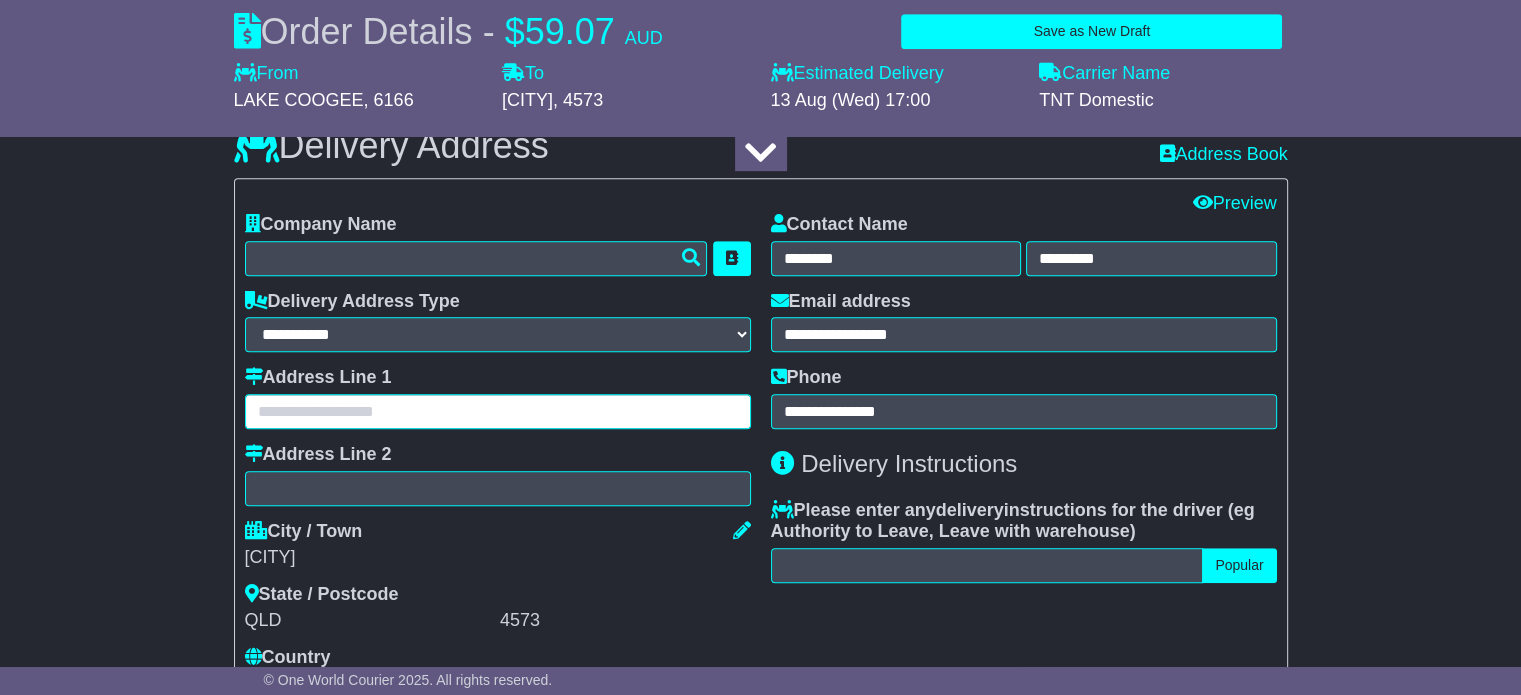 click at bounding box center [498, 411] 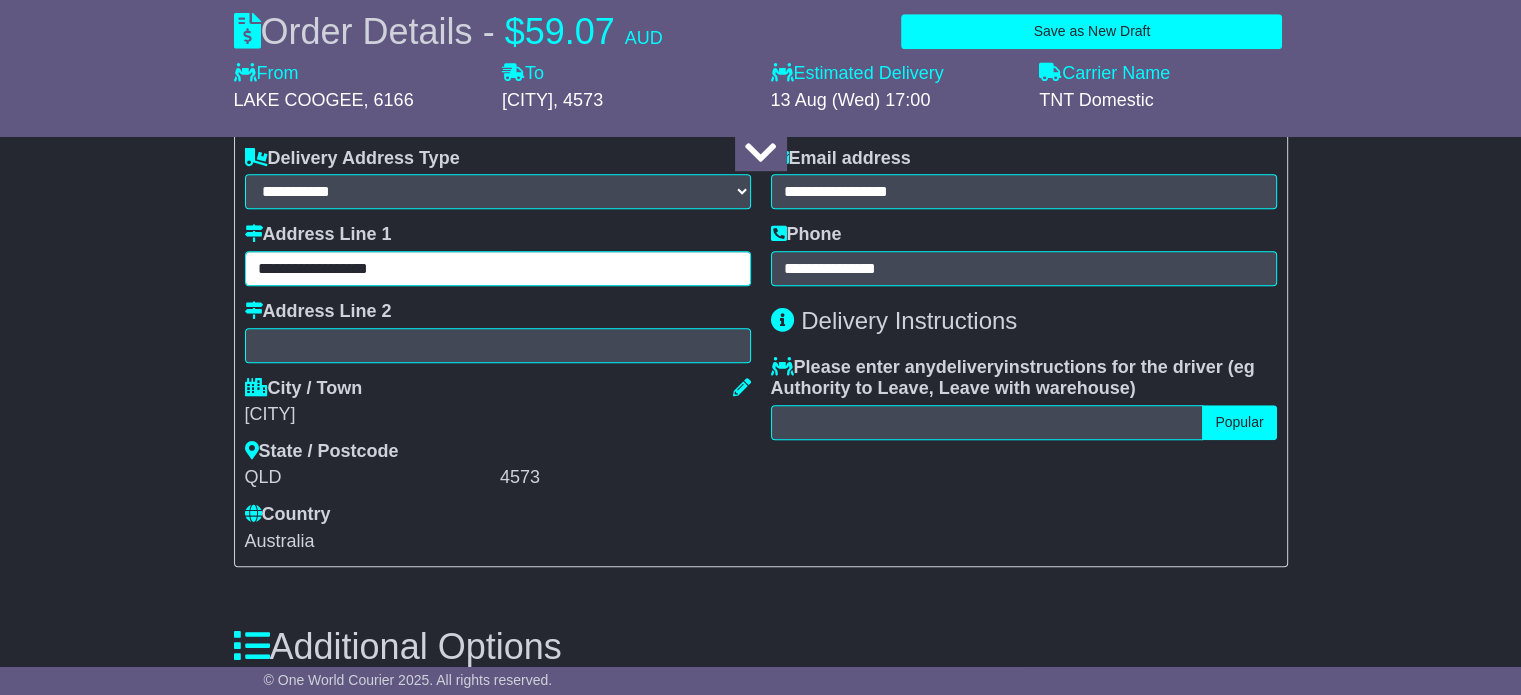 scroll, scrollTop: 1527, scrollLeft: 0, axis: vertical 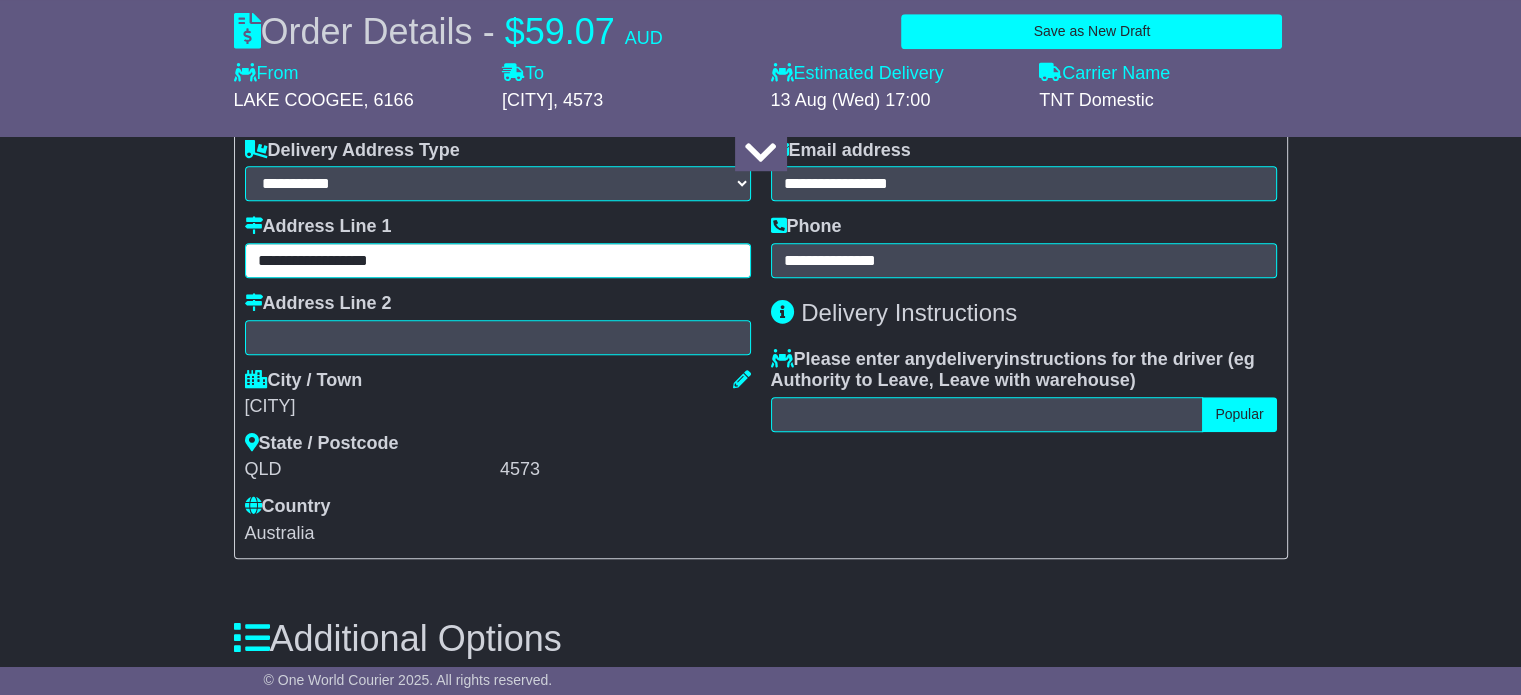 type on "**********" 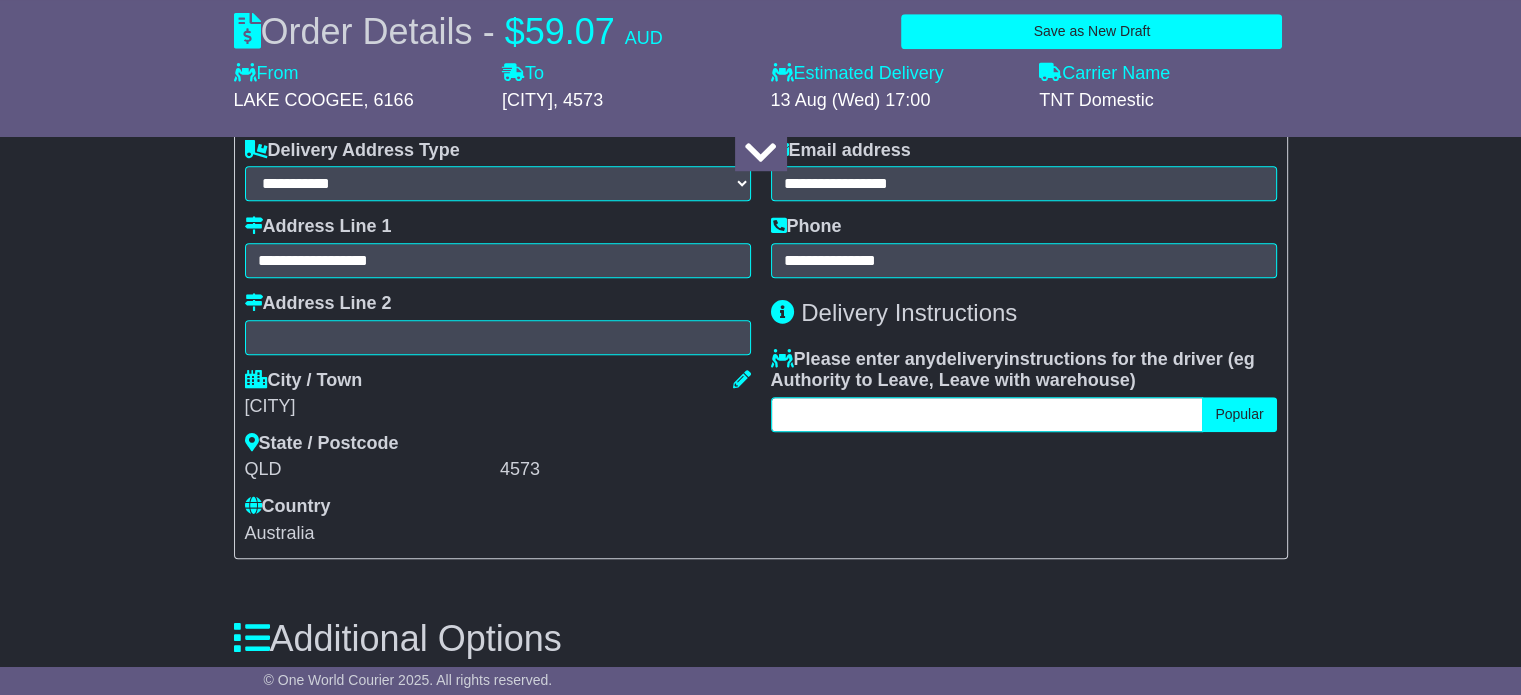 click at bounding box center (987, 414) 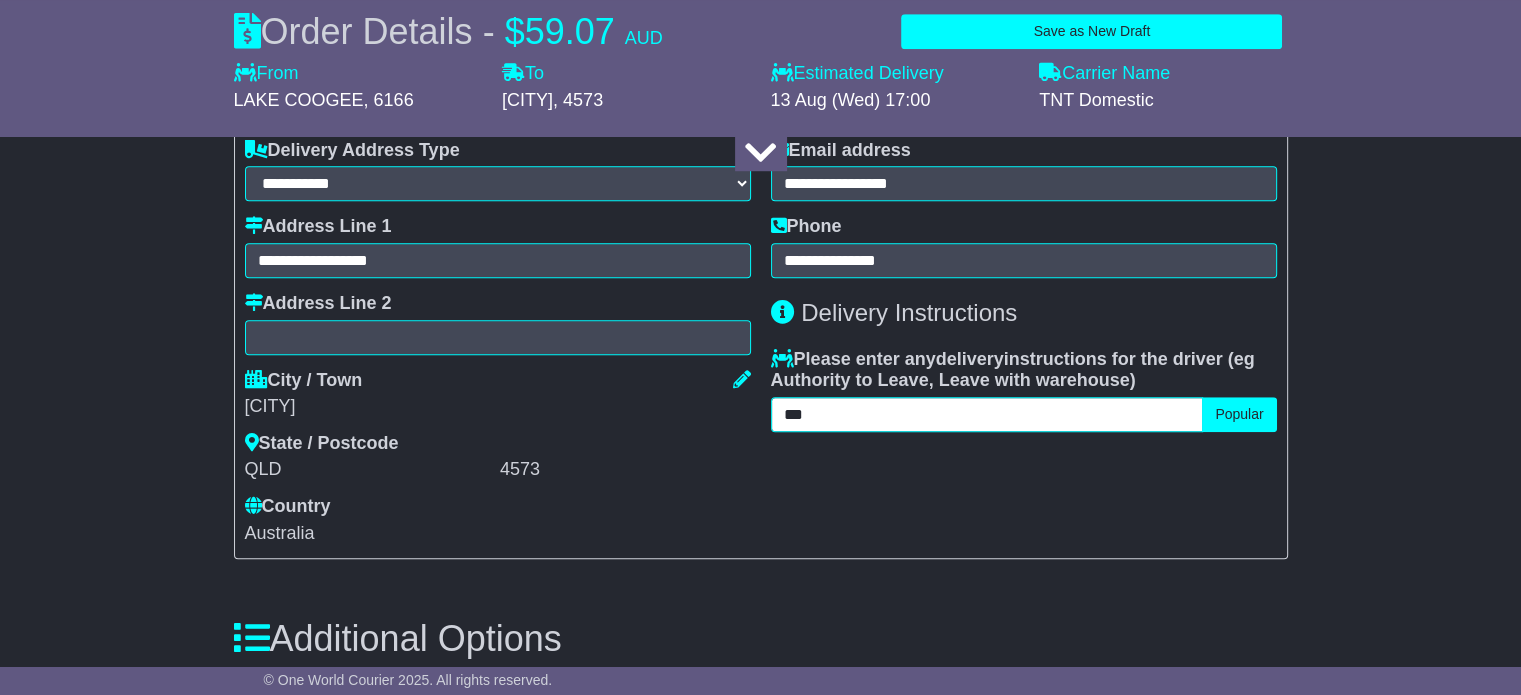 type on "***" 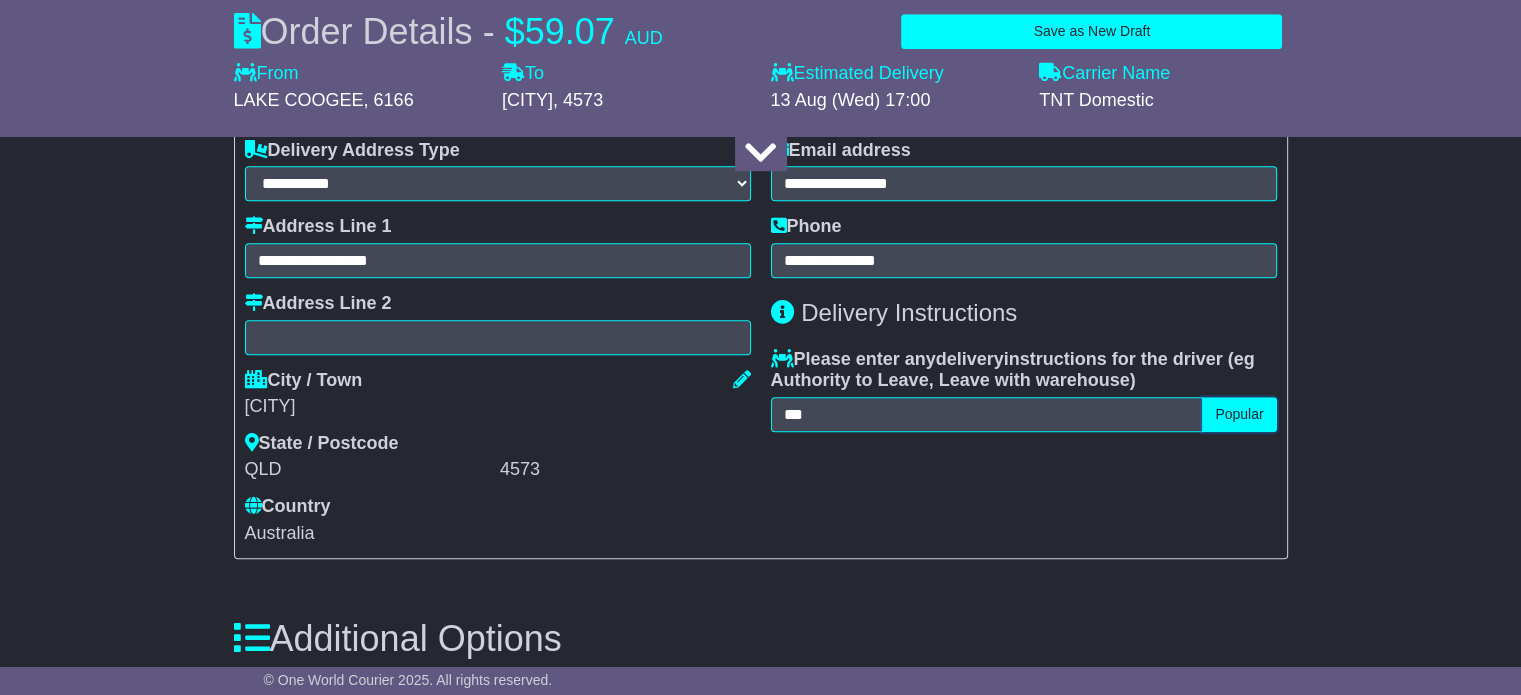 type 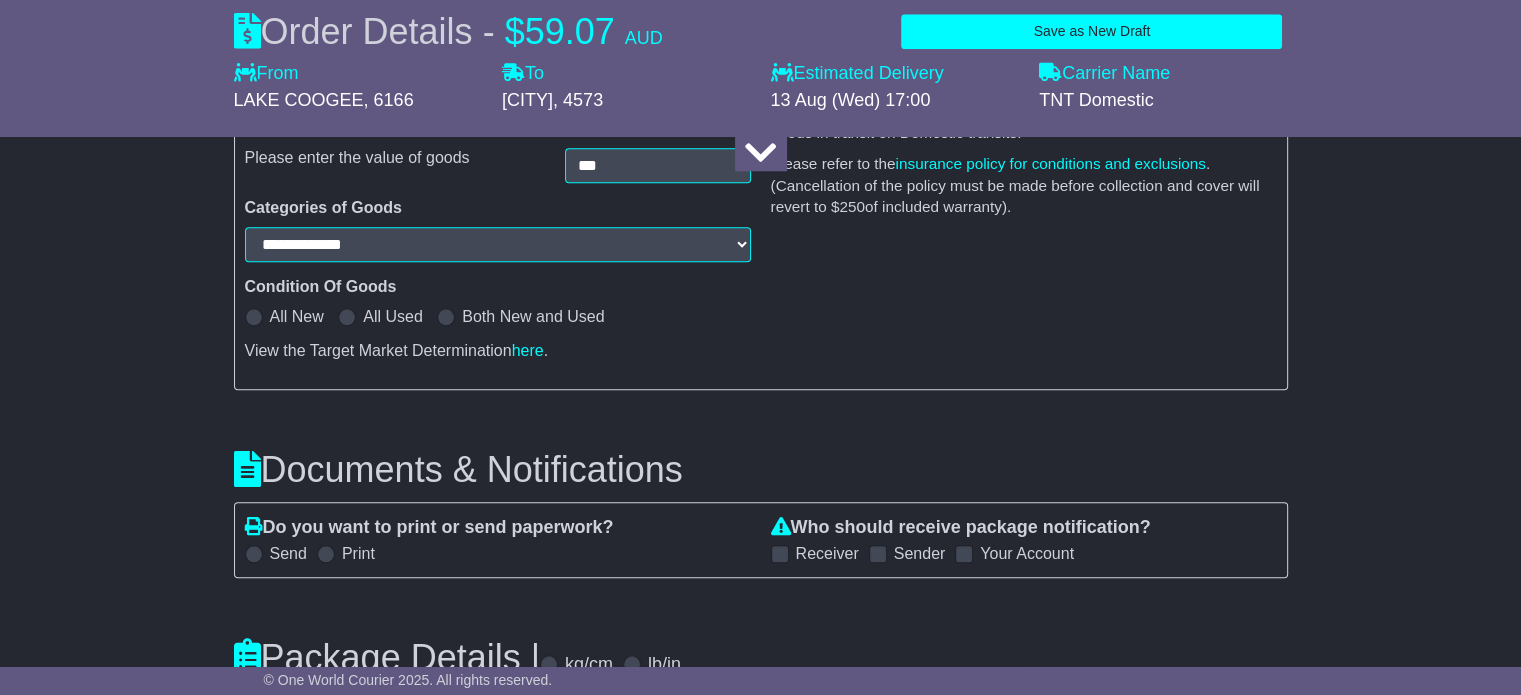 scroll, scrollTop: 2167, scrollLeft: 0, axis: vertical 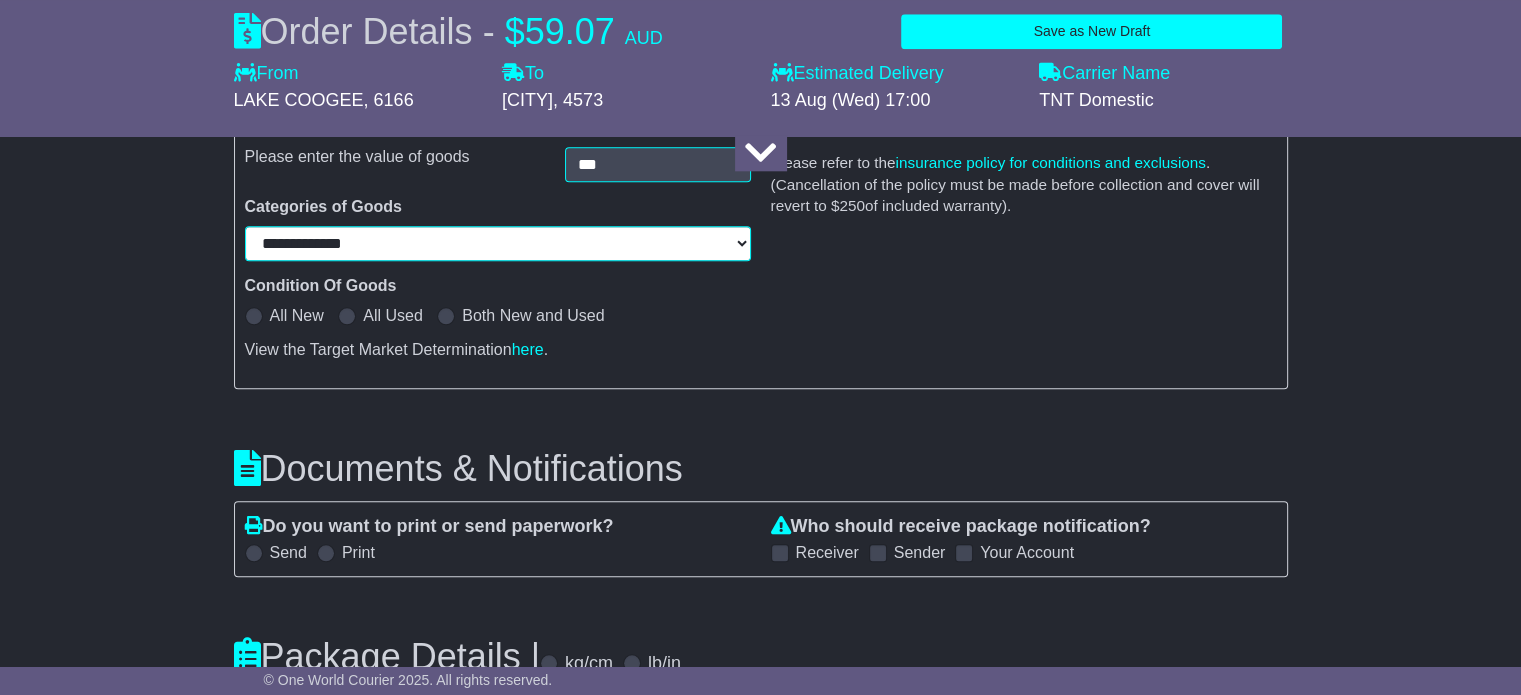 click on "**********" at bounding box center [498, 243] 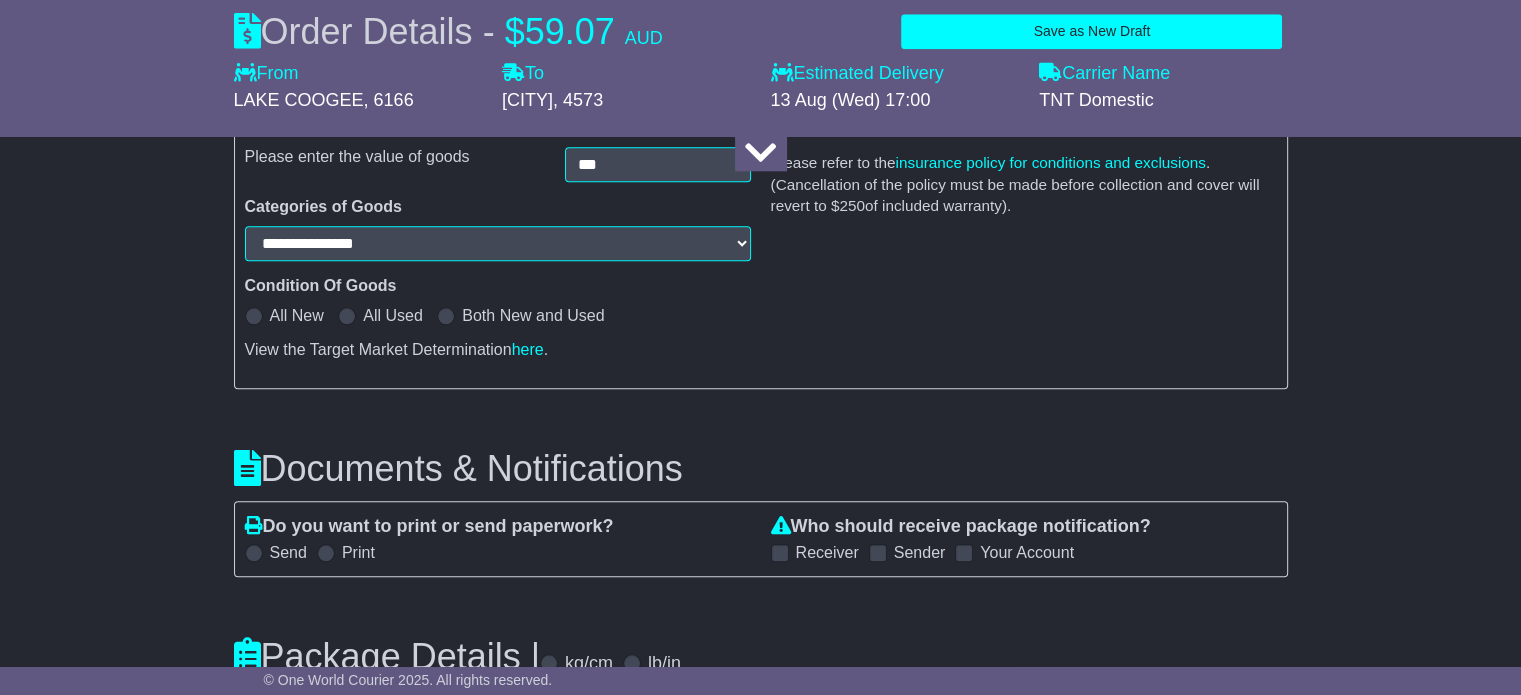 select on "**********" 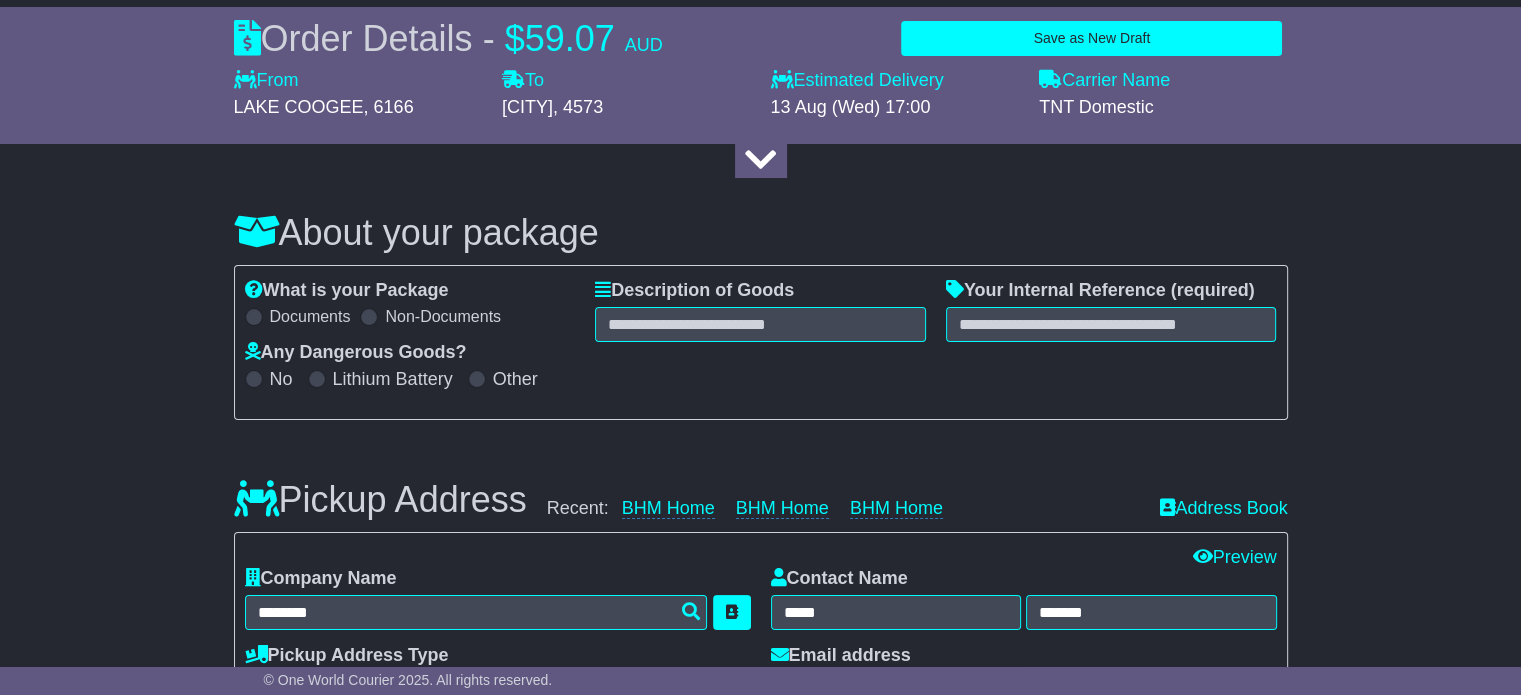 scroll, scrollTop: 0, scrollLeft: 0, axis: both 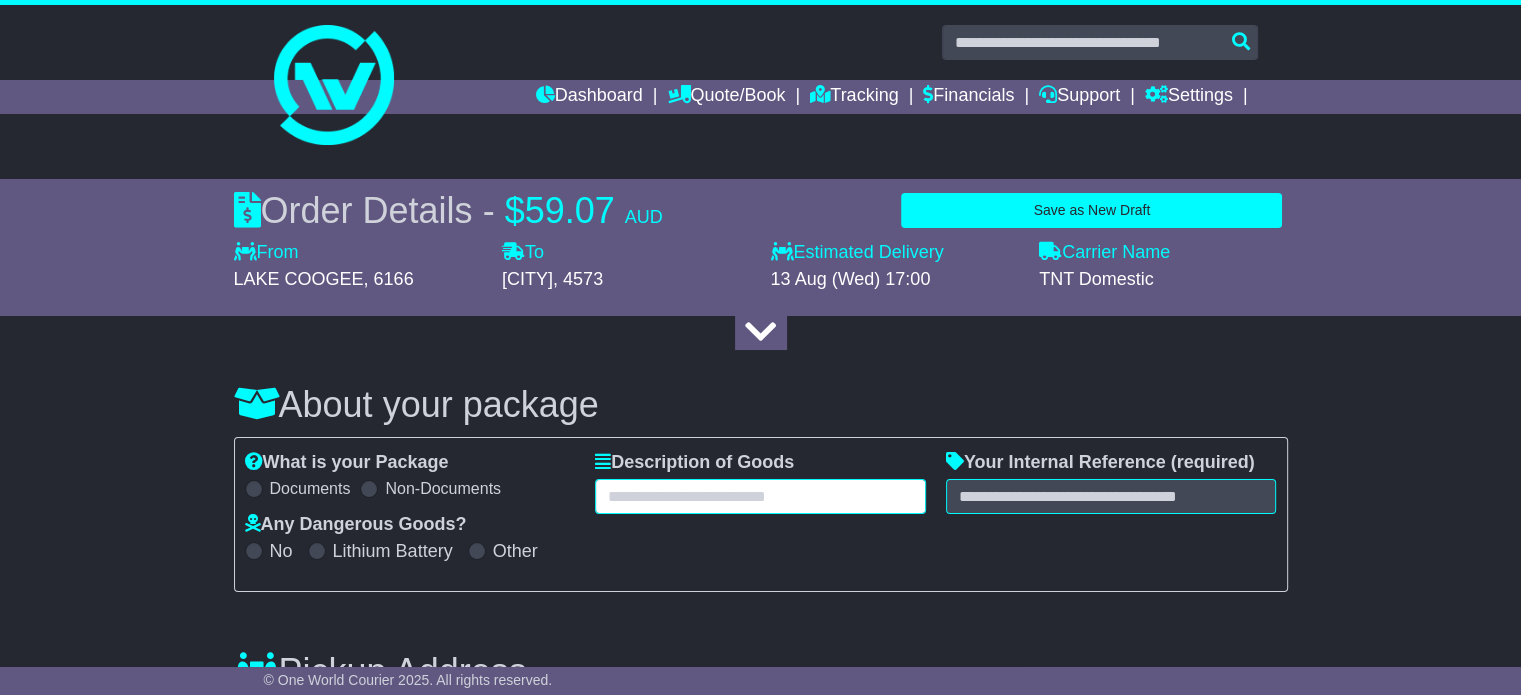 click at bounding box center [760, 496] 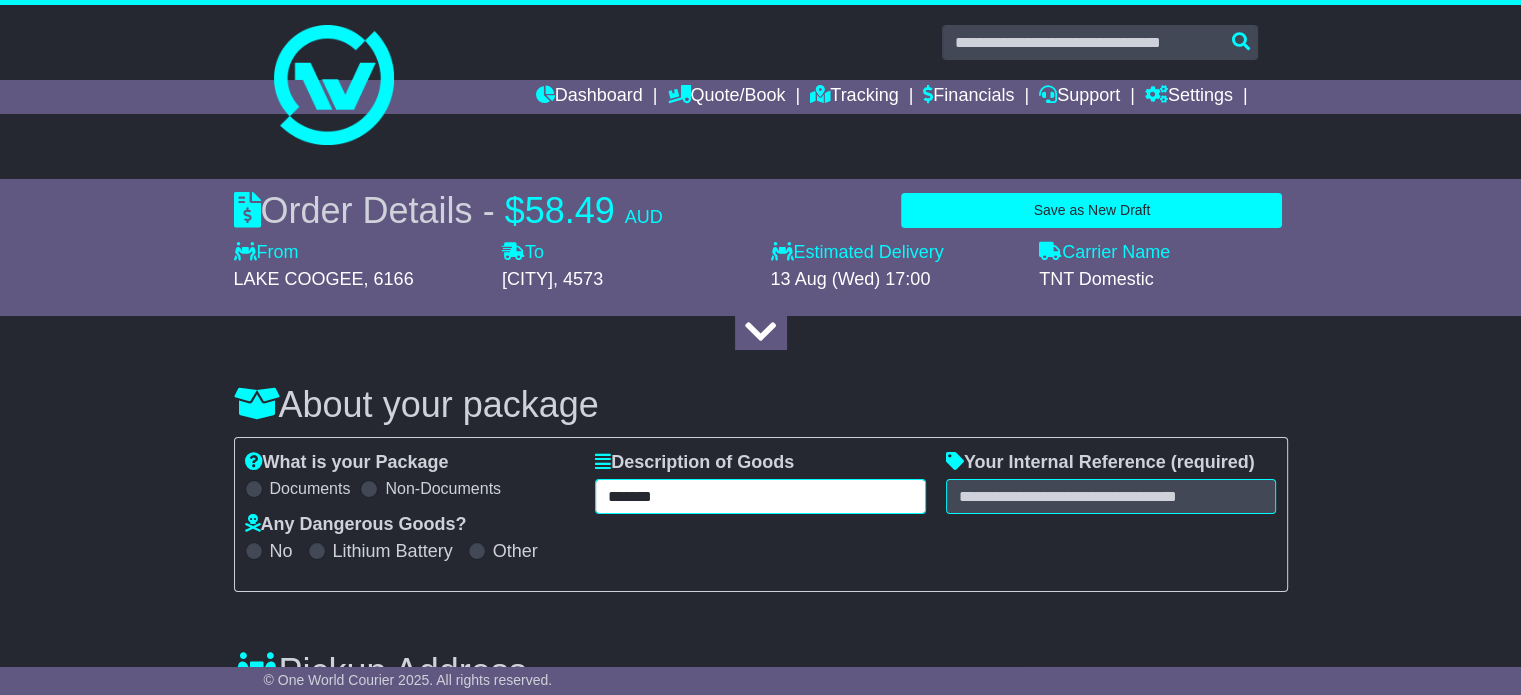 drag, startPoint x: 712, startPoint y: 491, endPoint x: 537, endPoint y: 493, distance: 175.01143 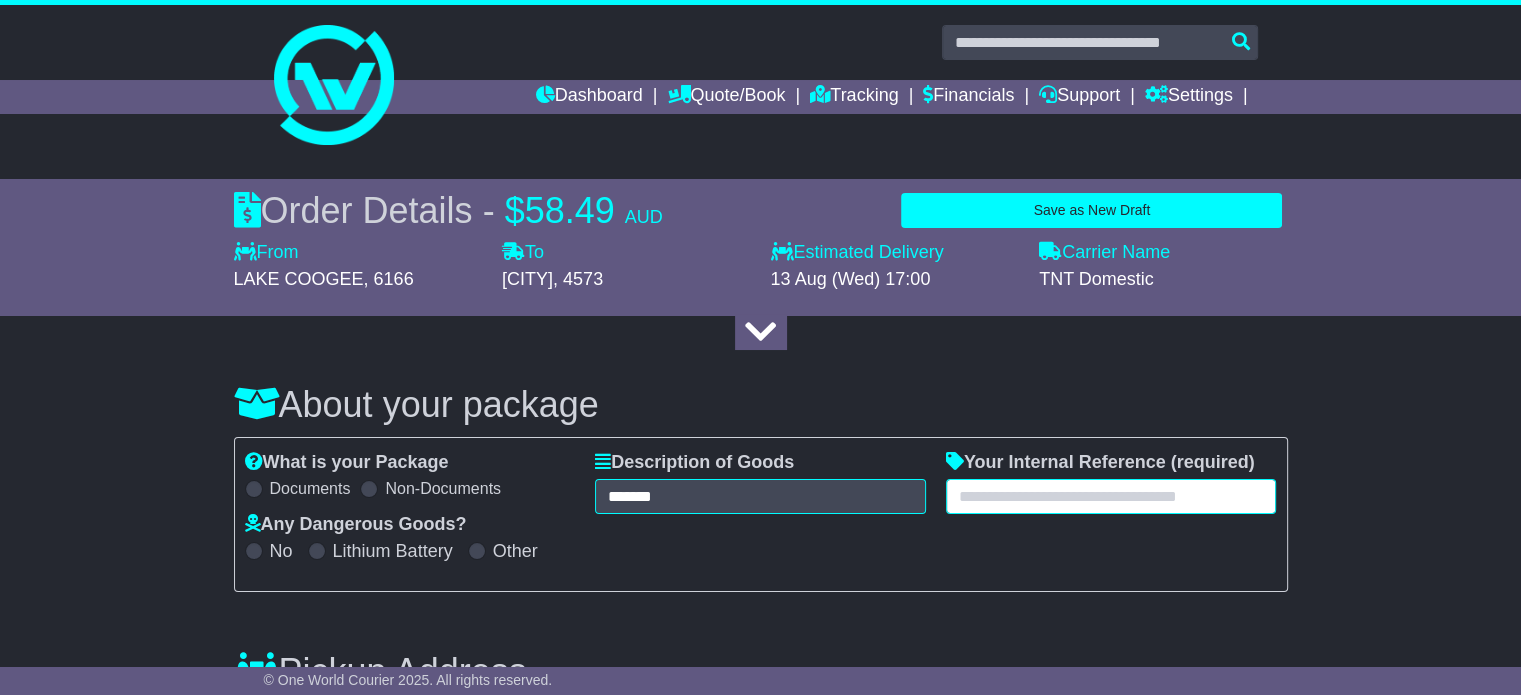 click at bounding box center (1111, 496) 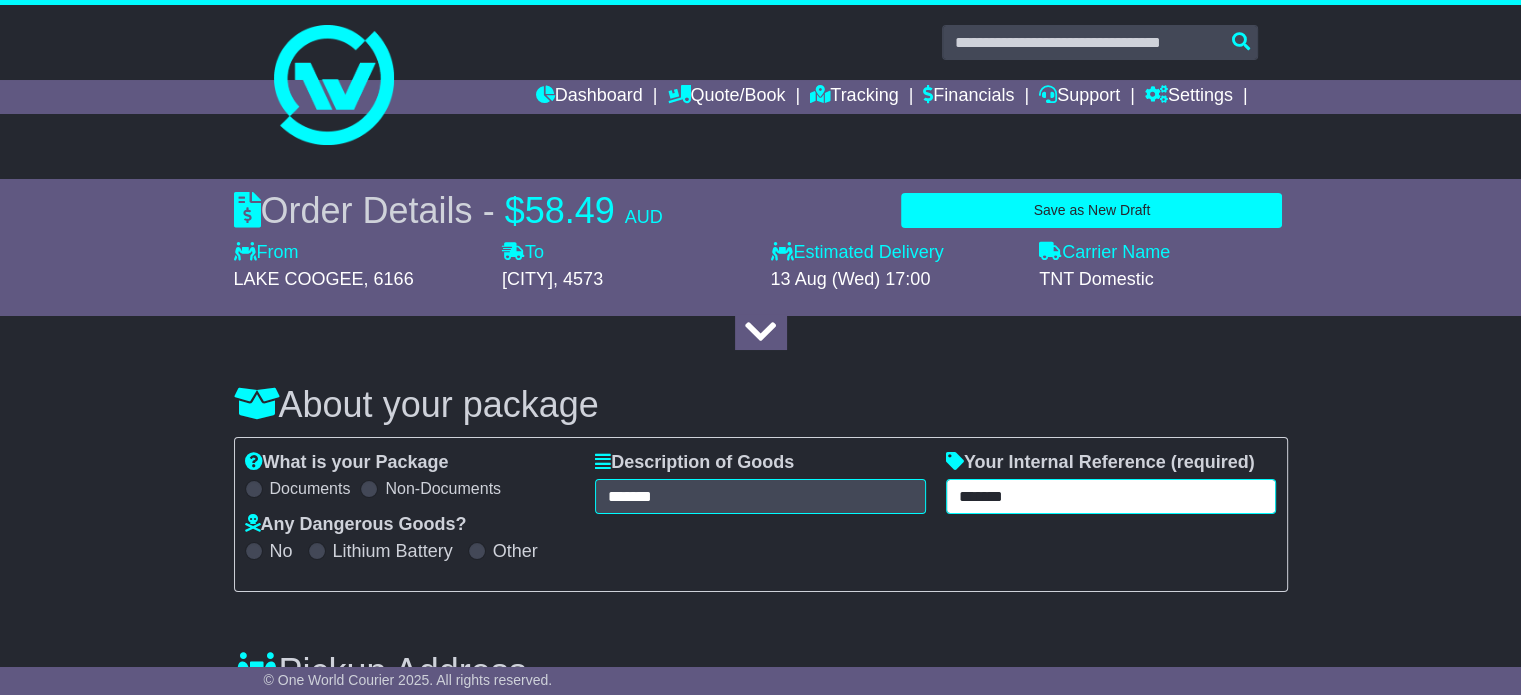 type on "*******" 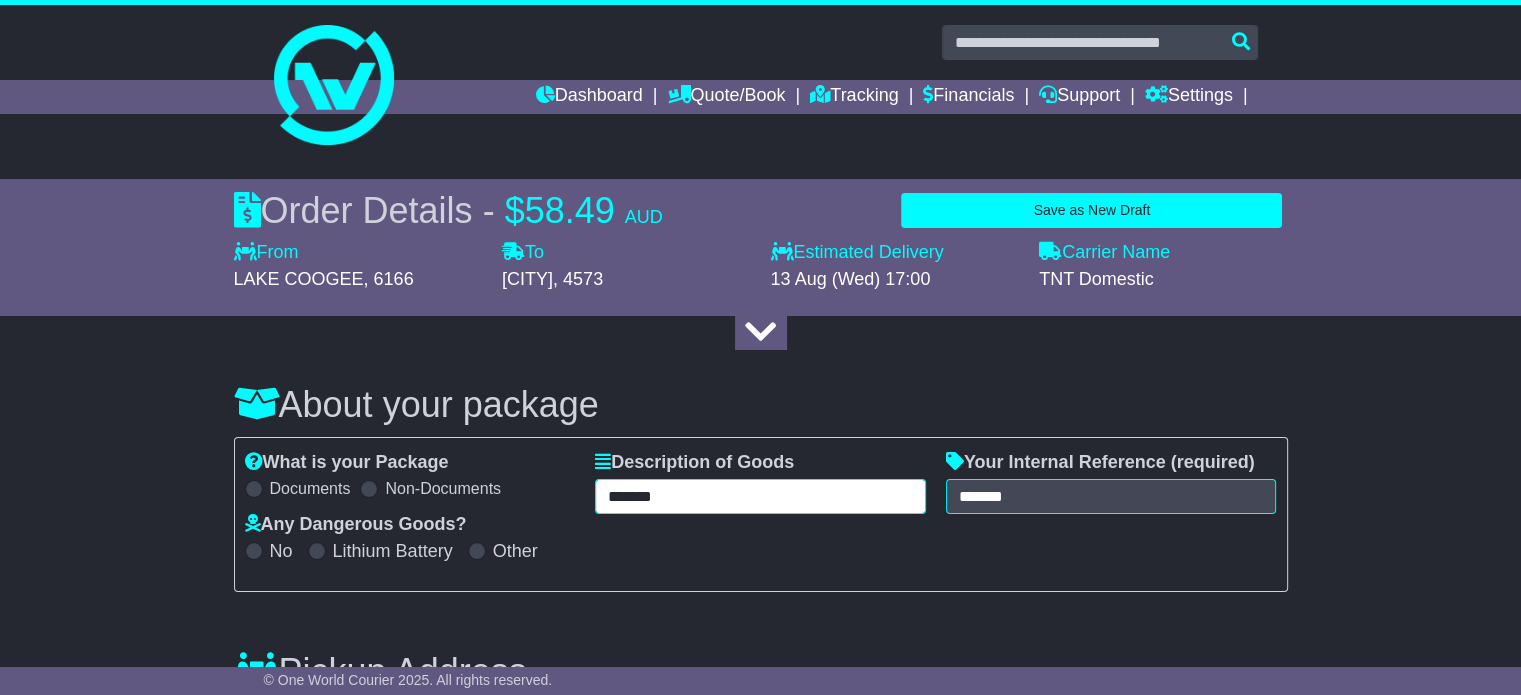 drag, startPoint x: 736, startPoint y: 499, endPoint x: 556, endPoint y: 490, distance: 180.22485 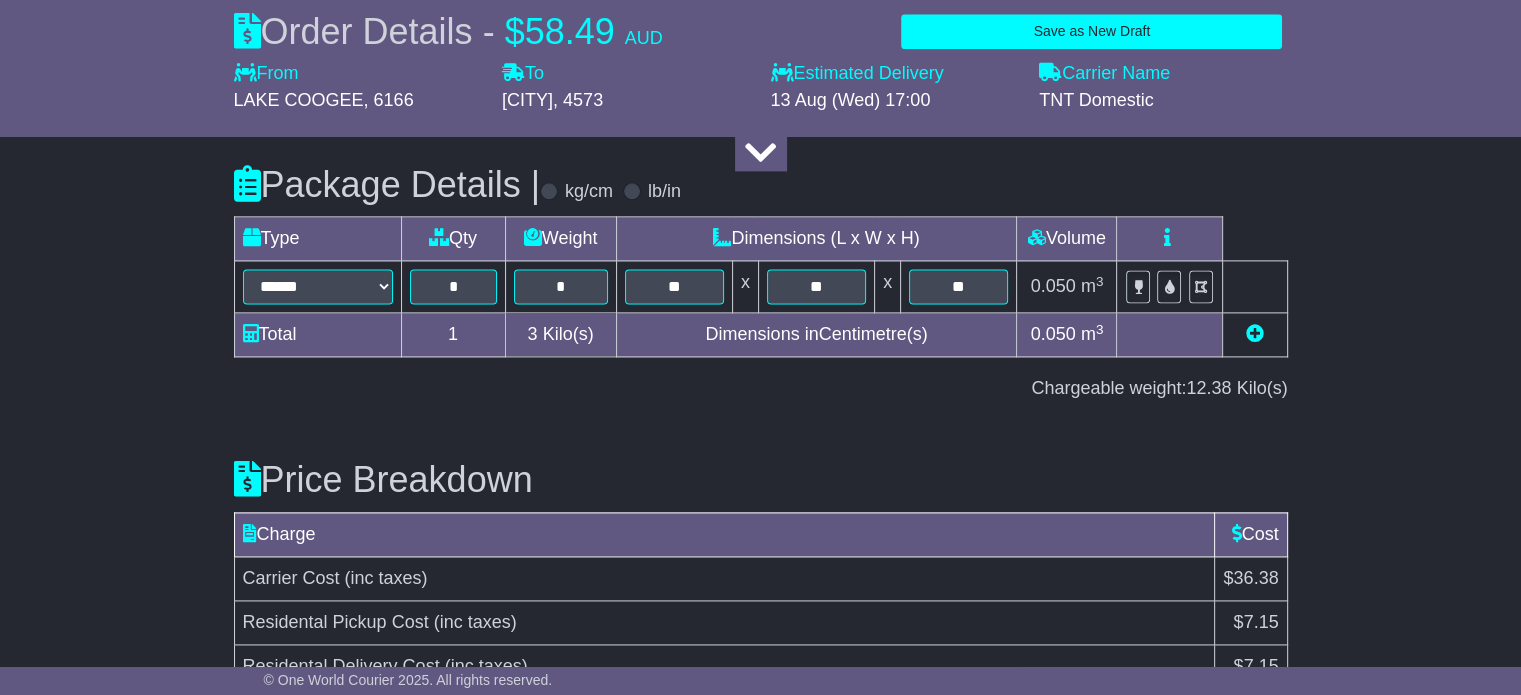 scroll, scrollTop: 2842, scrollLeft: 0, axis: vertical 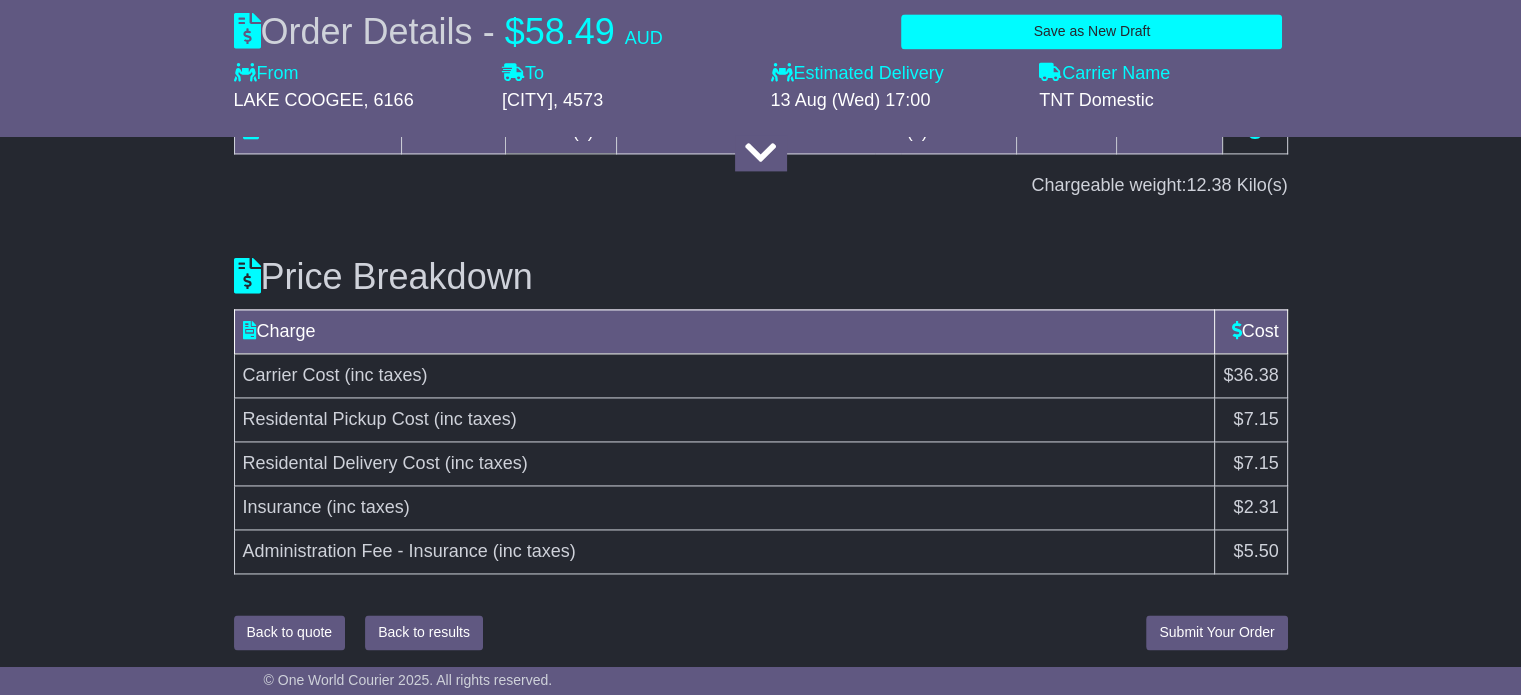 type on "*********" 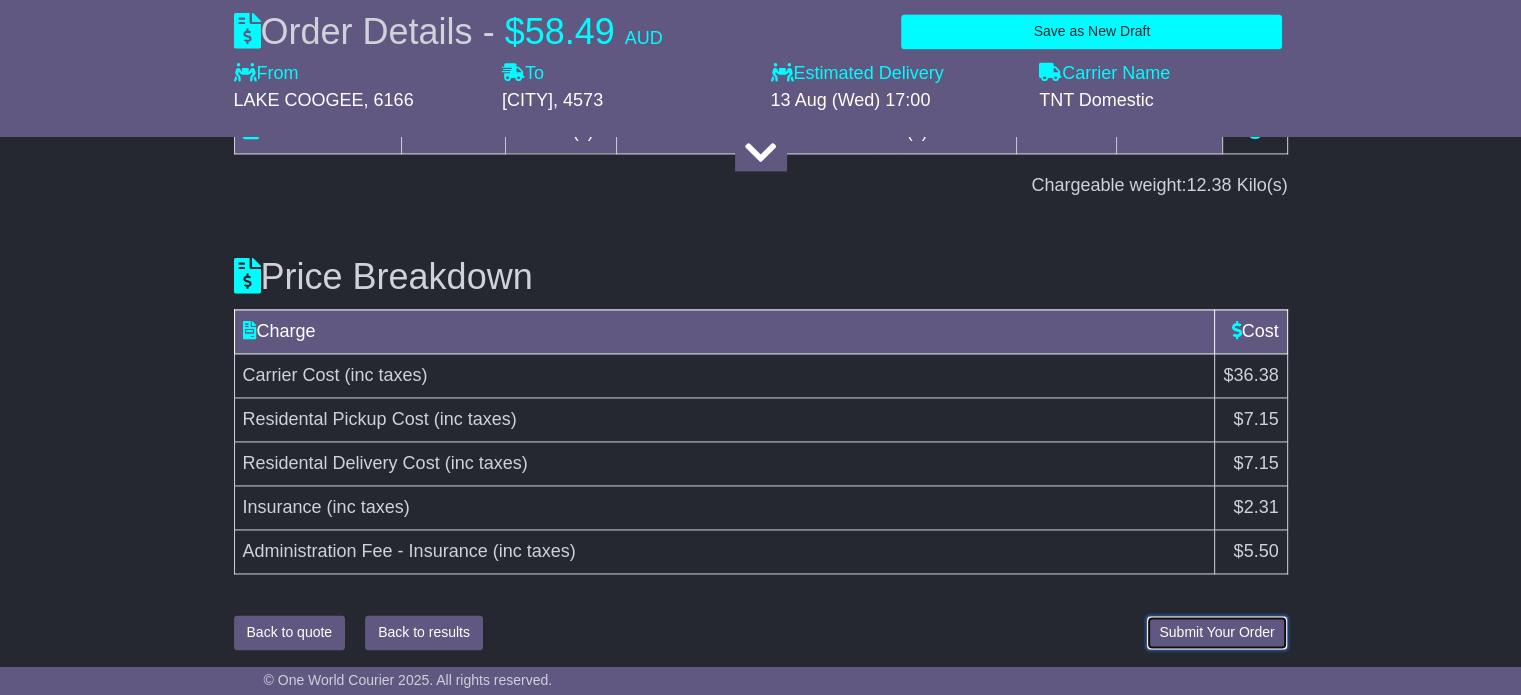 click on "Submit Your Order" at bounding box center (1216, 632) 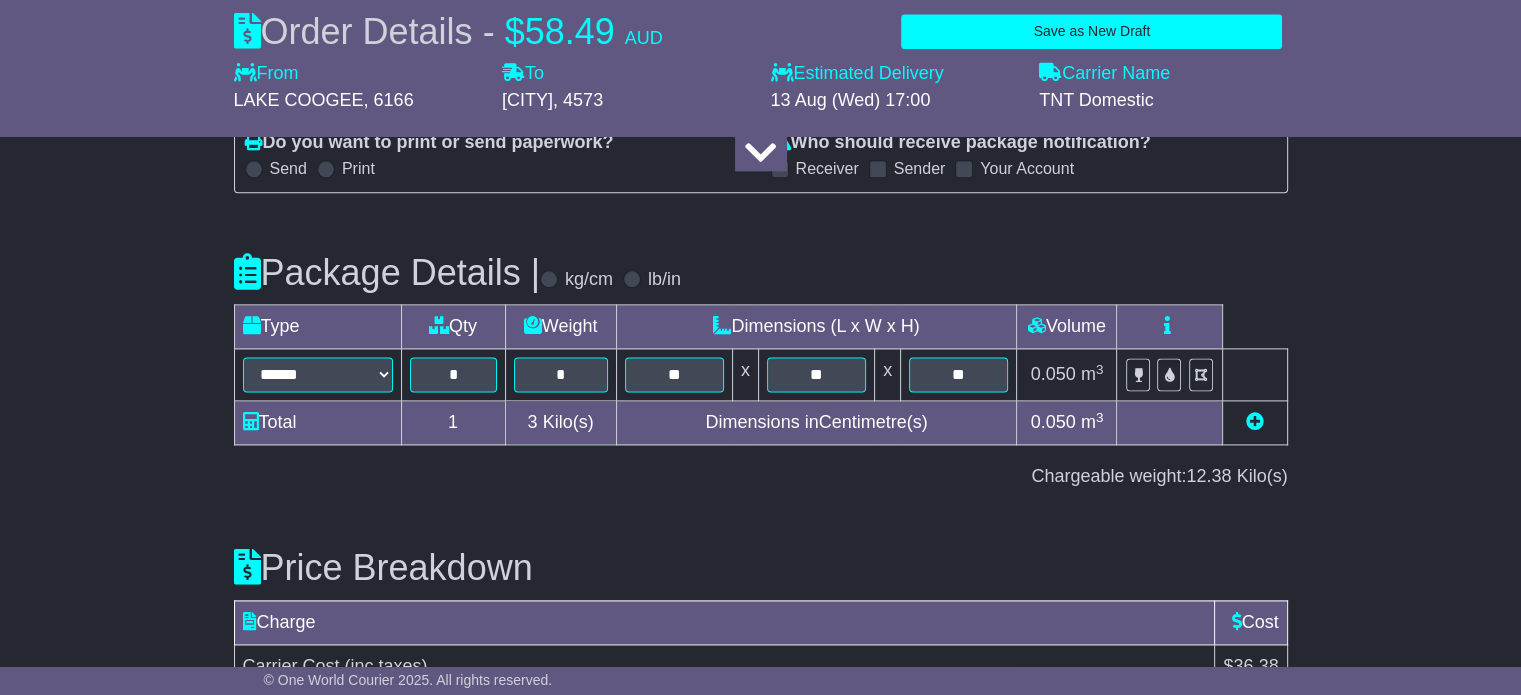 scroll, scrollTop: 2842, scrollLeft: 0, axis: vertical 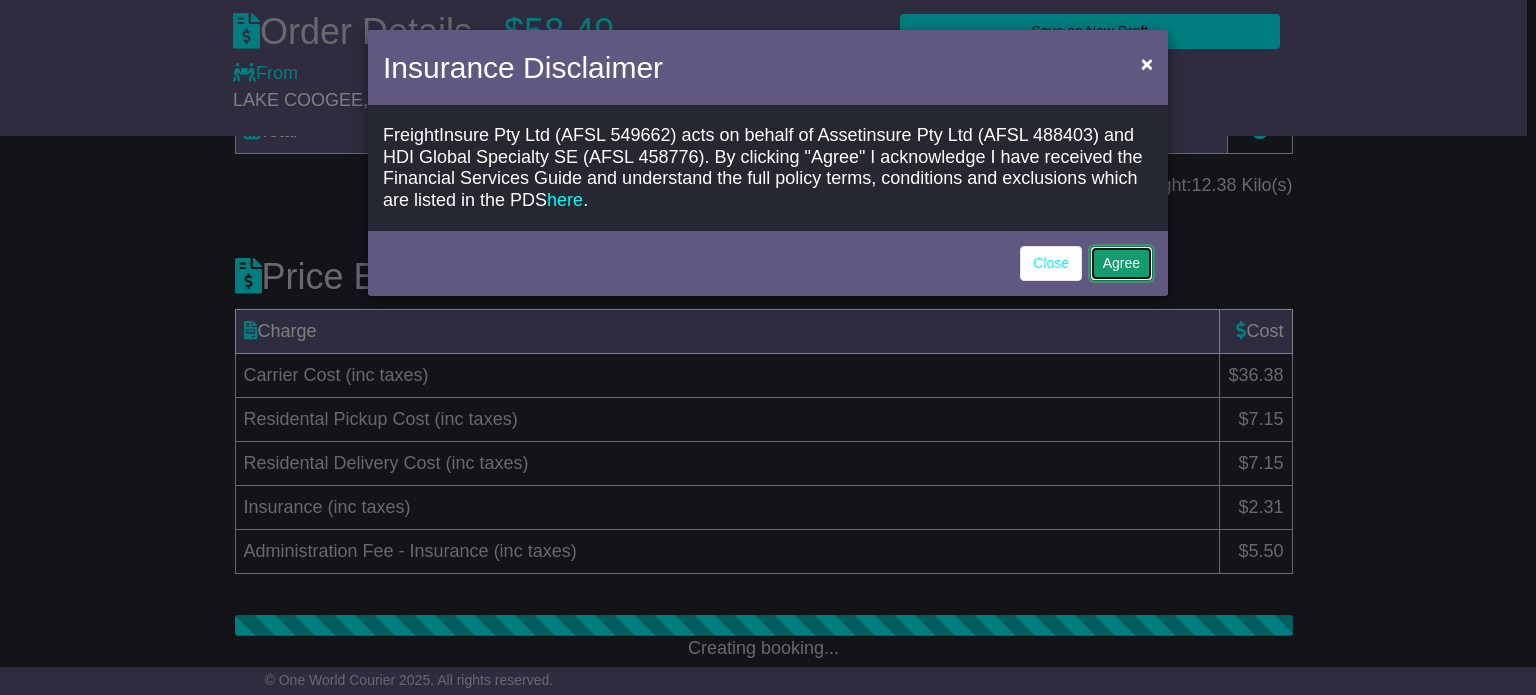 click on "Agree" 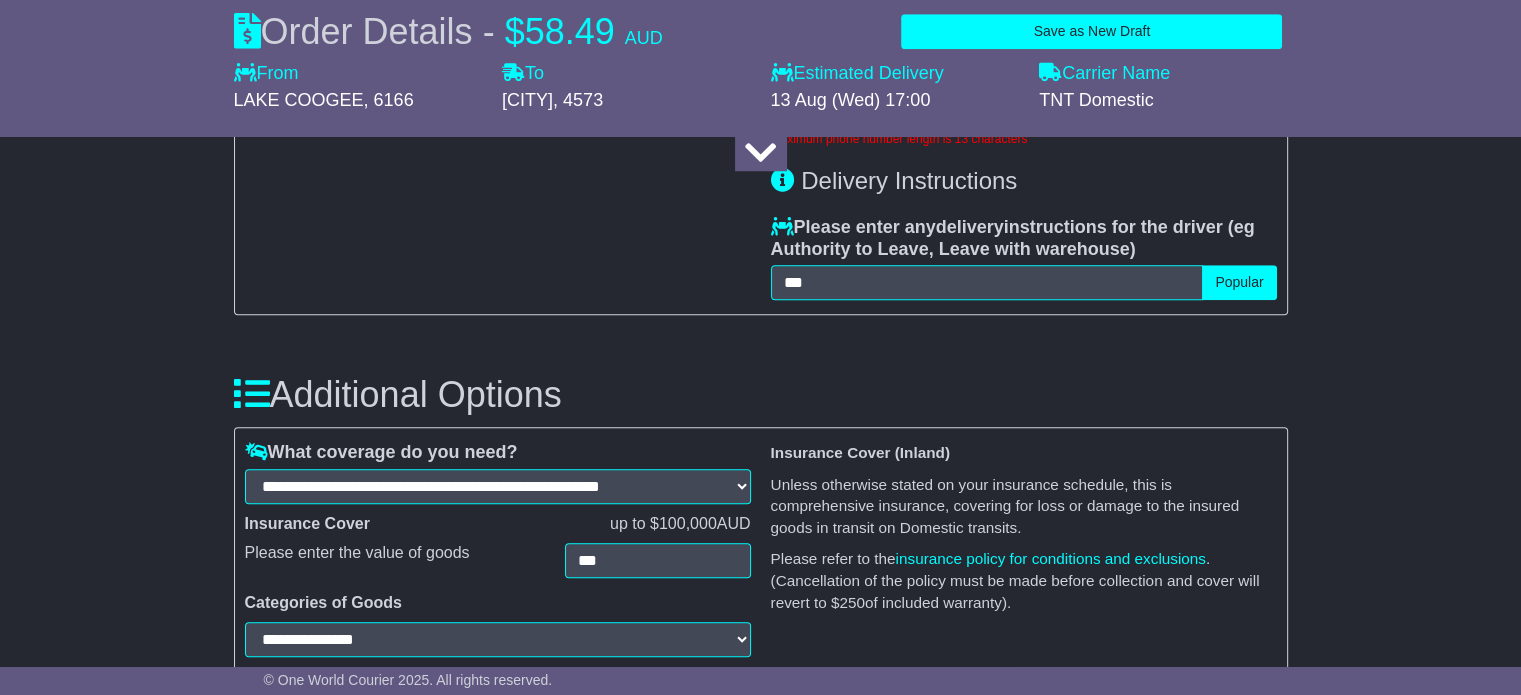 scroll, scrollTop: 1583, scrollLeft: 0, axis: vertical 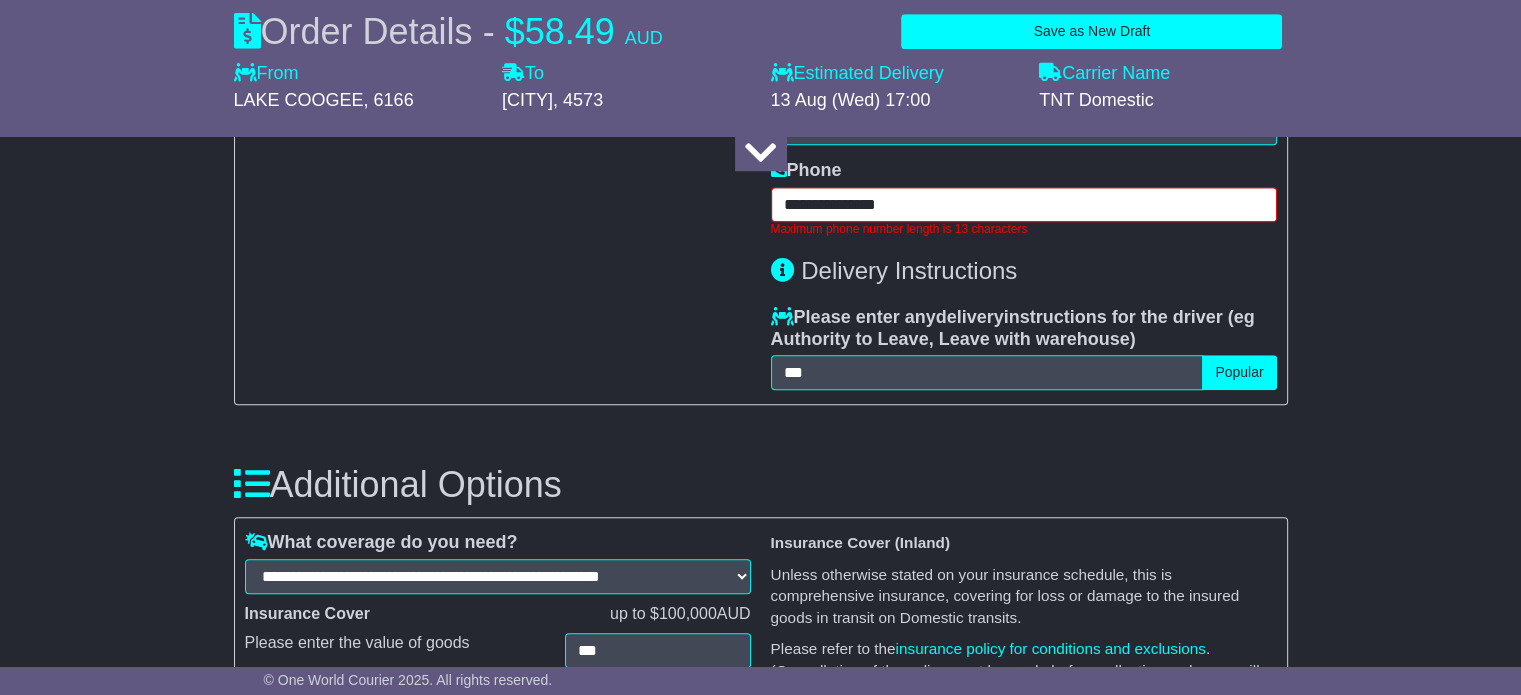 drag, startPoint x: 812, startPoint y: 199, endPoint x: 702, endPoint y: 213, distance: 110.88733 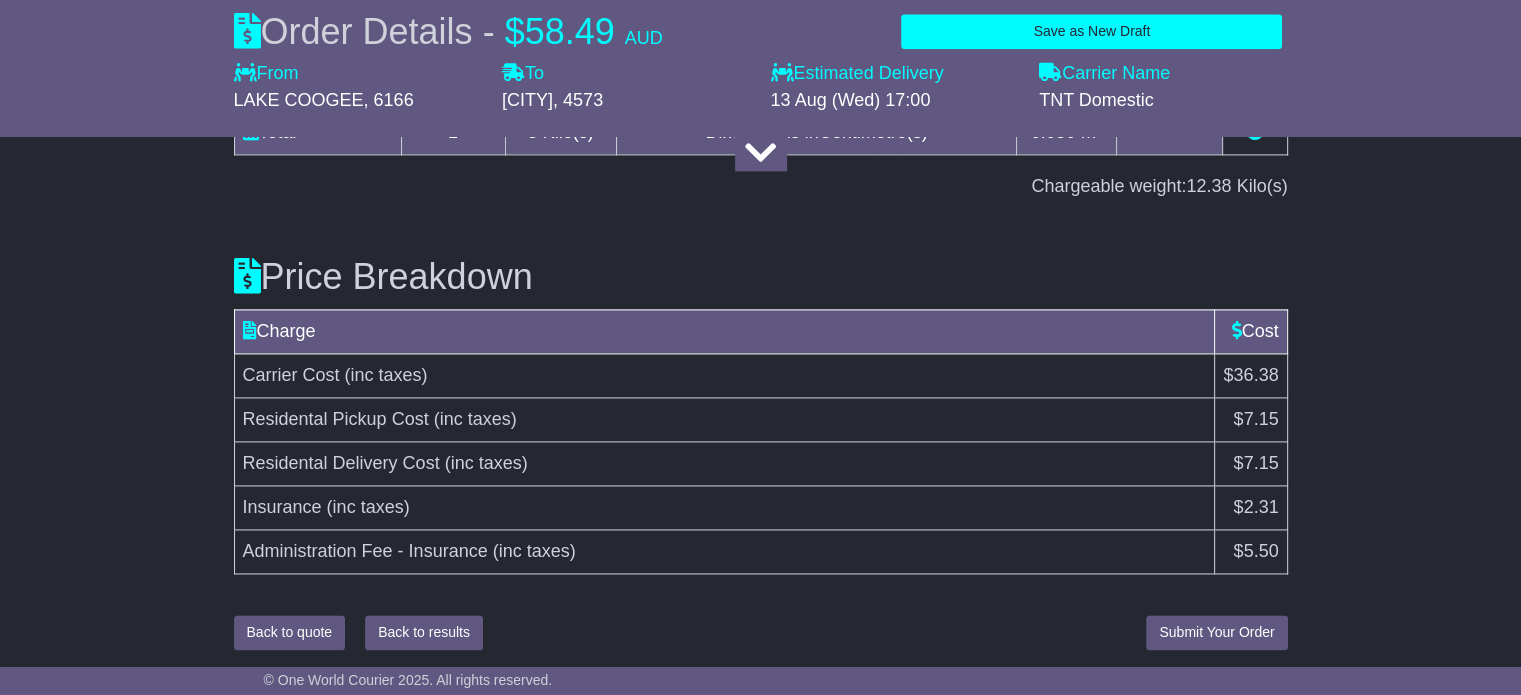 type on "**********" 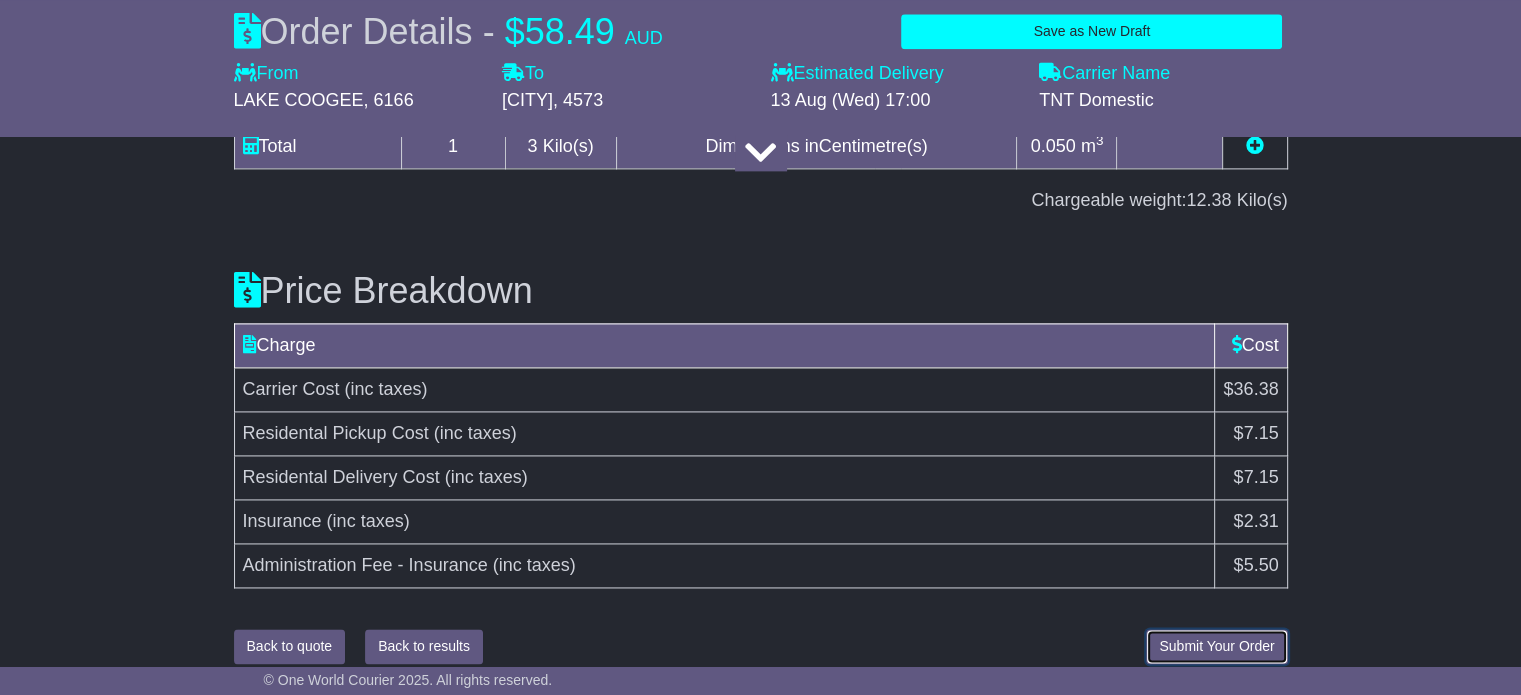 click on "Submit Your Order" at bounding box center [1216, 646] 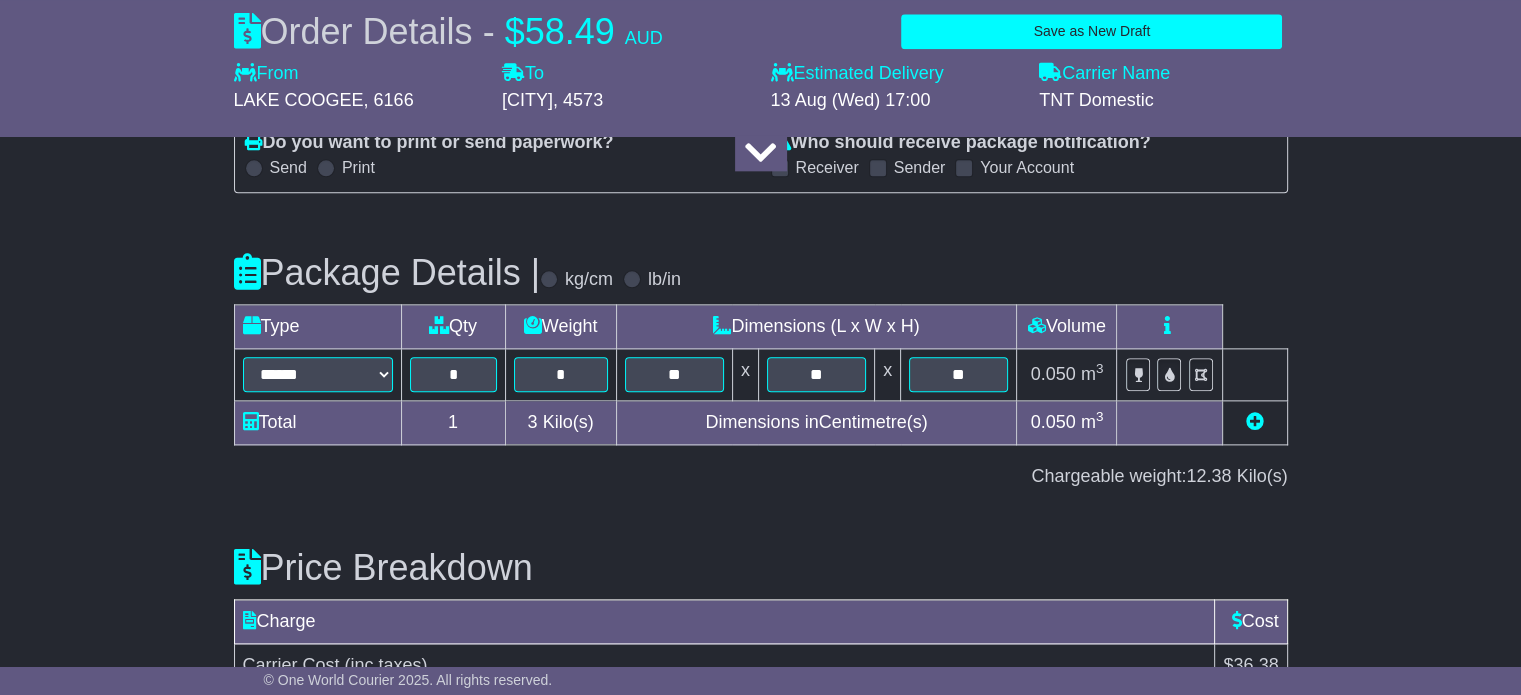 scroll, scrollTop: 2730, scrollLeft: 0, axis: vertical 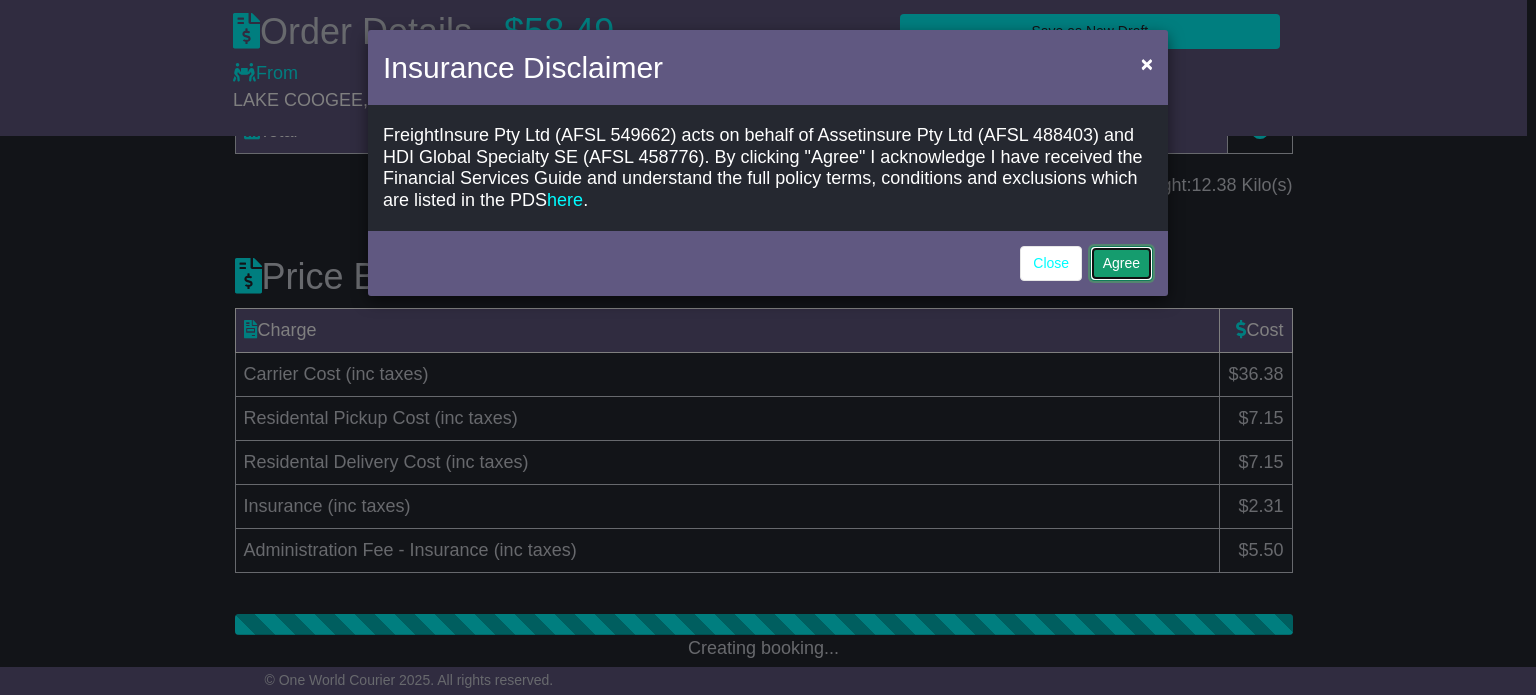click on "Agree" 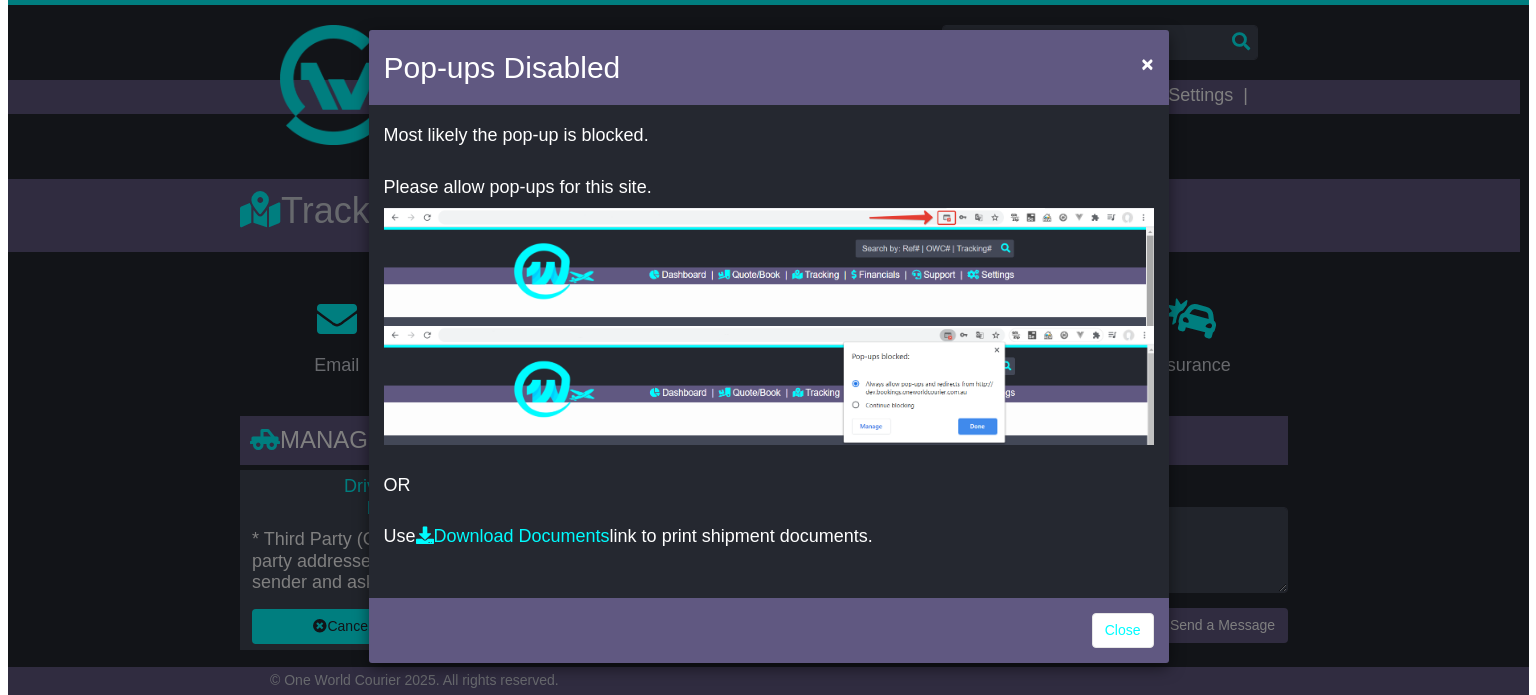 scroll, scrollTop: 0, scrollLeft: 0, axis: both 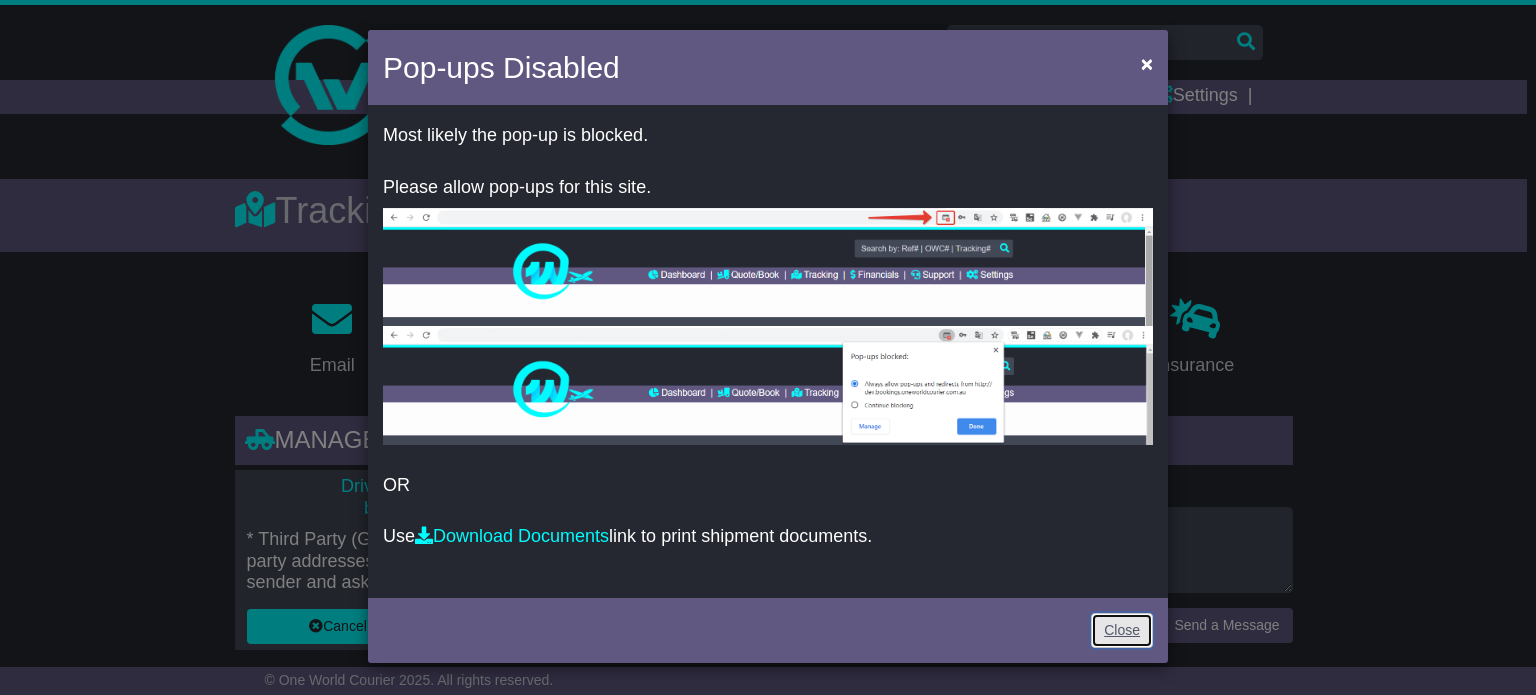click on "Close" at bounding box center (1122, 630) 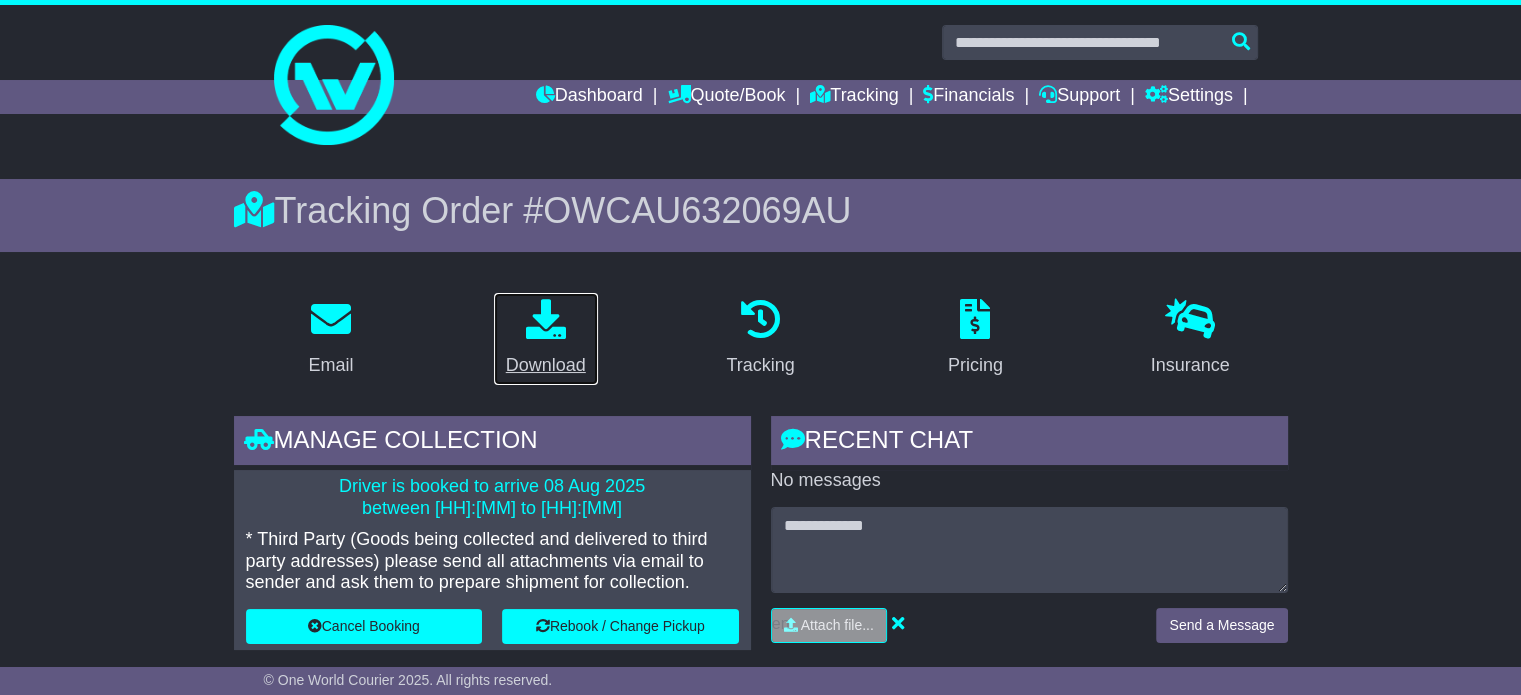 click on "Download" at bounding box center (546, 365) 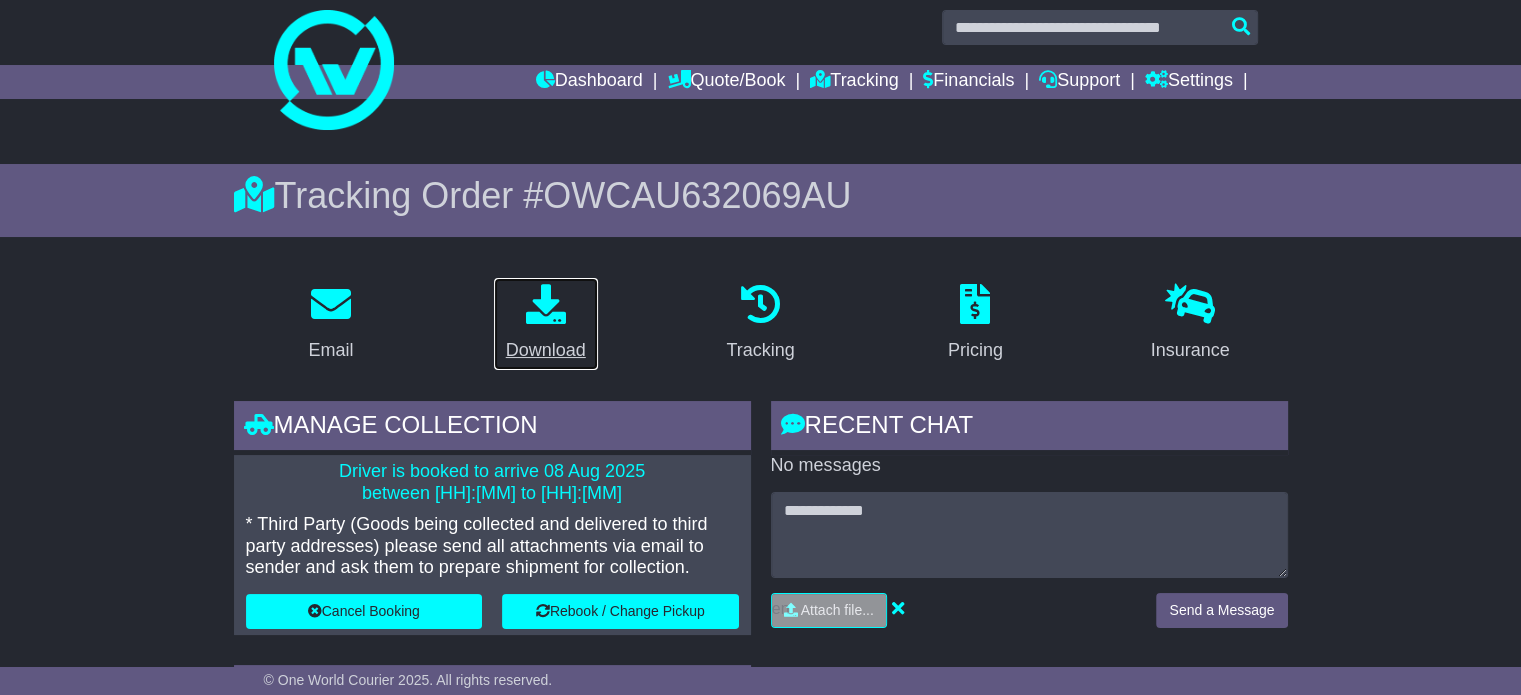 scroll, scrollTop: 0, scrollLeft: 0, axis: both 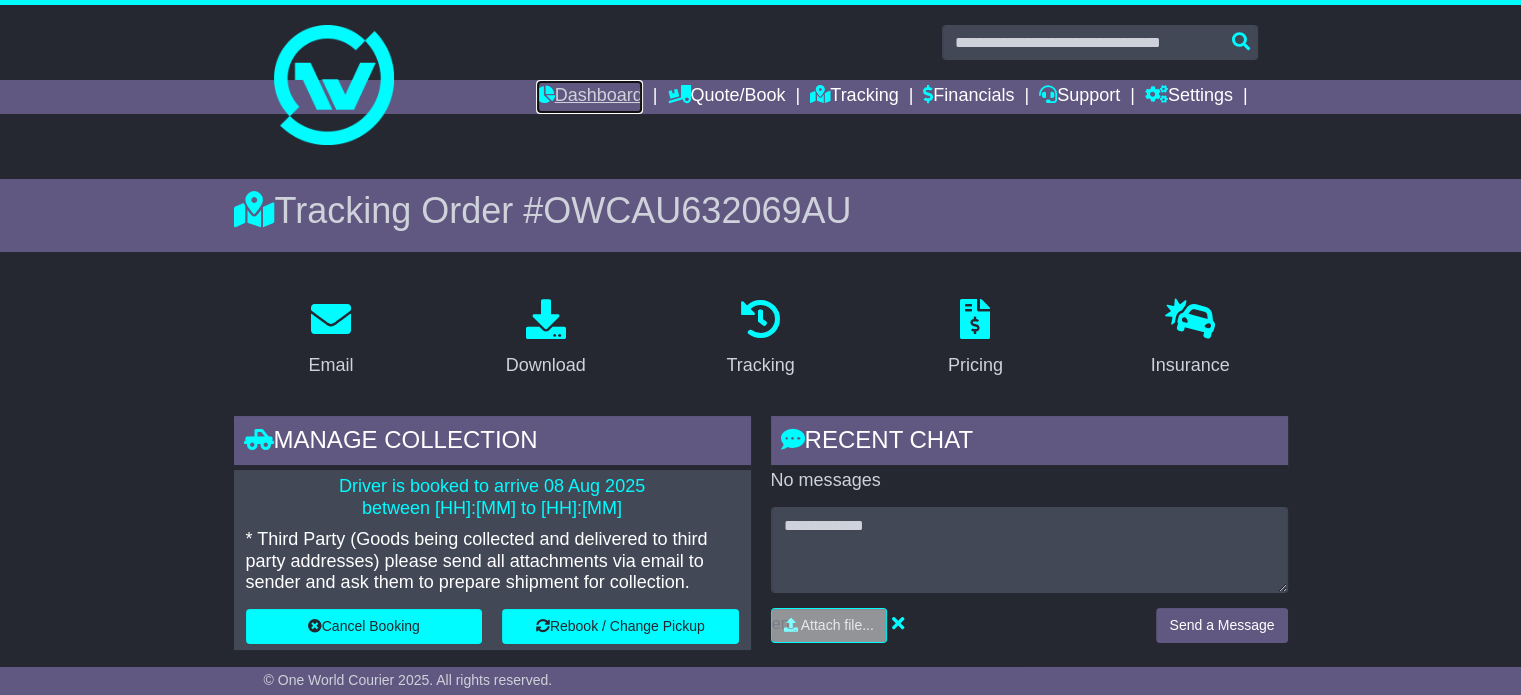 click on "Dashboard" at bounding box center [589, 97] 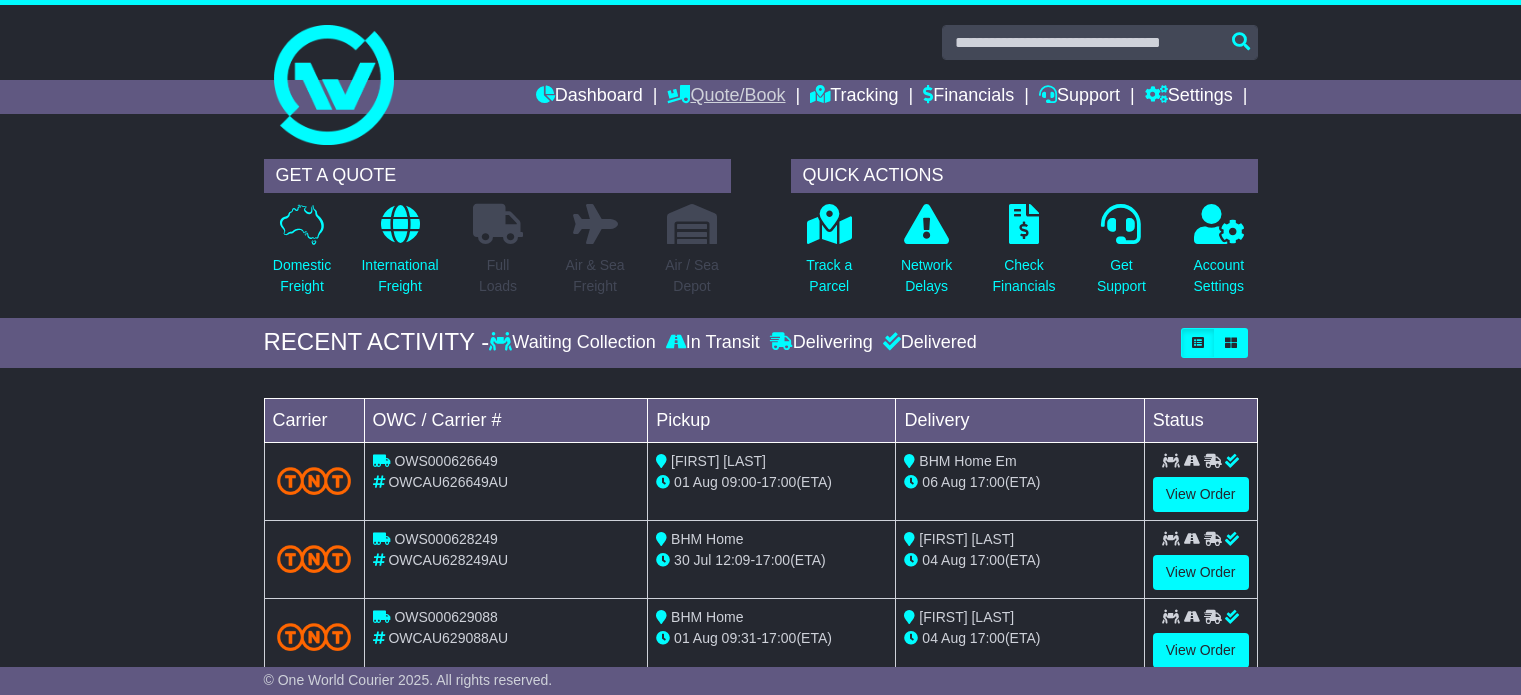 scroll, scrollTop: 0, scrollLeft: 0, axis: both 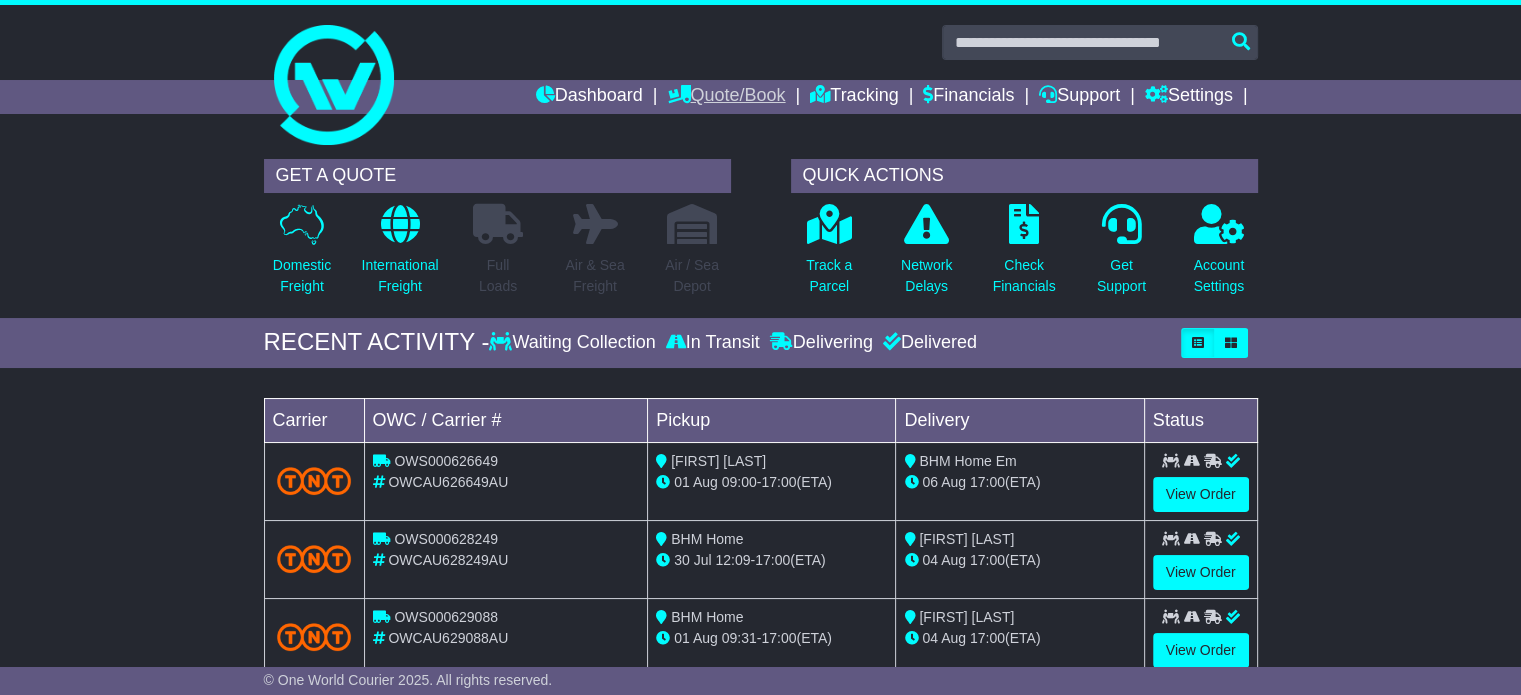 click on "Quote/Book" at bounding box center (726, 97) 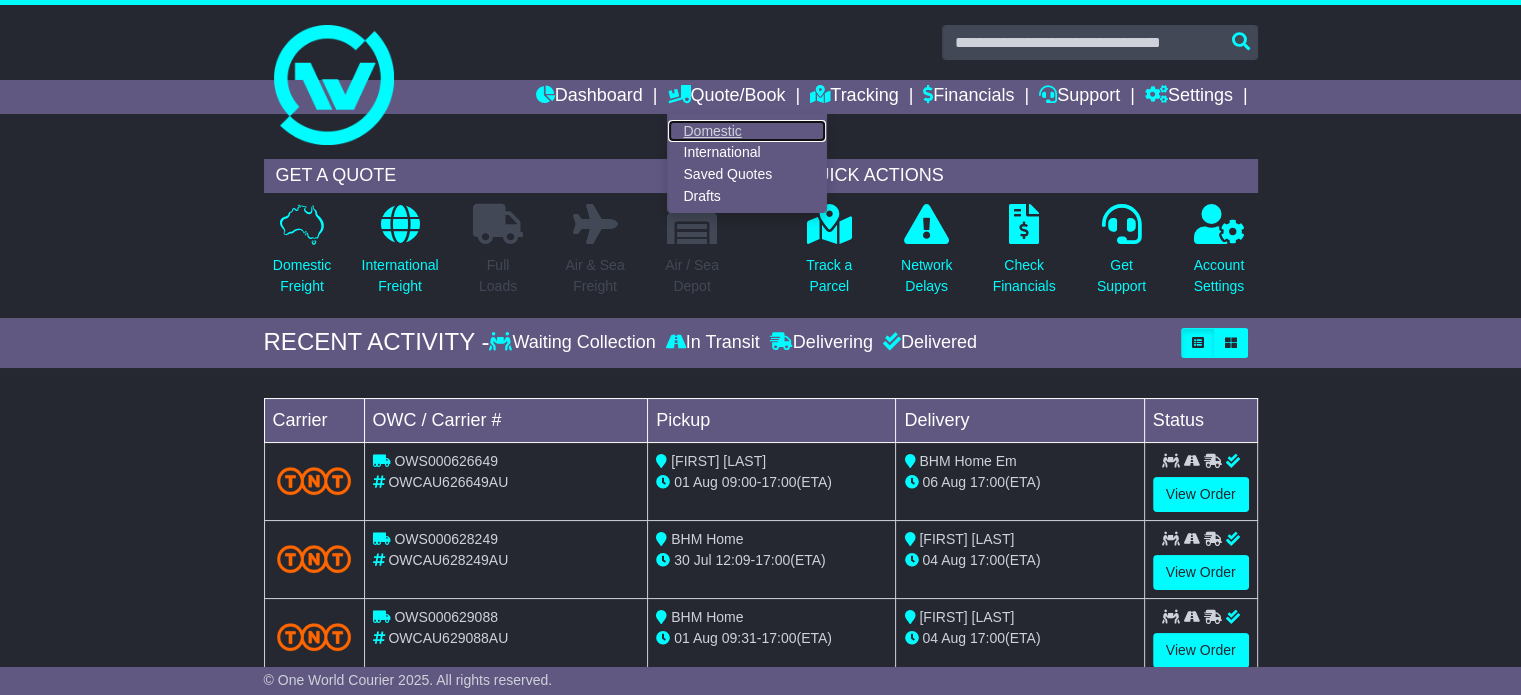 click on "Domestic" at bounding box center [747, 131] 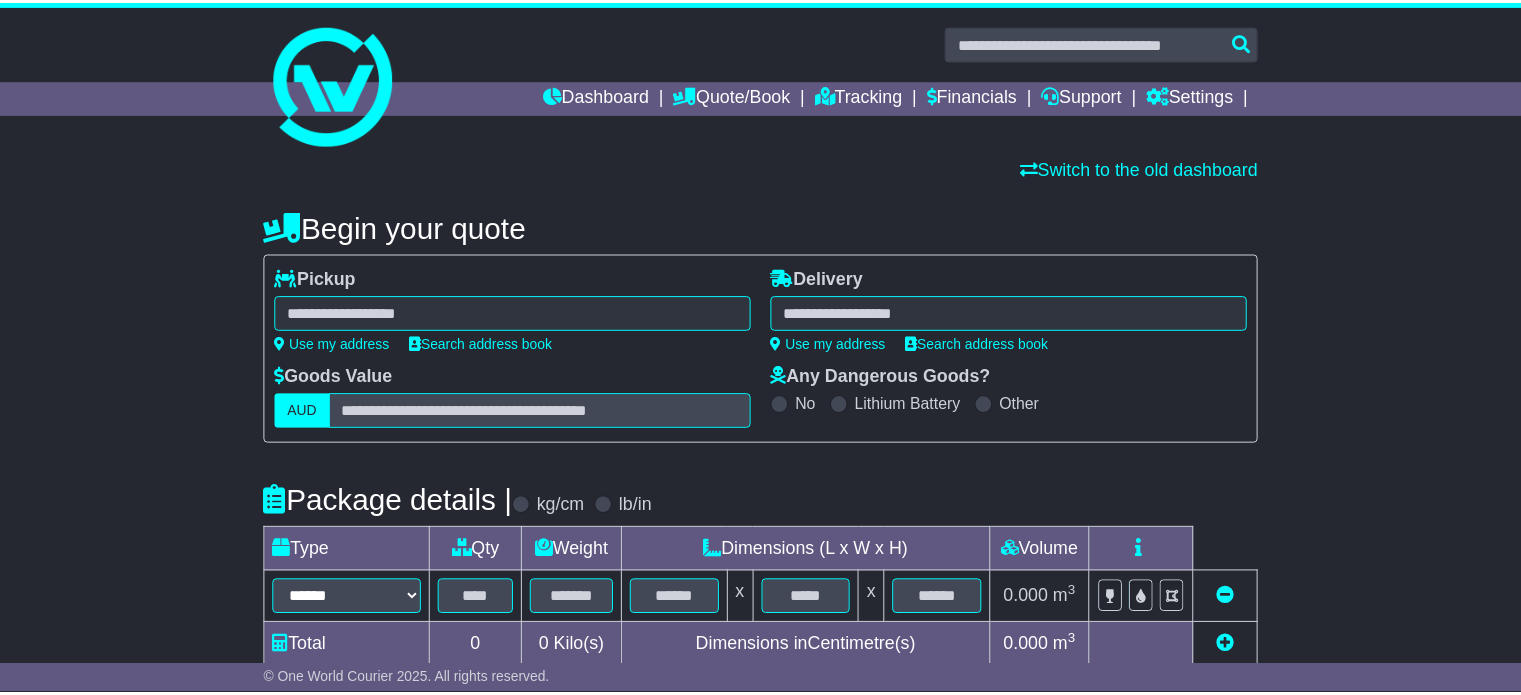scroll, scrollTop: 0, scrollLeft: 0, axis: both 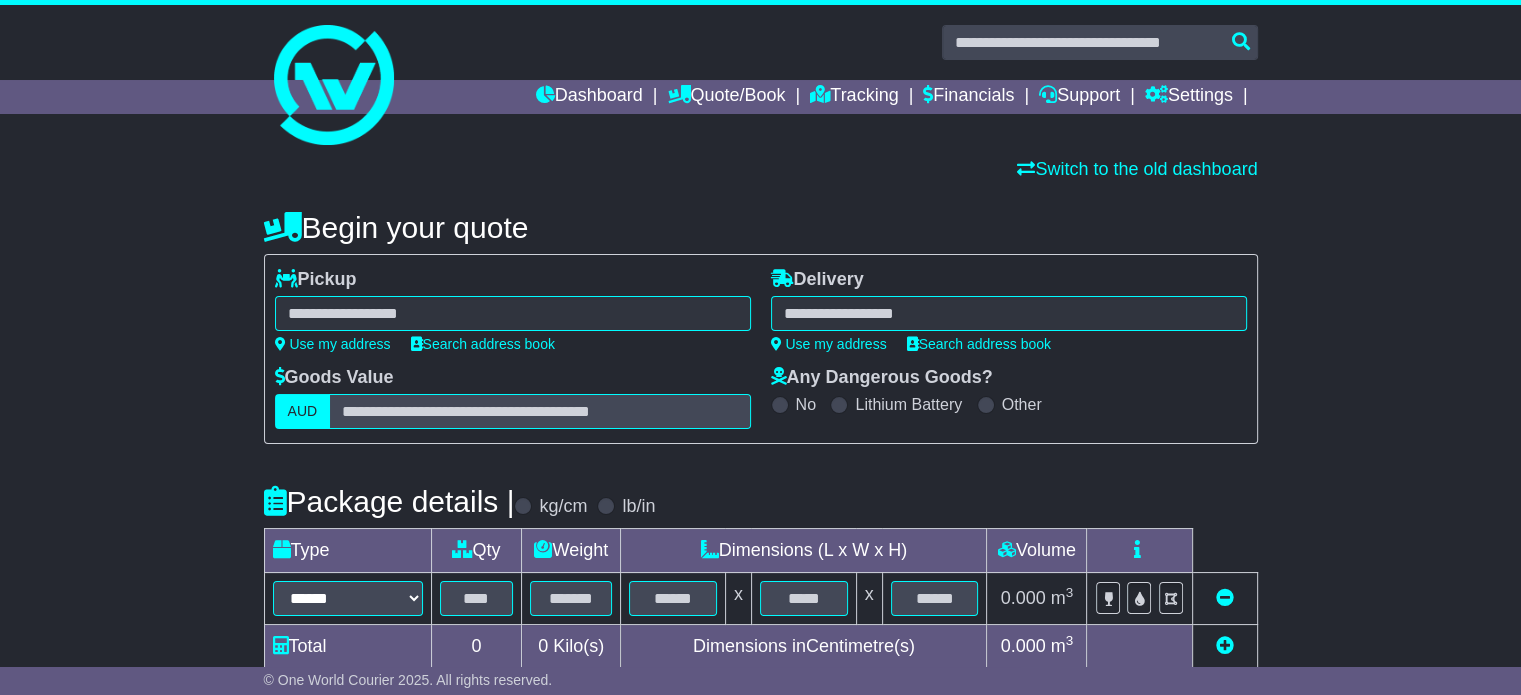 click at bounding box center (513, 313) 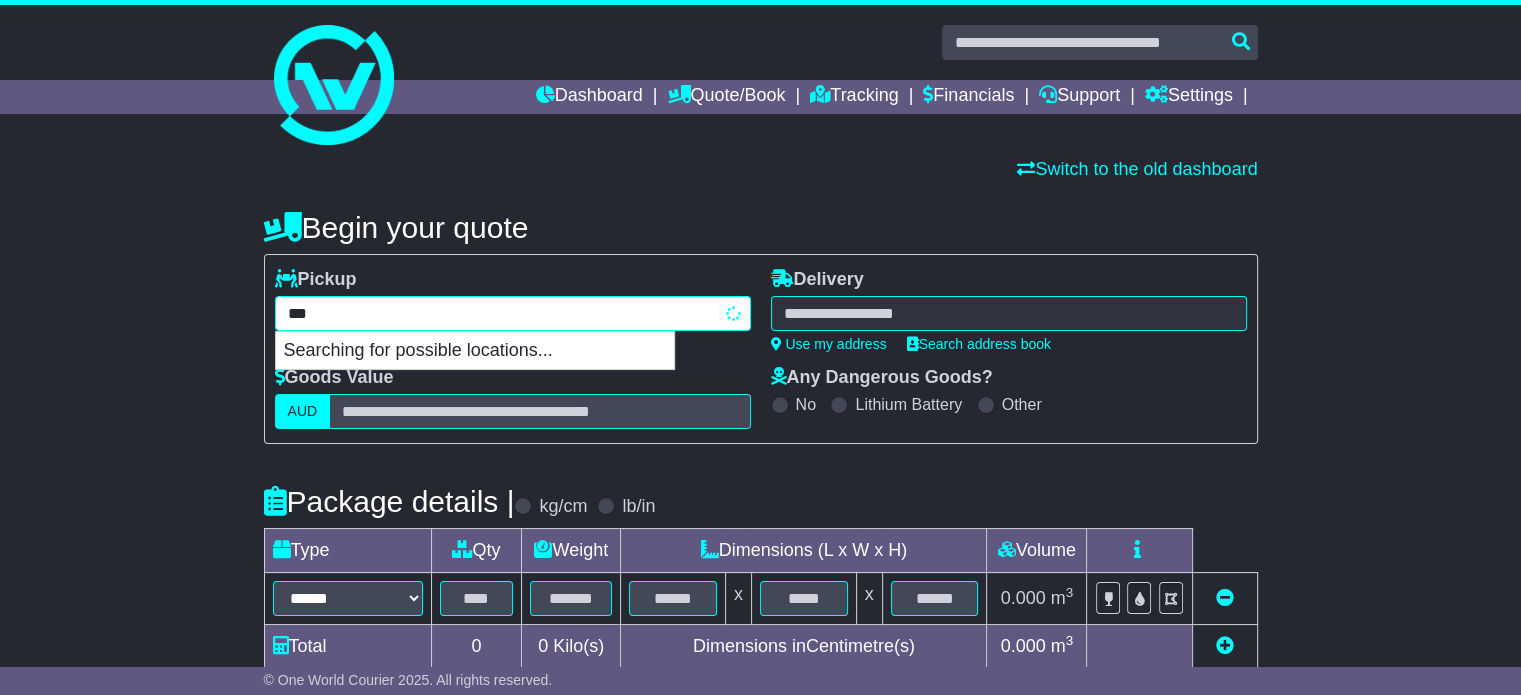 type on "****" 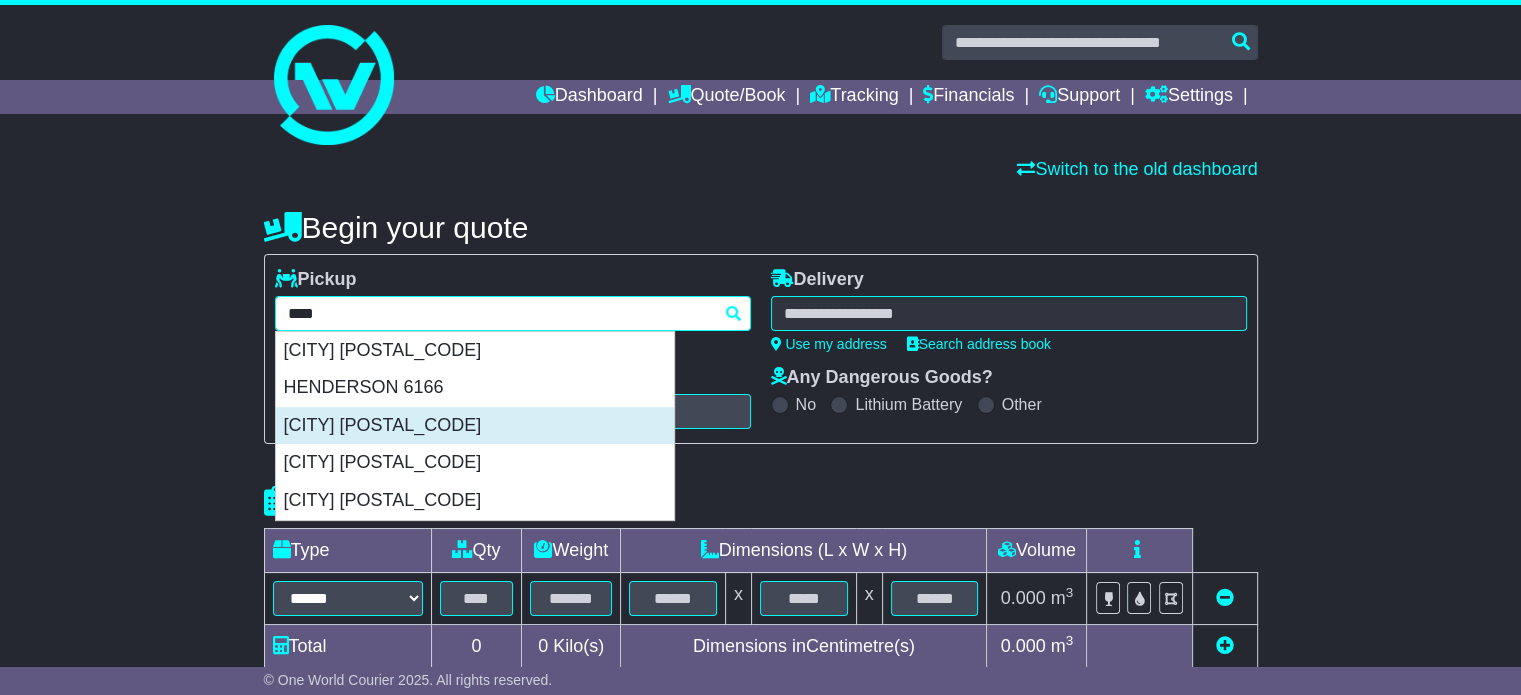 click on "[CITY] 6166" at bounding box center (475, 426) 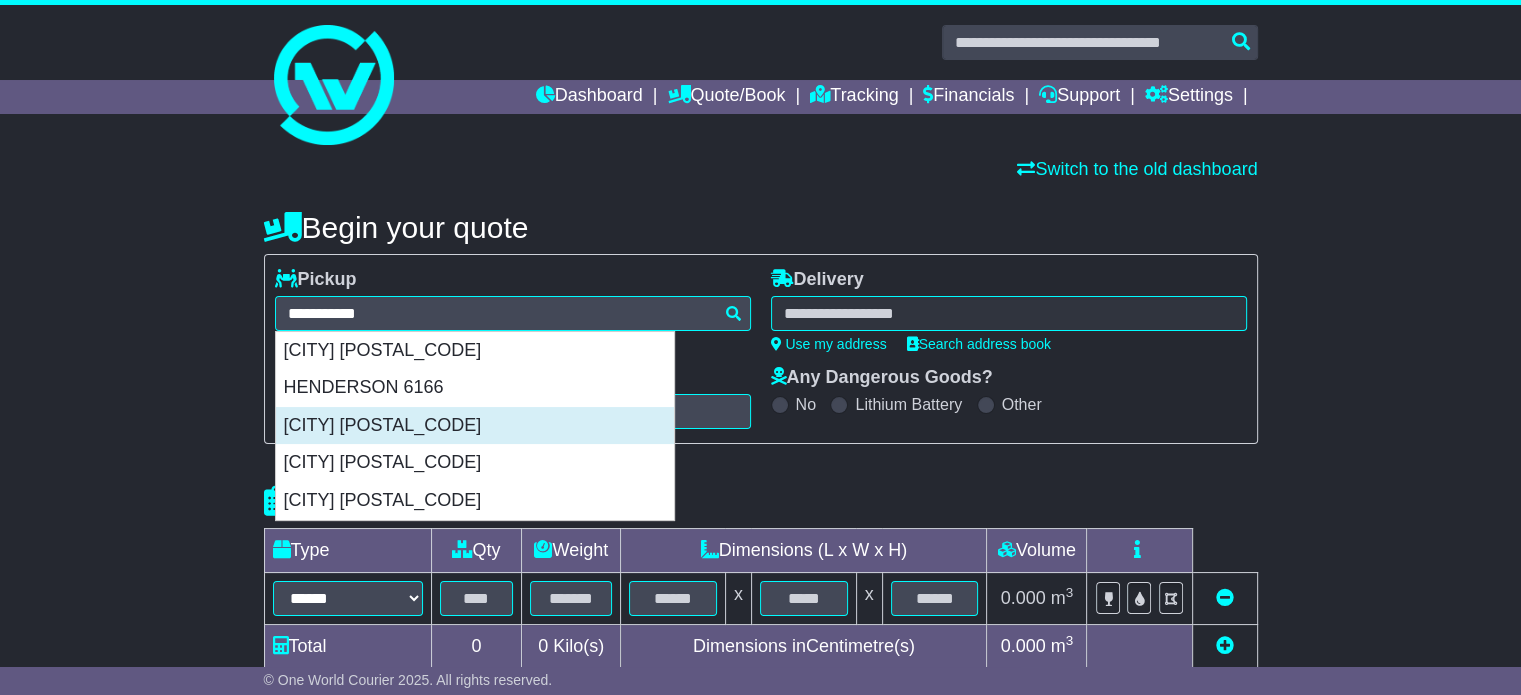 type on "**********" 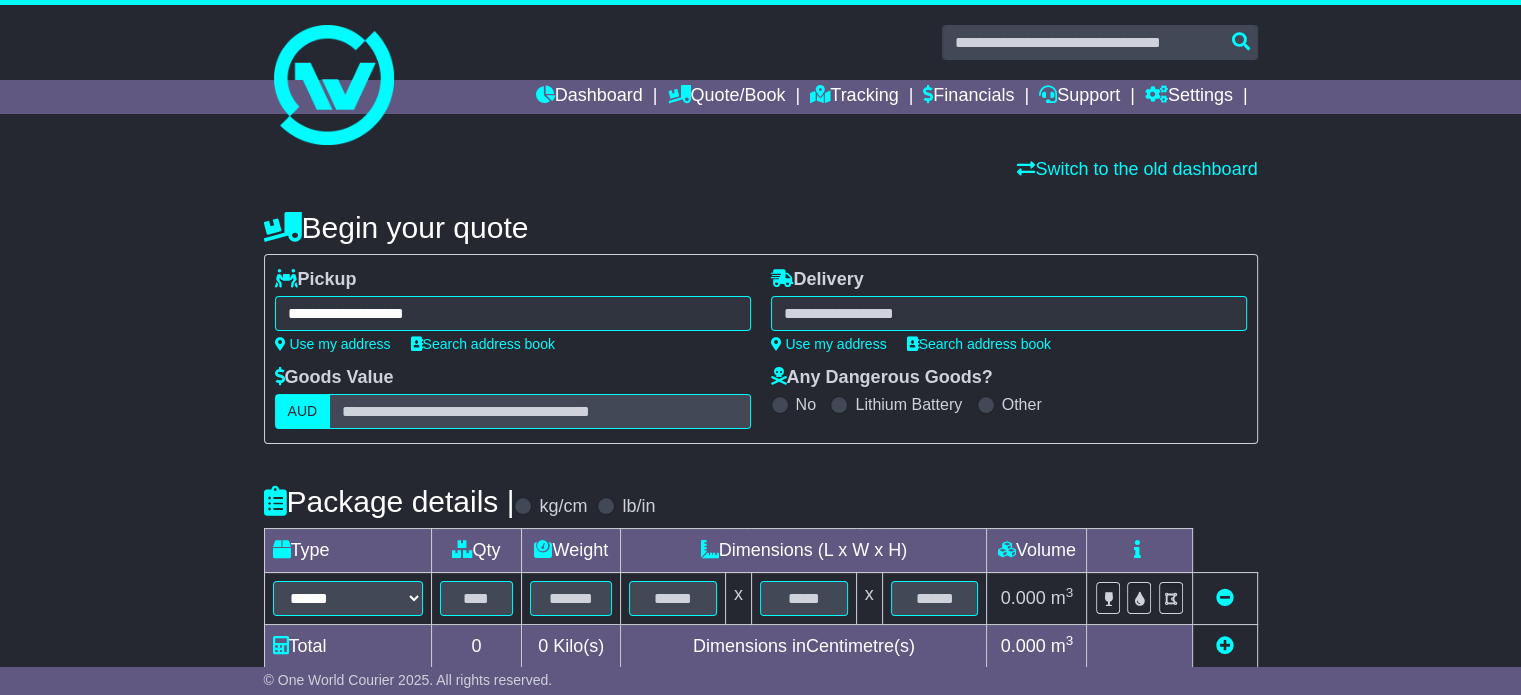 click at bounding box center (1009, 313) 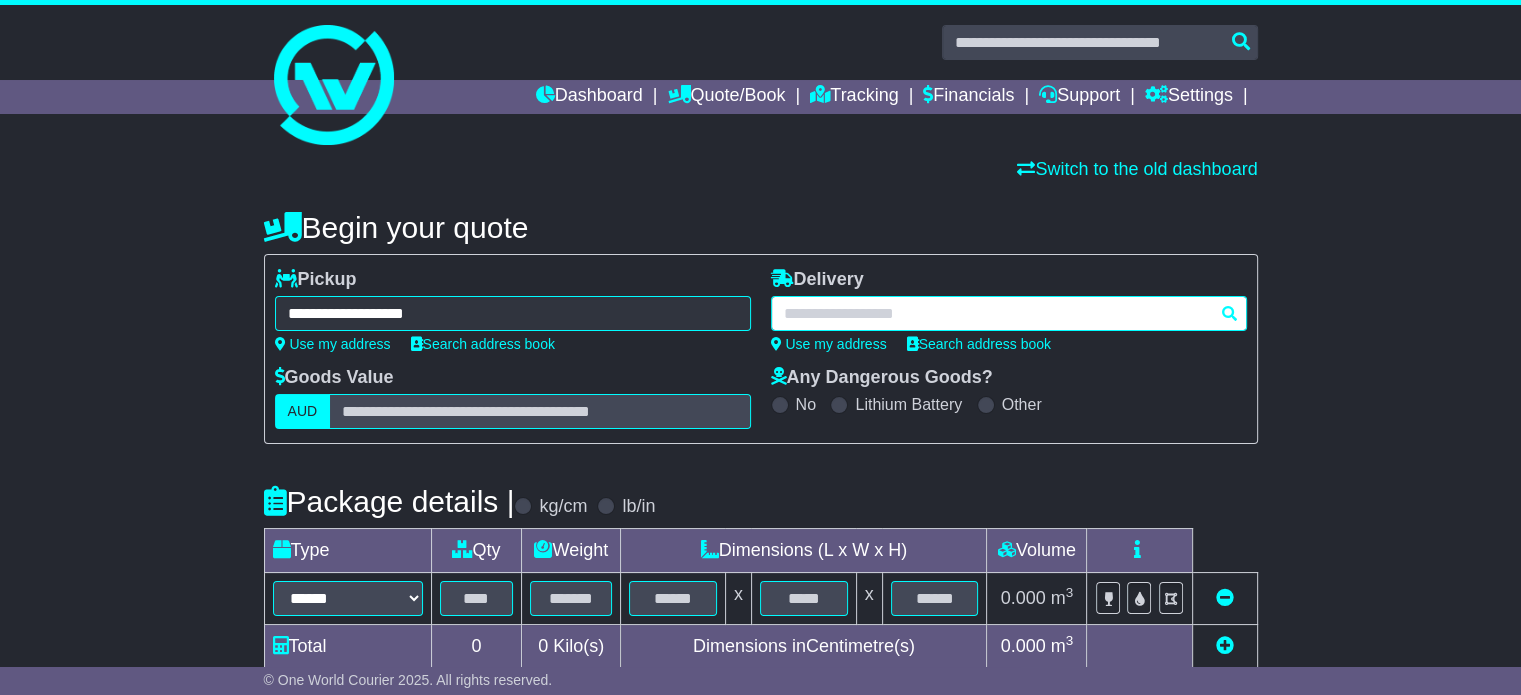 paste on "**********" 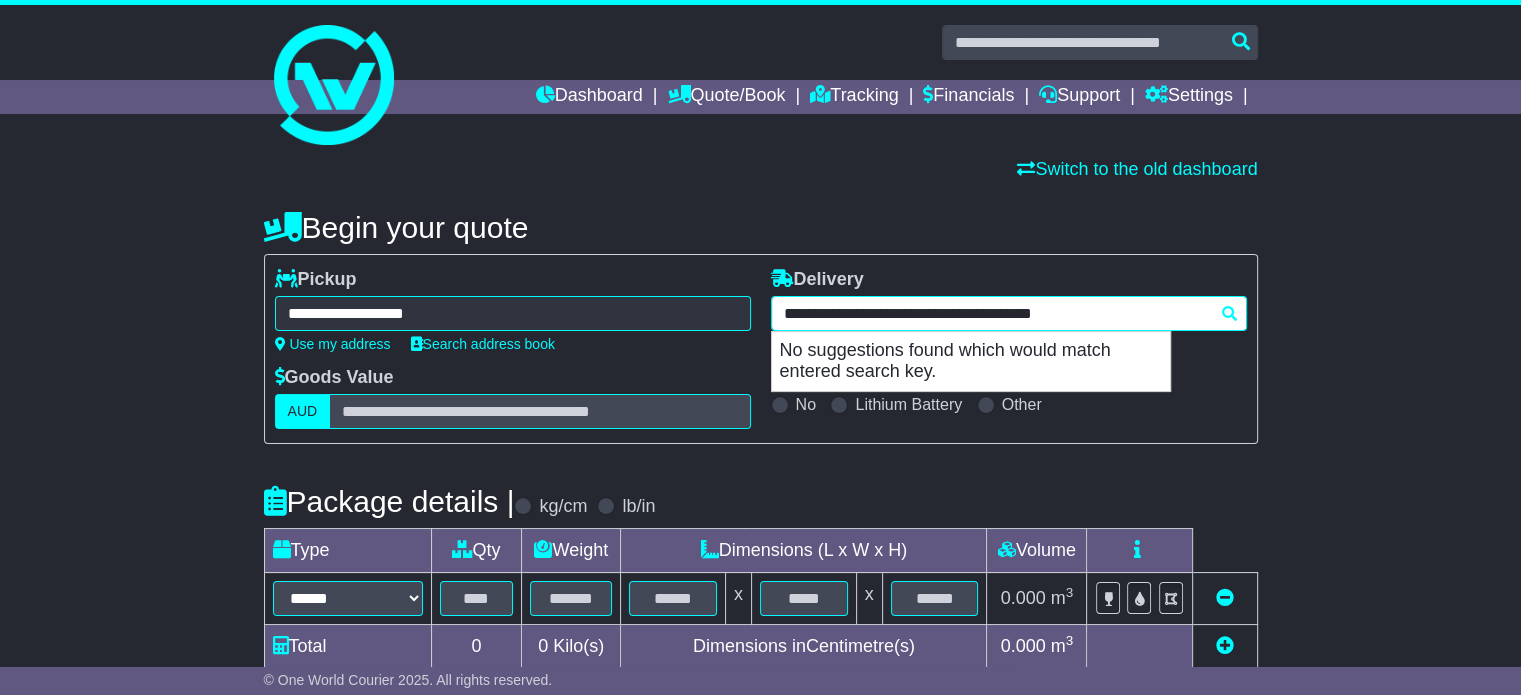 drag, startPoint x: 1052, startPoint y: 313, endPoint x: 712, endPoint y: 319, distance: 340.05295 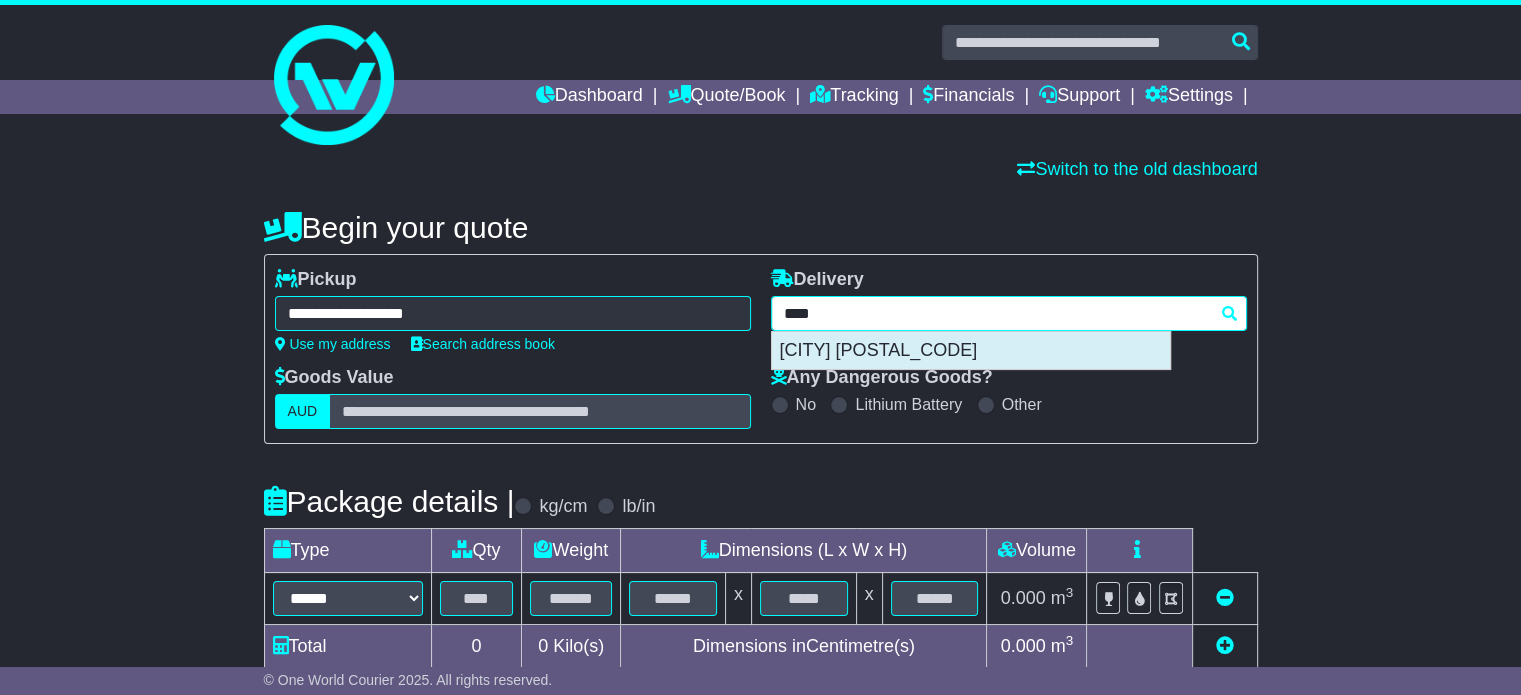 click on "RESERVOIR 3073" at bounding box center (971, 351) 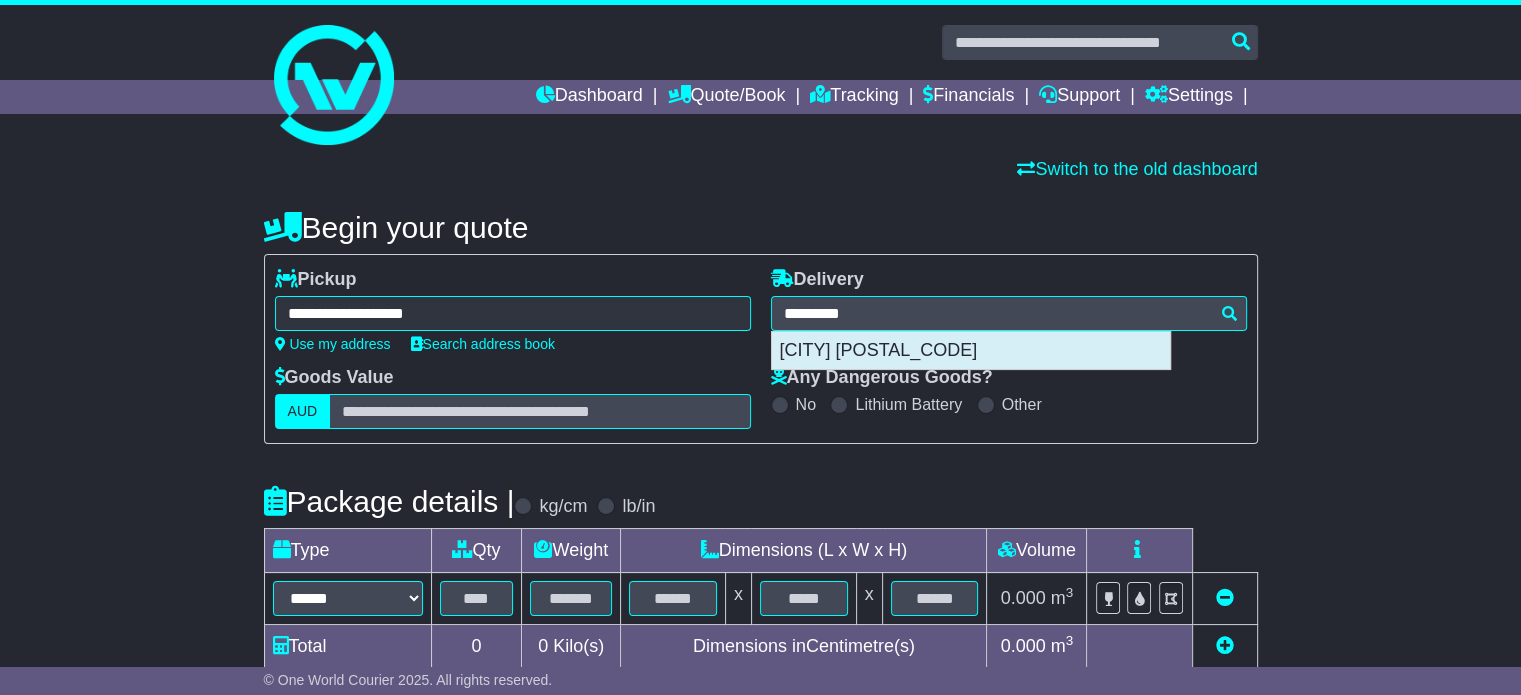 type on "**********" 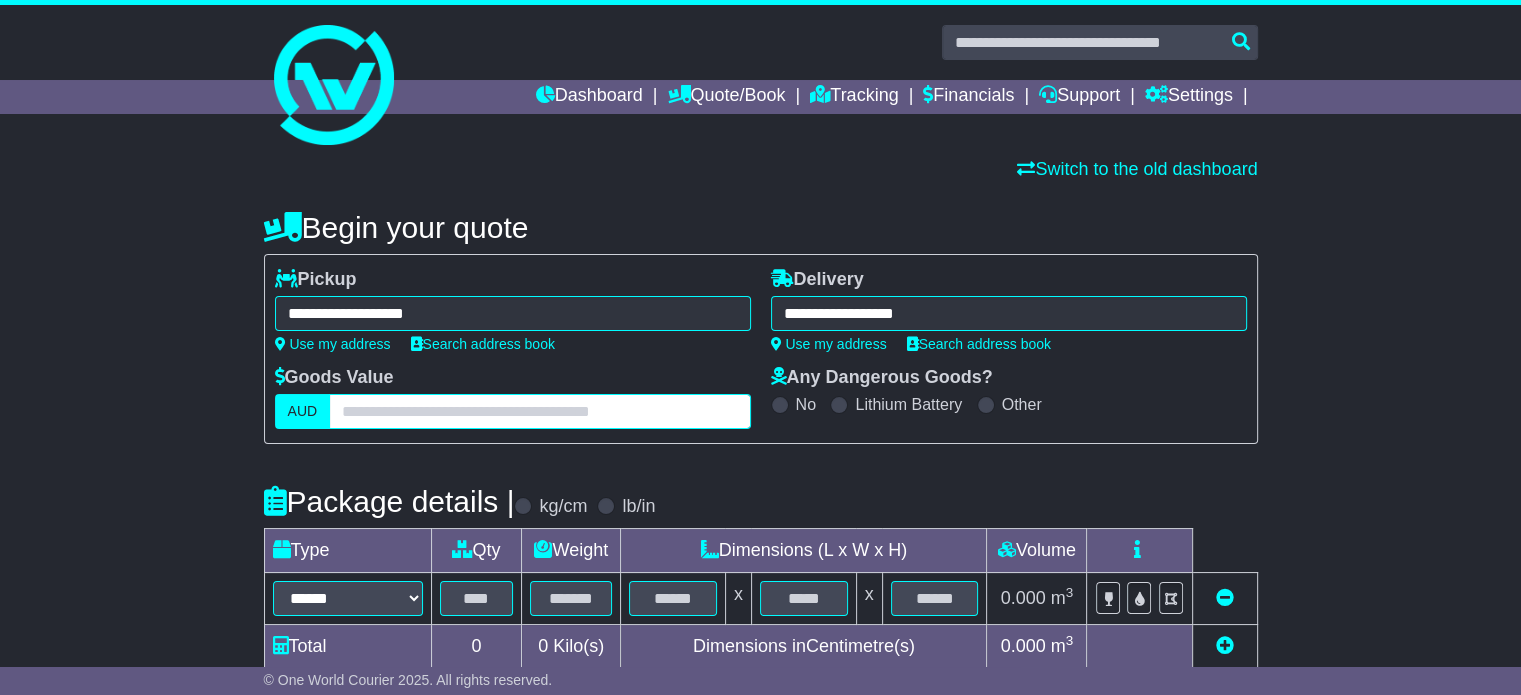 click at bounding box center (539, 411) 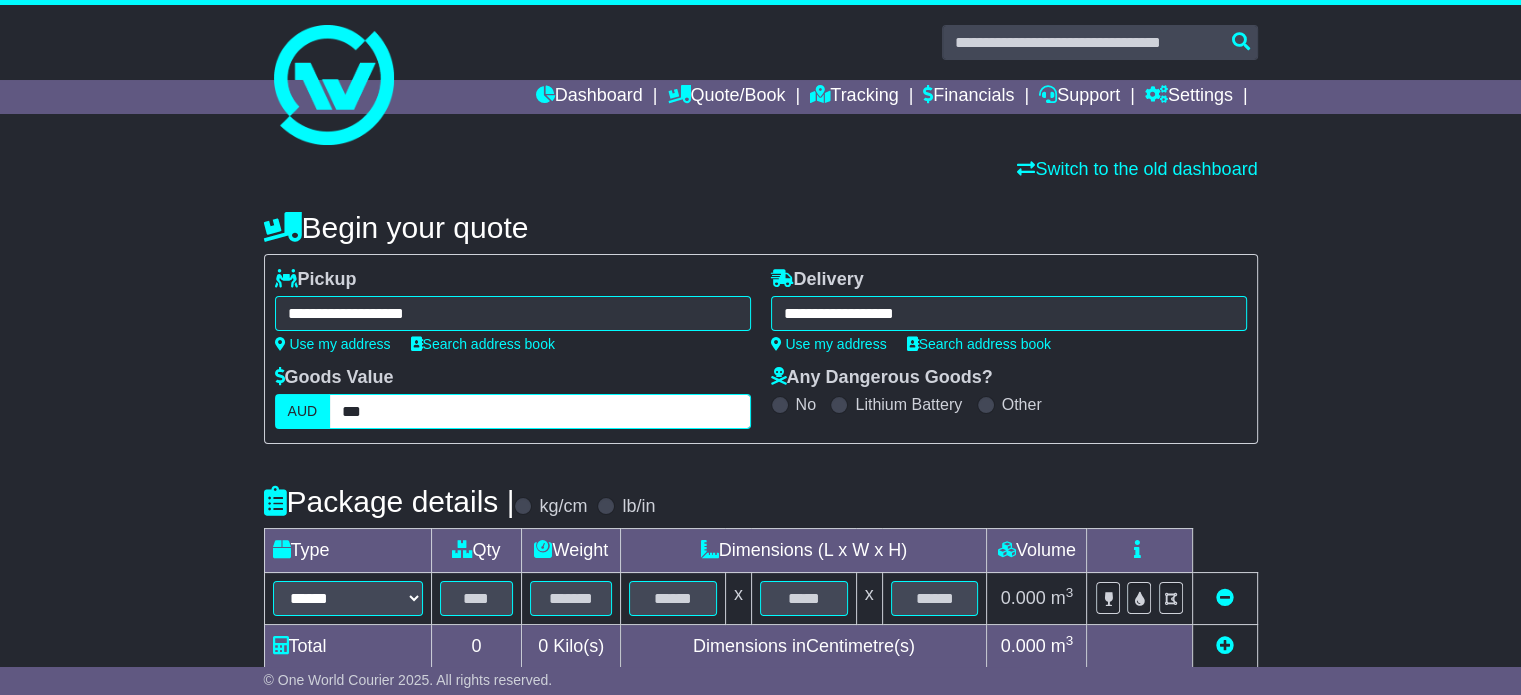 type on "***" 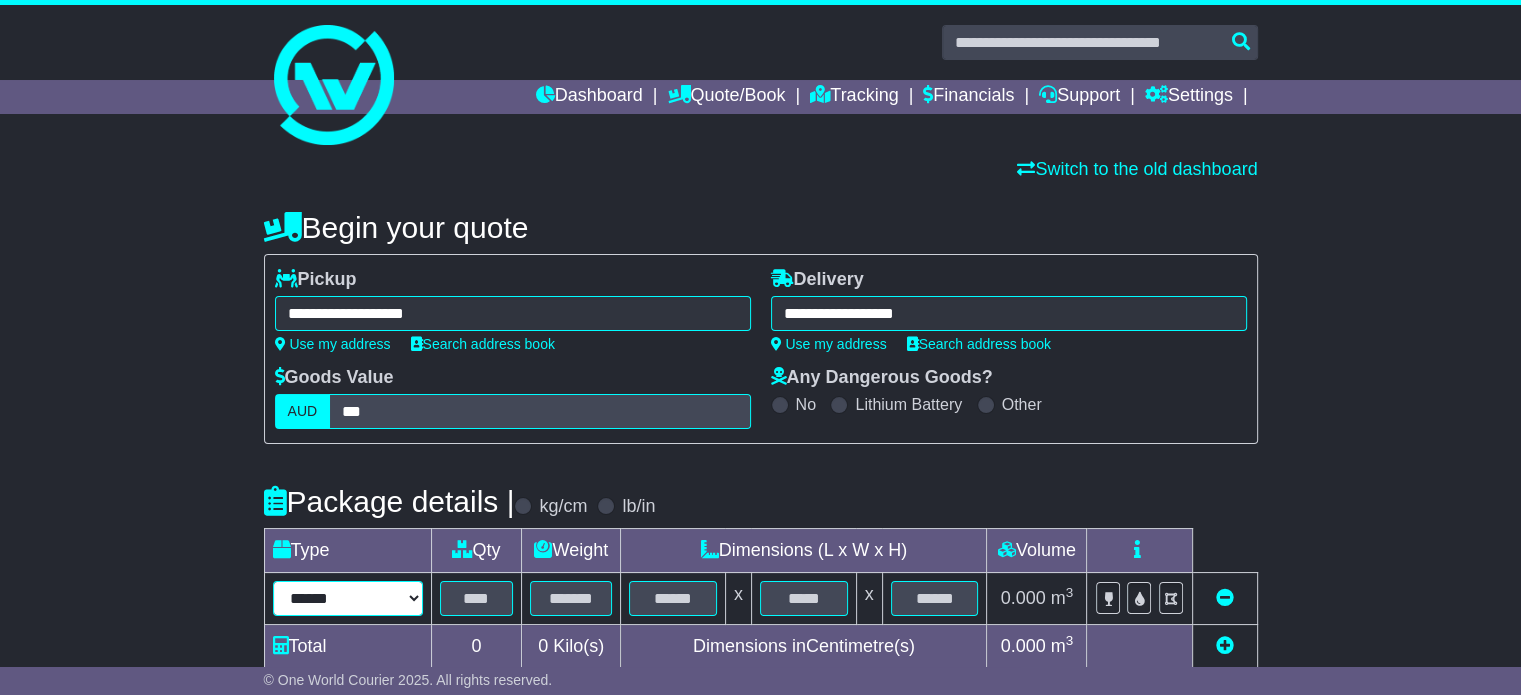 click on "****** ****** *** ******** ***** **** **** ****** *** *******" at bounding box center (348, 598) 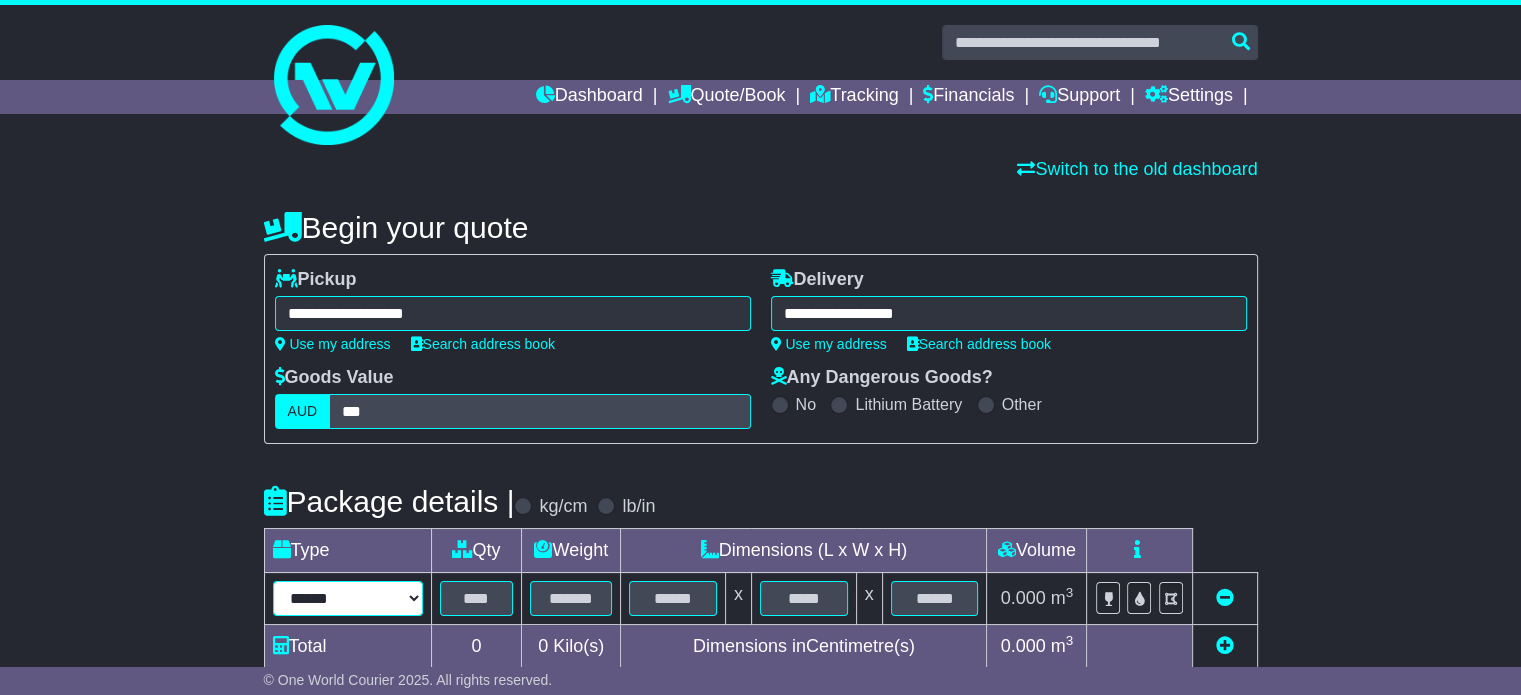 select on "****" 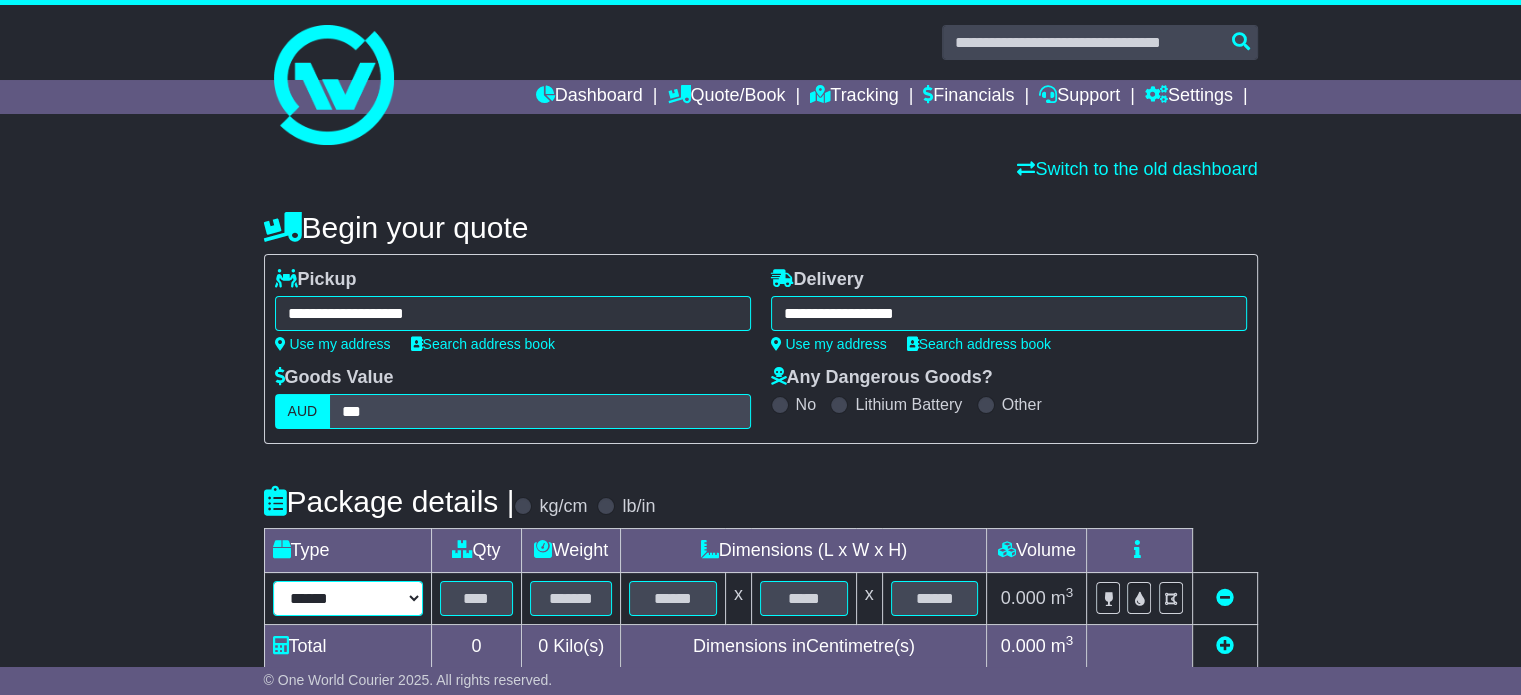 click on "****** ****** *** ******** ***** **** **** ****** *** *******" at bounding box center (348, 598) 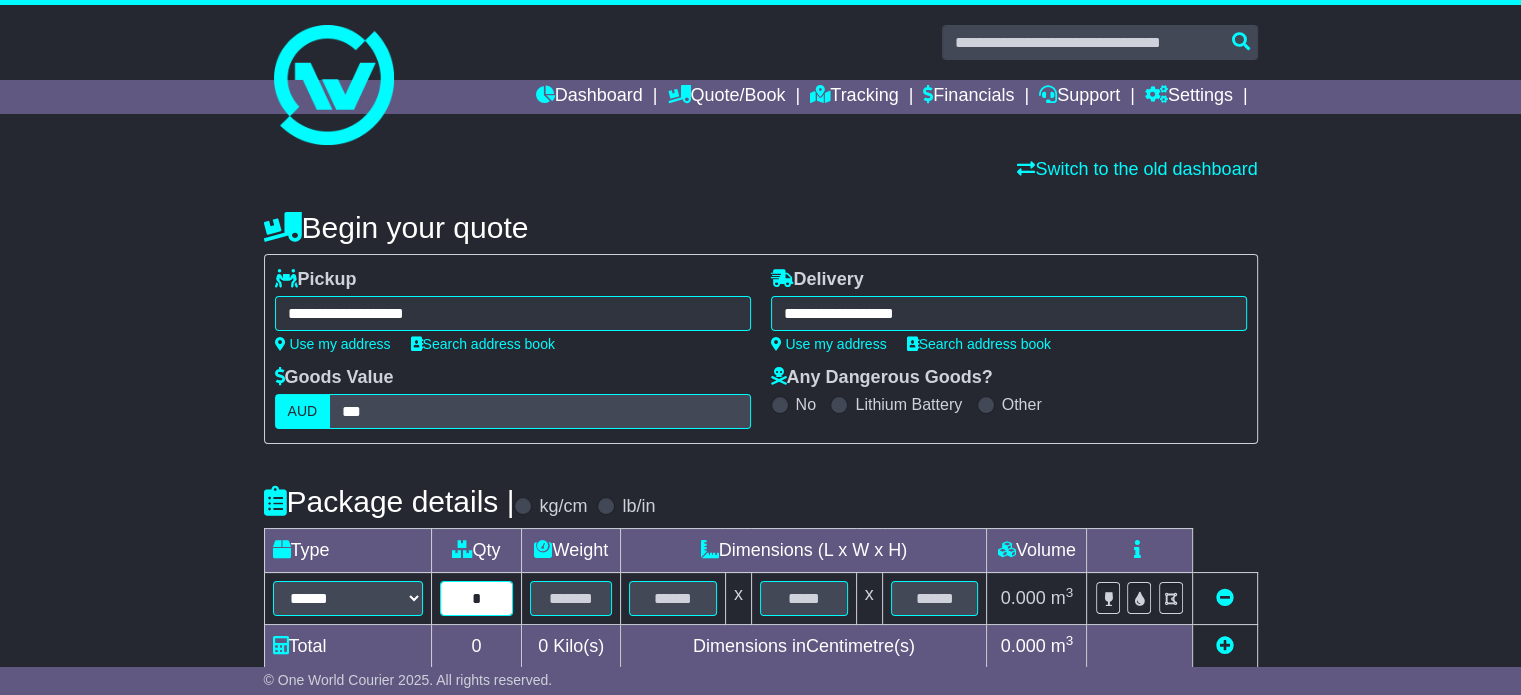 type on "*" 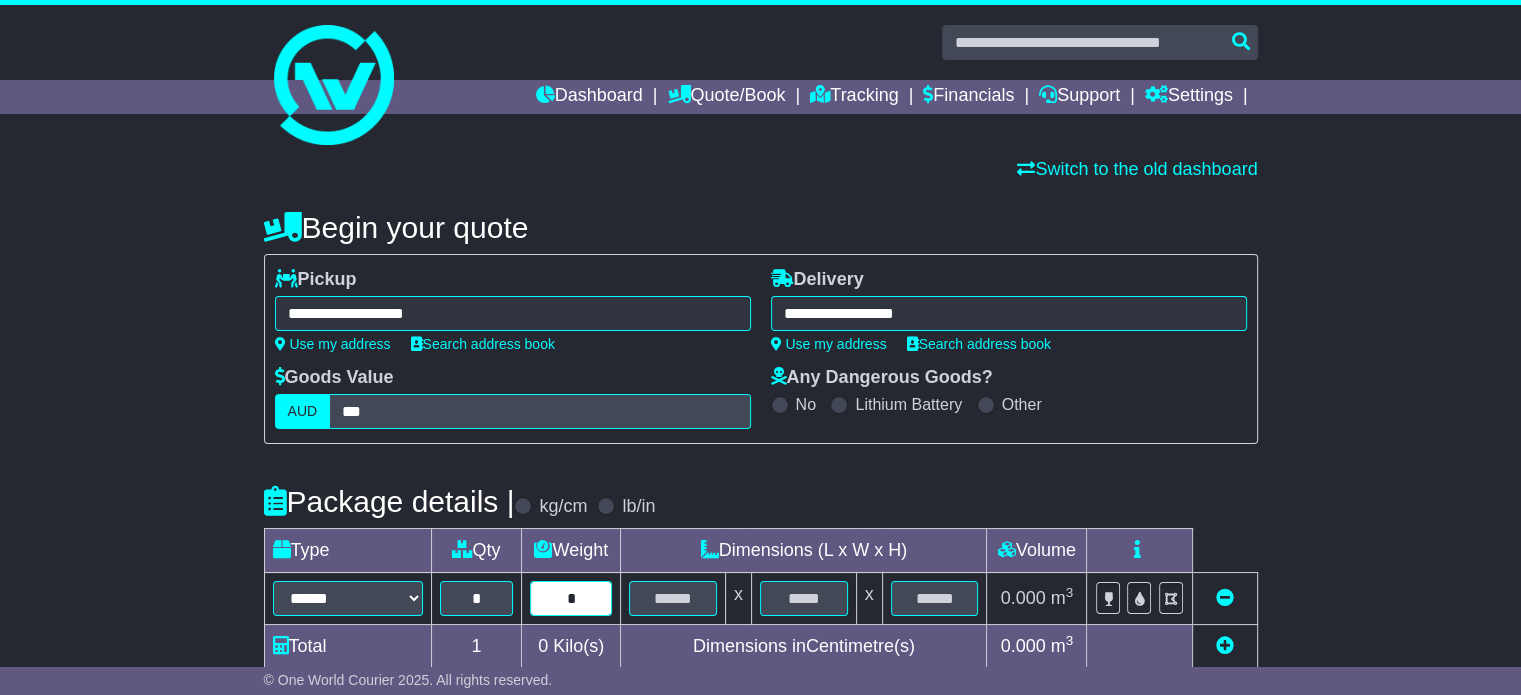 type on "*" 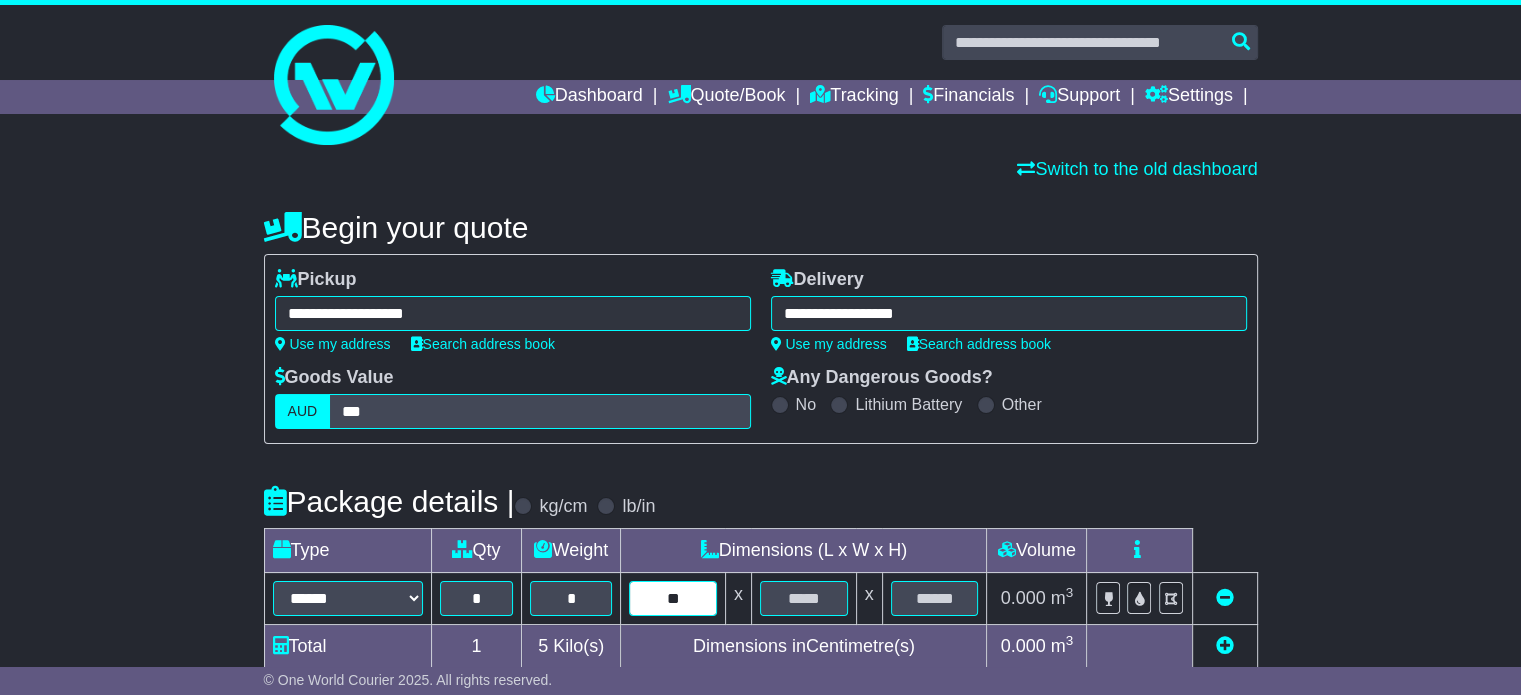 type on "**" 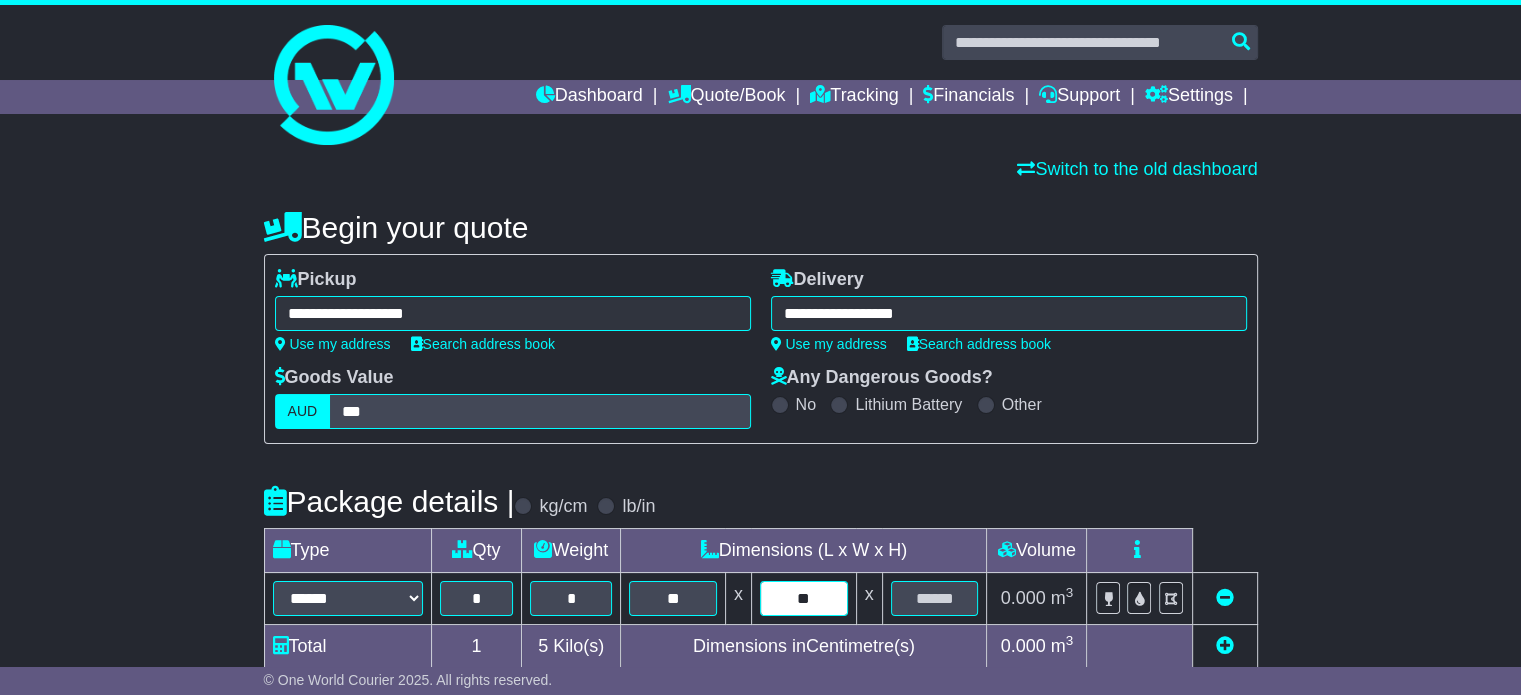 type on "**" 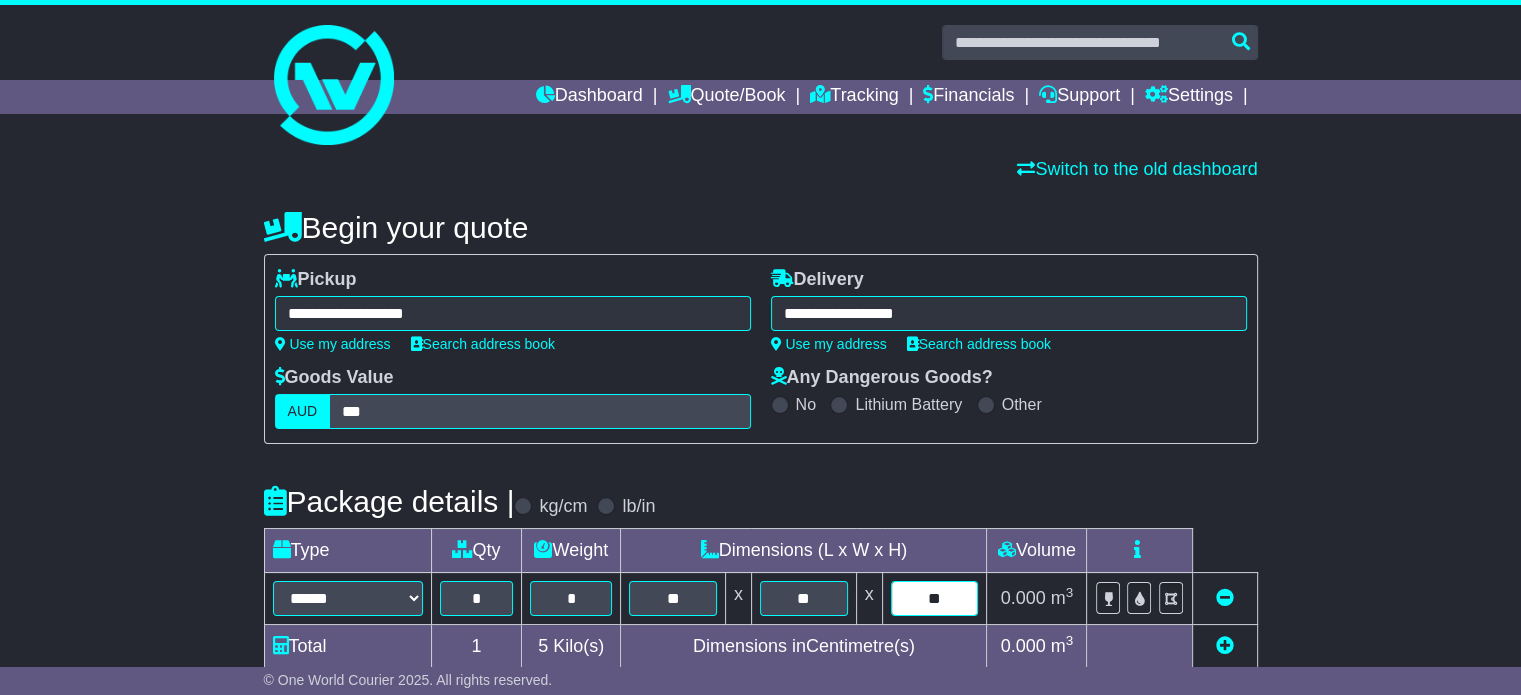 type on "**" 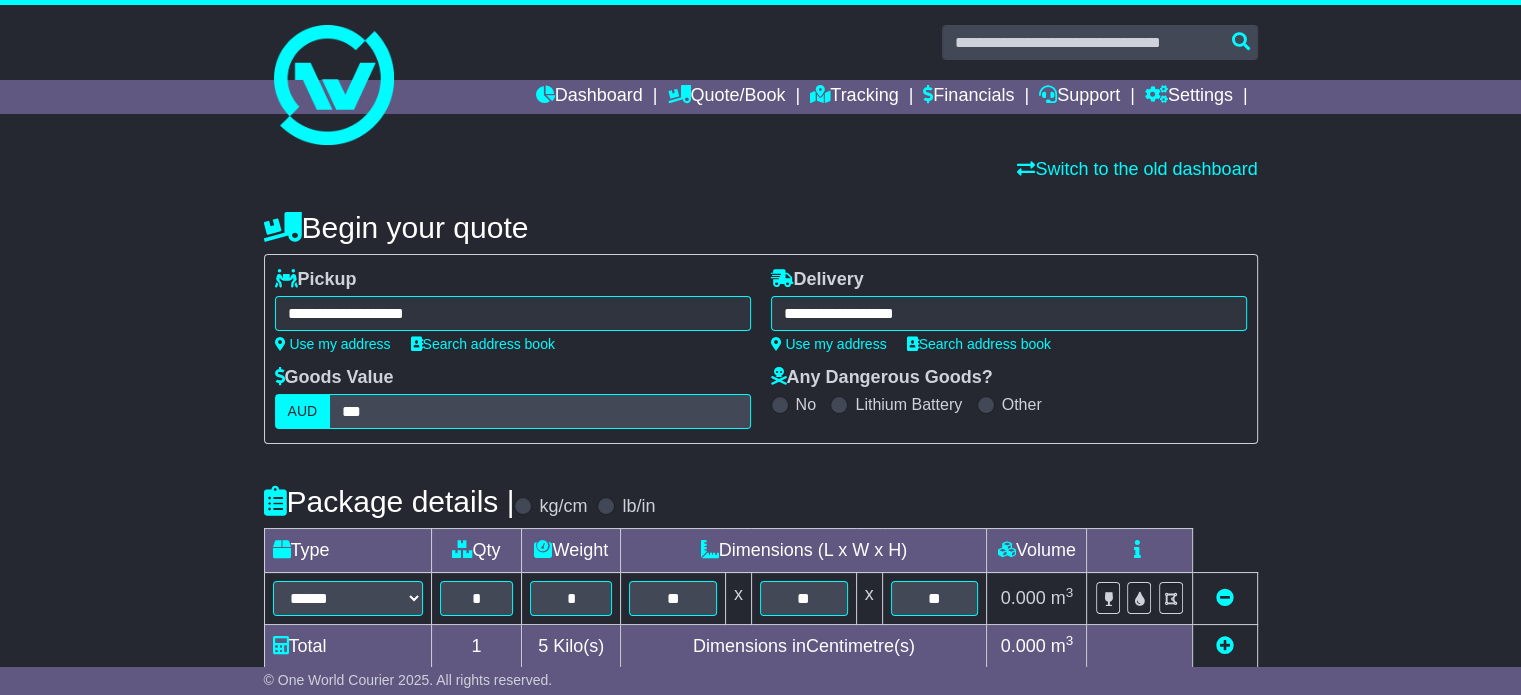 scroll, scrollTop: 577, scrollLeft: 0, axis: vertical 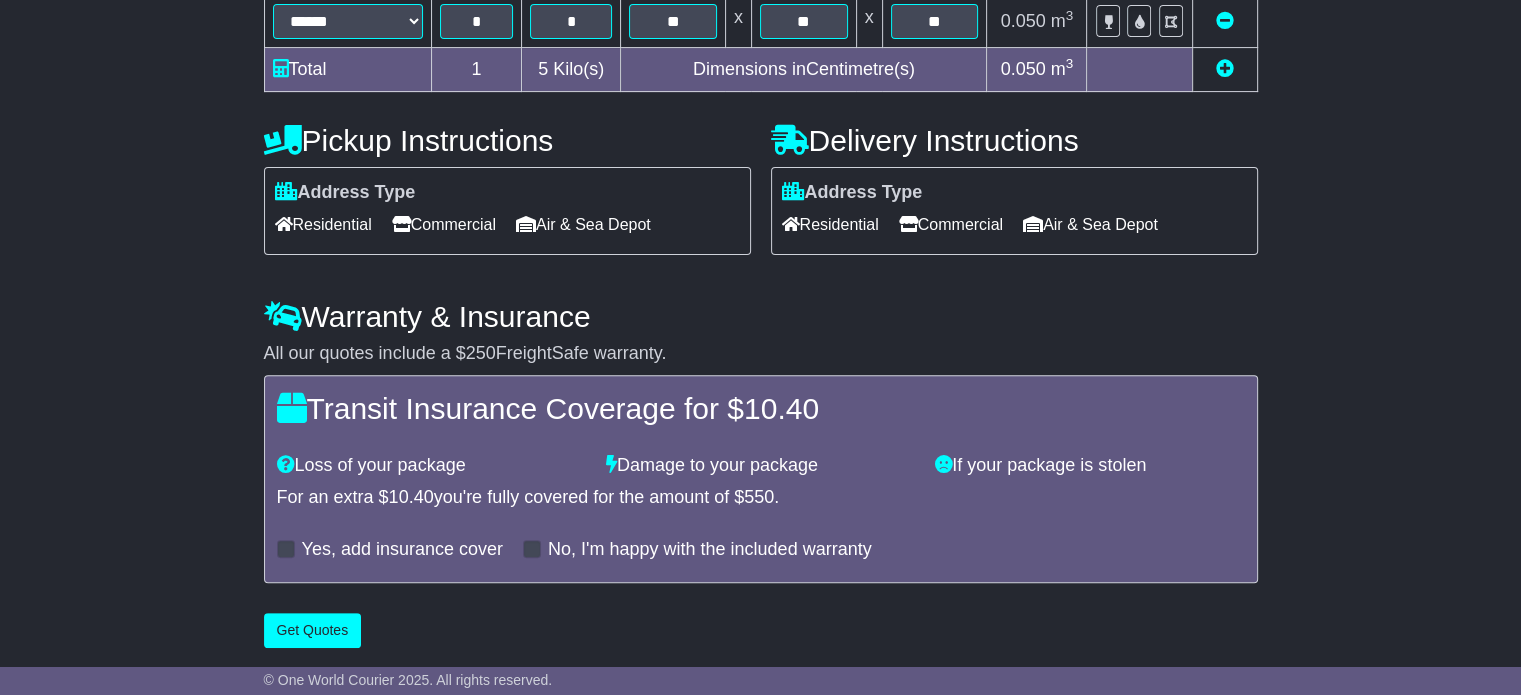 click on "Residential" at bounding box center (323, 224) 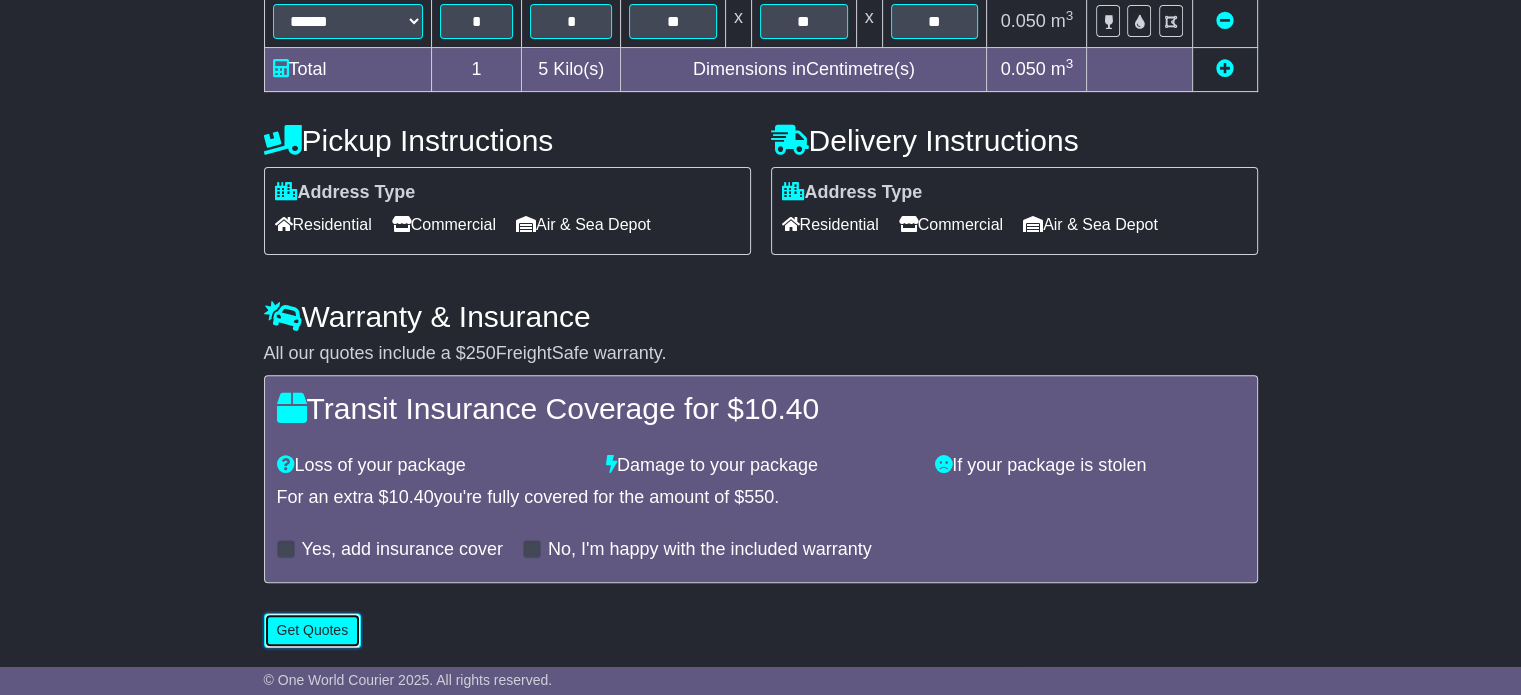 click on "Get Quotes" at bounding box center [313, 630] 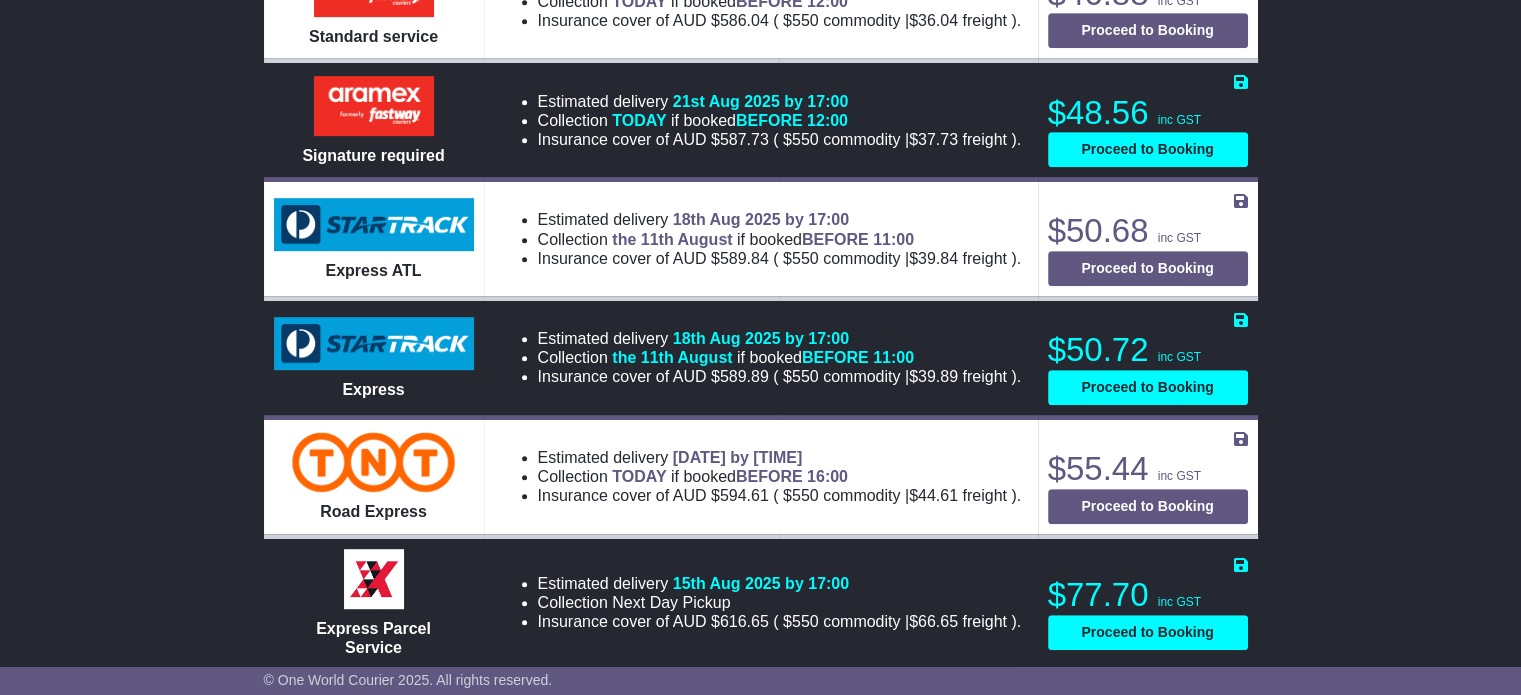 scroll, scrollTop: 1004, scrollLeft: 0, axis: vertical 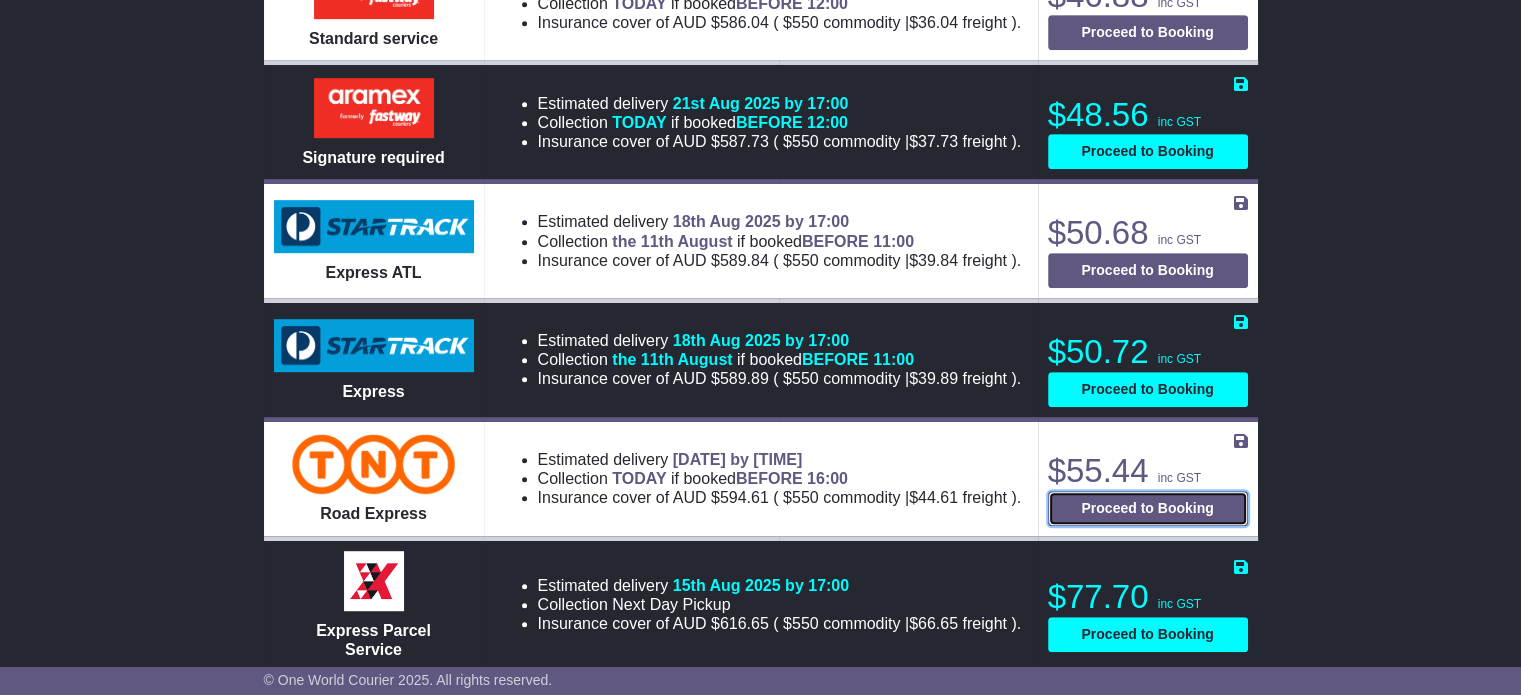 click on "Proceed to Booking" at bounding box center (1148, 508) 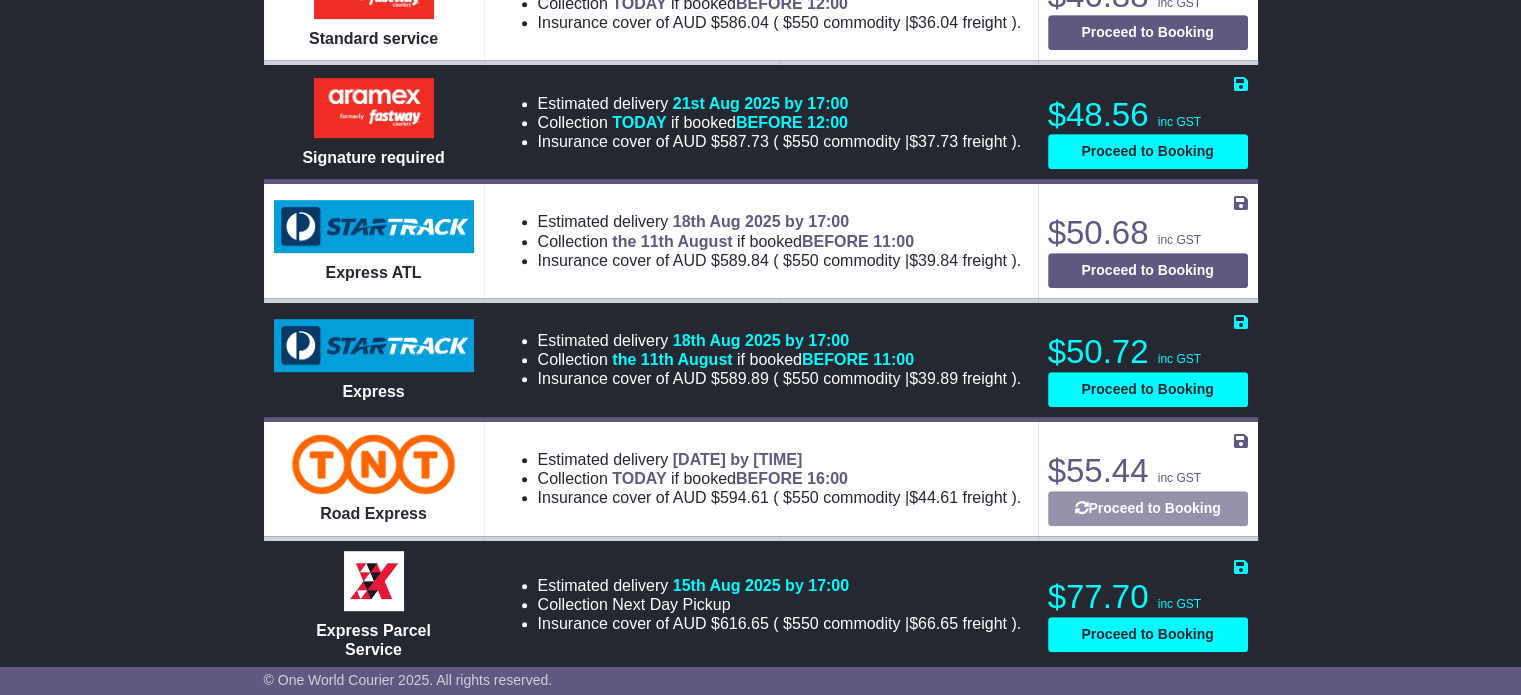 select on "**********" 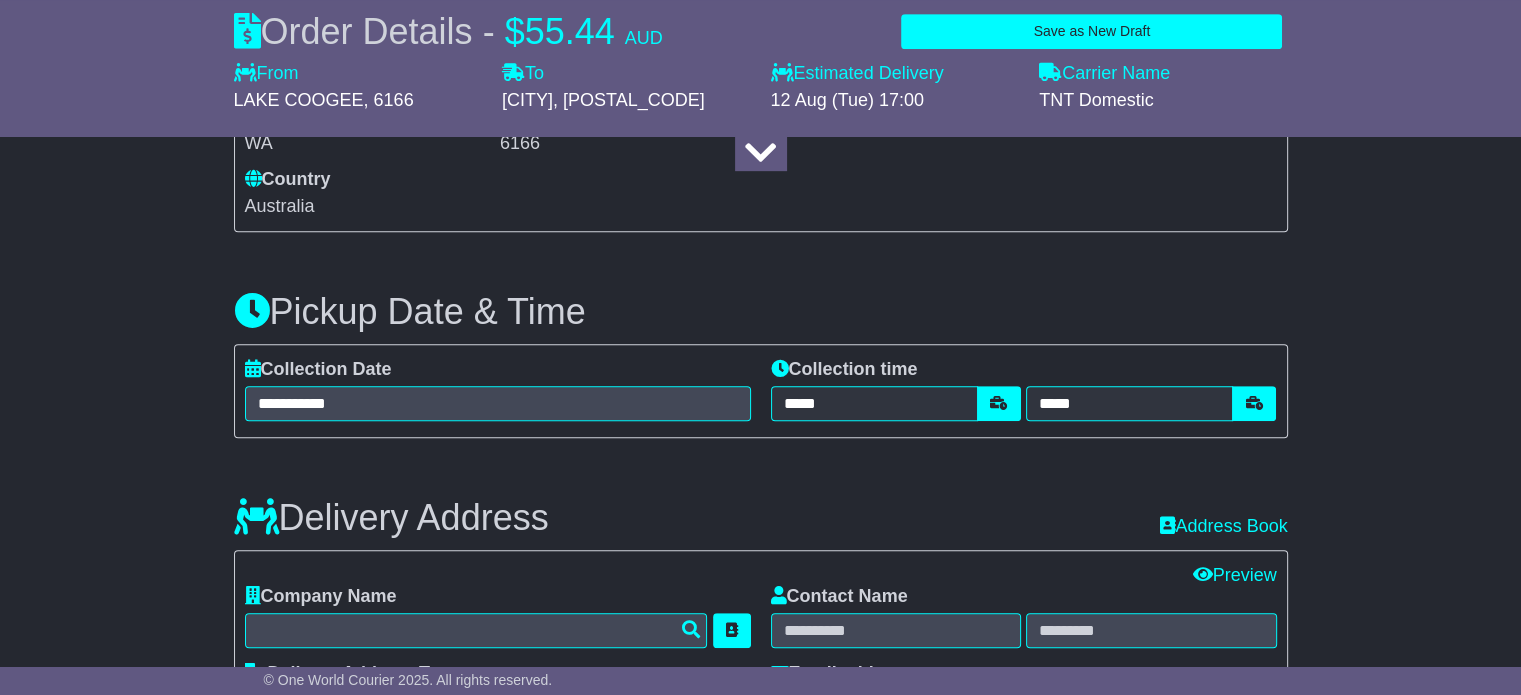 scroll, scrollTop: 1126, scrollLeft: 0, axis: vertical 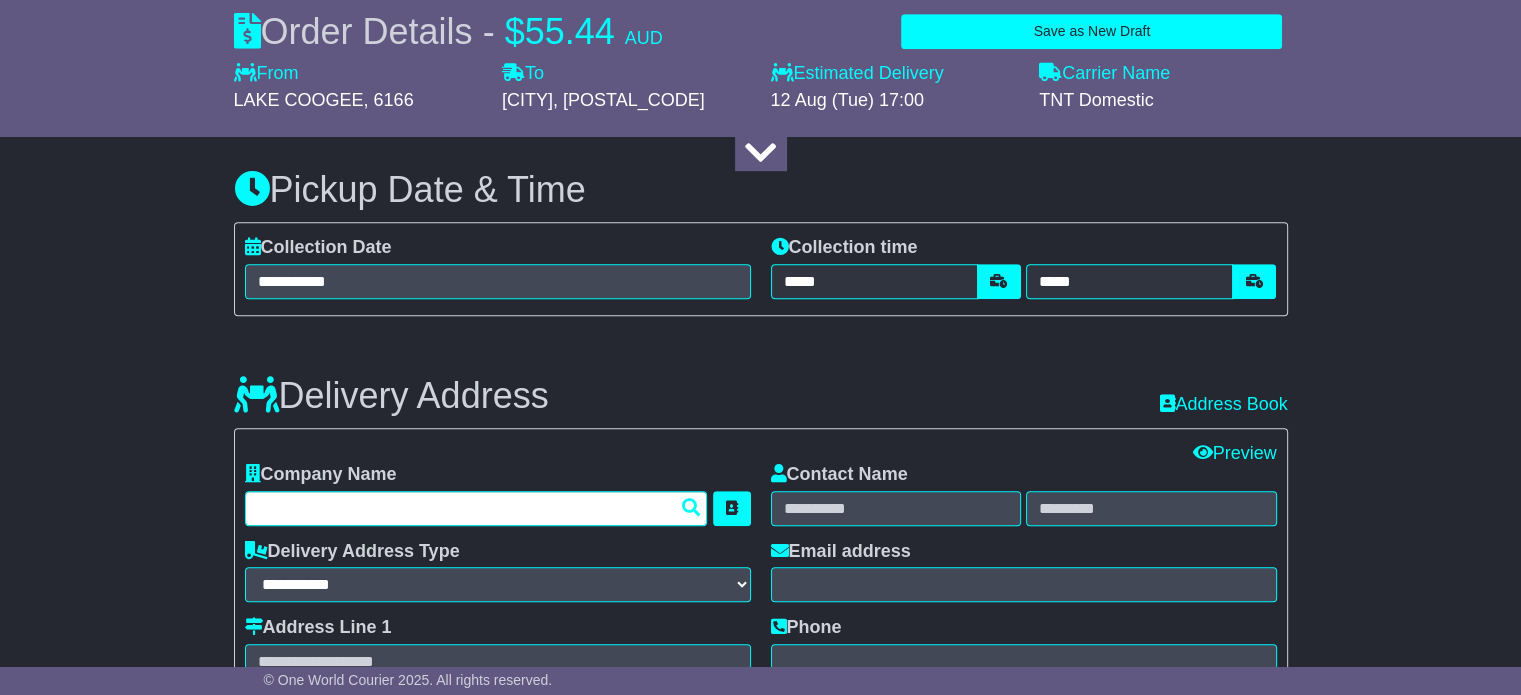 click at bounding box center (476, 508) 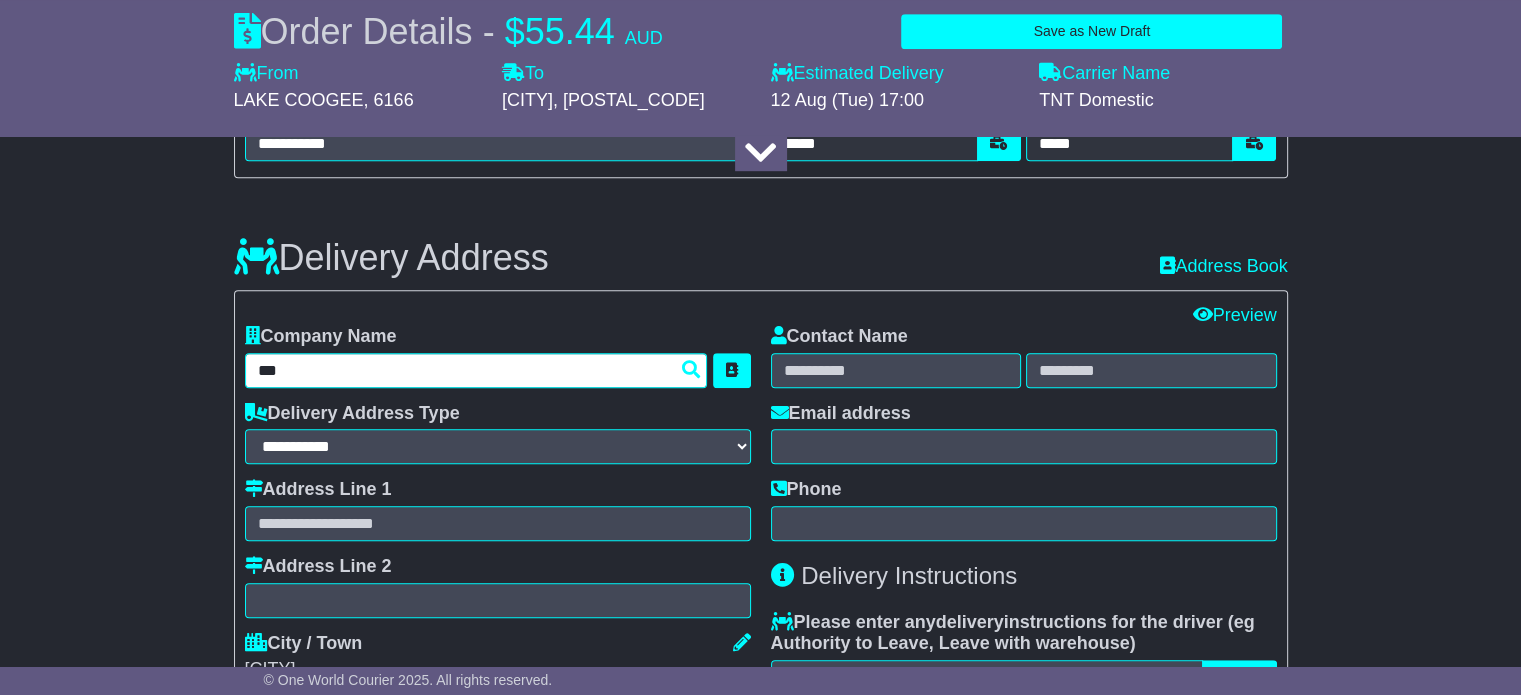 scroll, scrollTop: 1304, scrollLeft: 0, axis: vertical 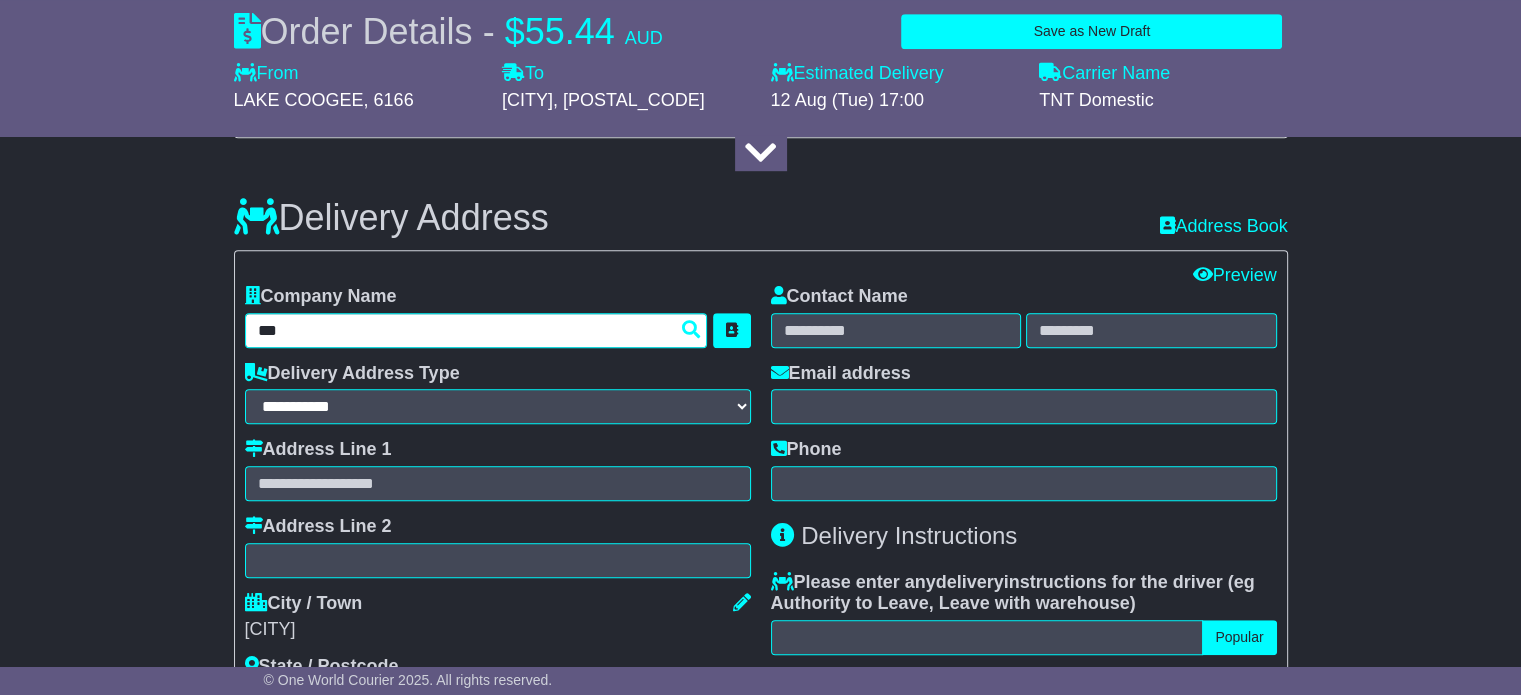 click on "***" at bounding box center (476, 330) 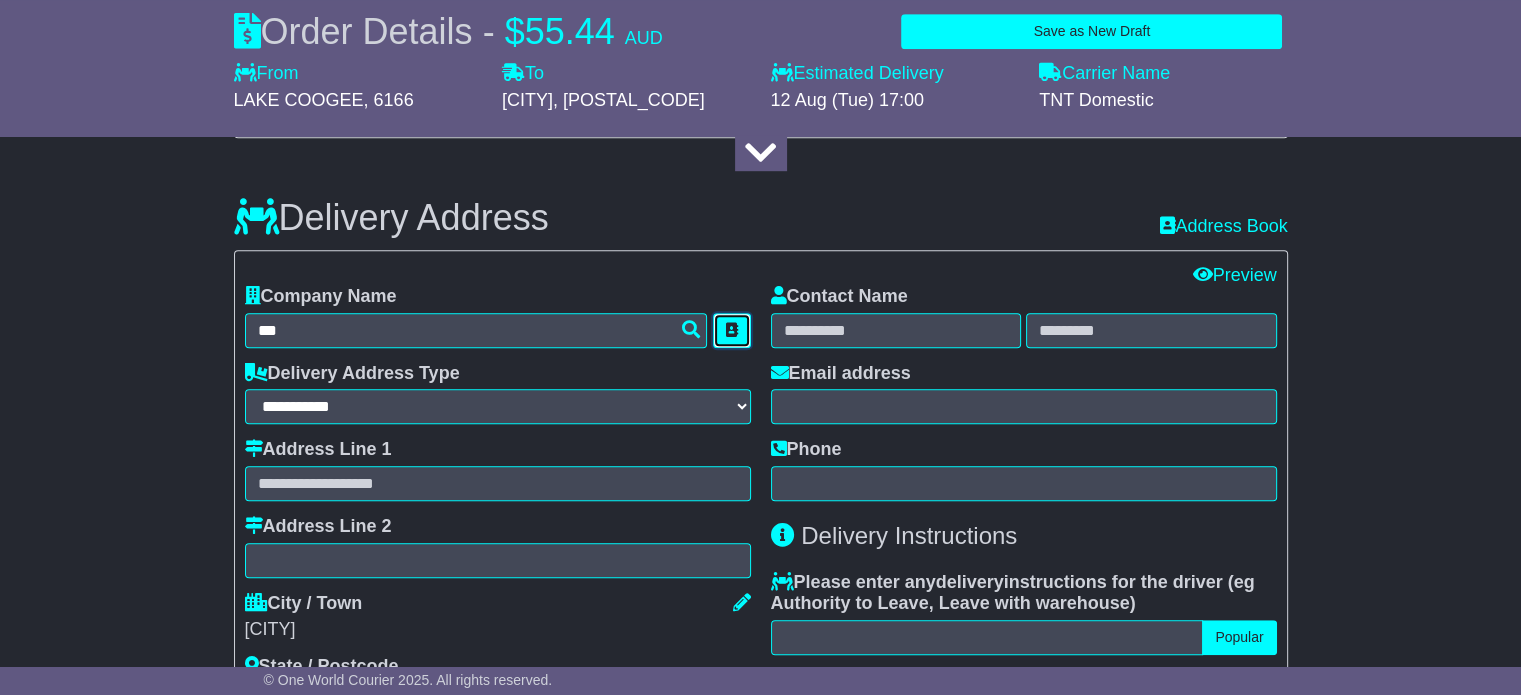 click at bounding box center (732, 330) 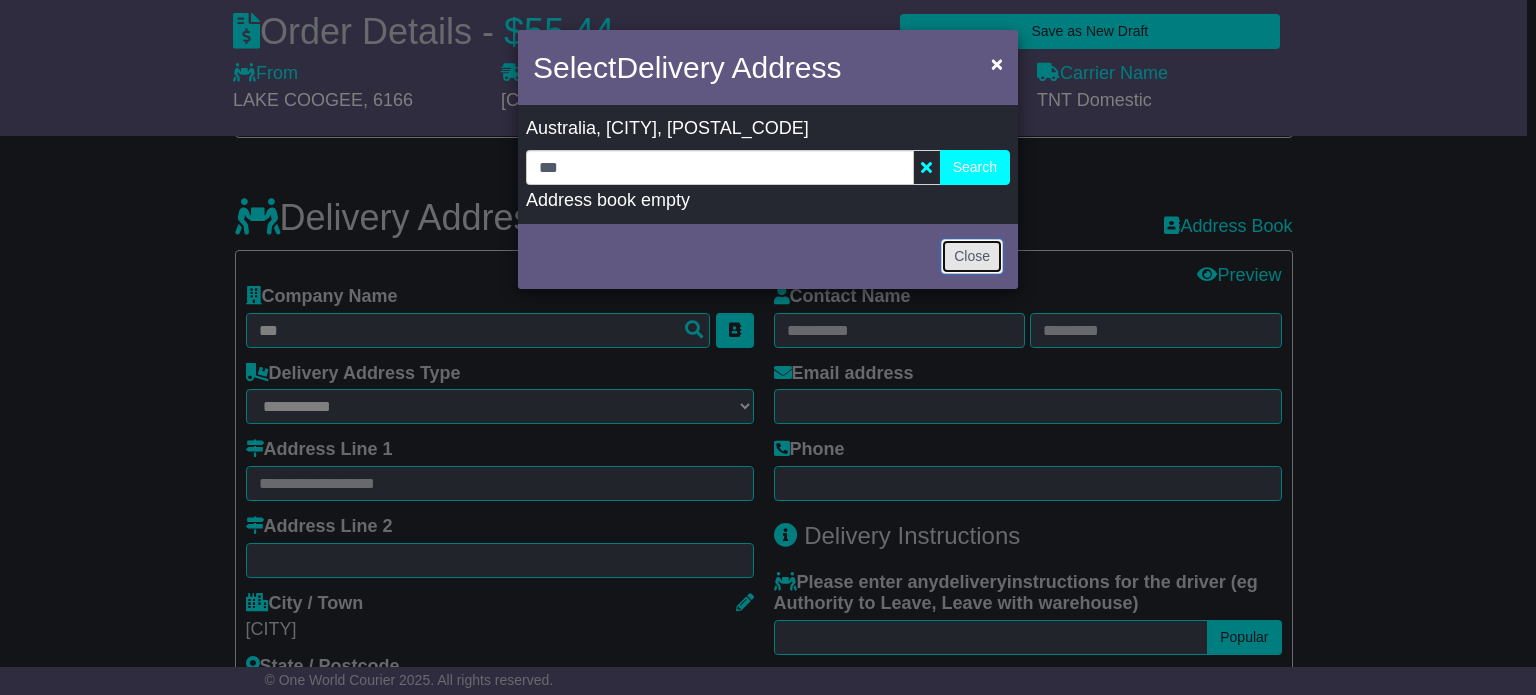 click on "Close" at bounding box center [972, 256] 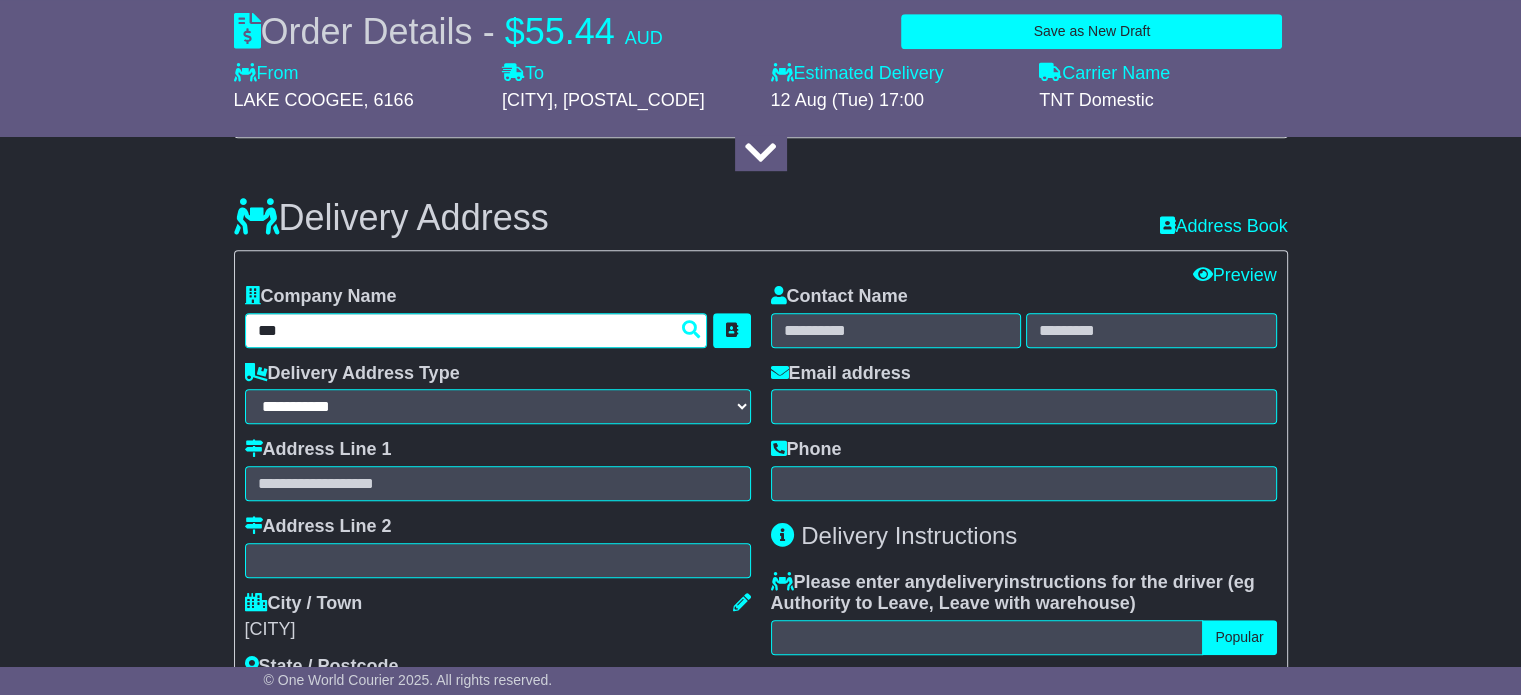 drag, startPoint x: 322, startPoint y: 339, endPoint x: 46, endPoint y: 340, distance: 276.0018 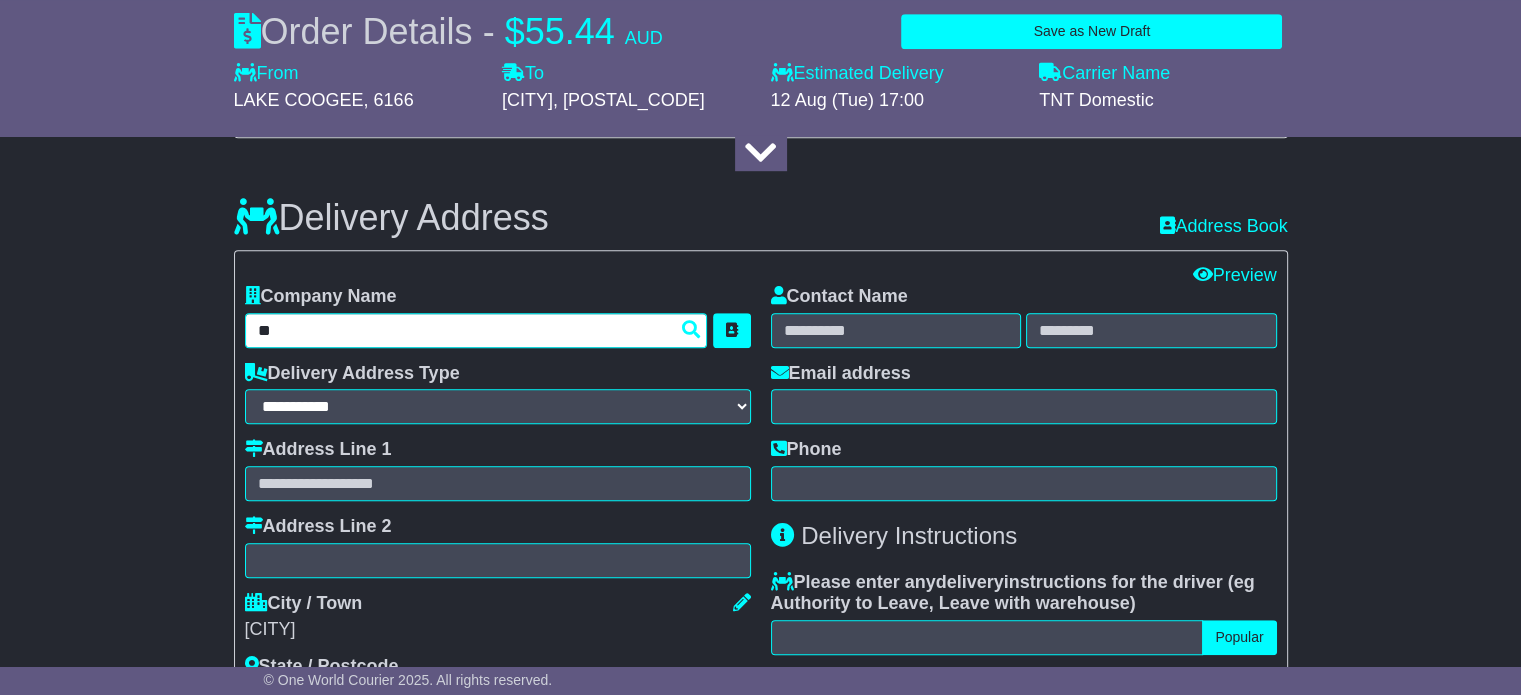 type on "*" 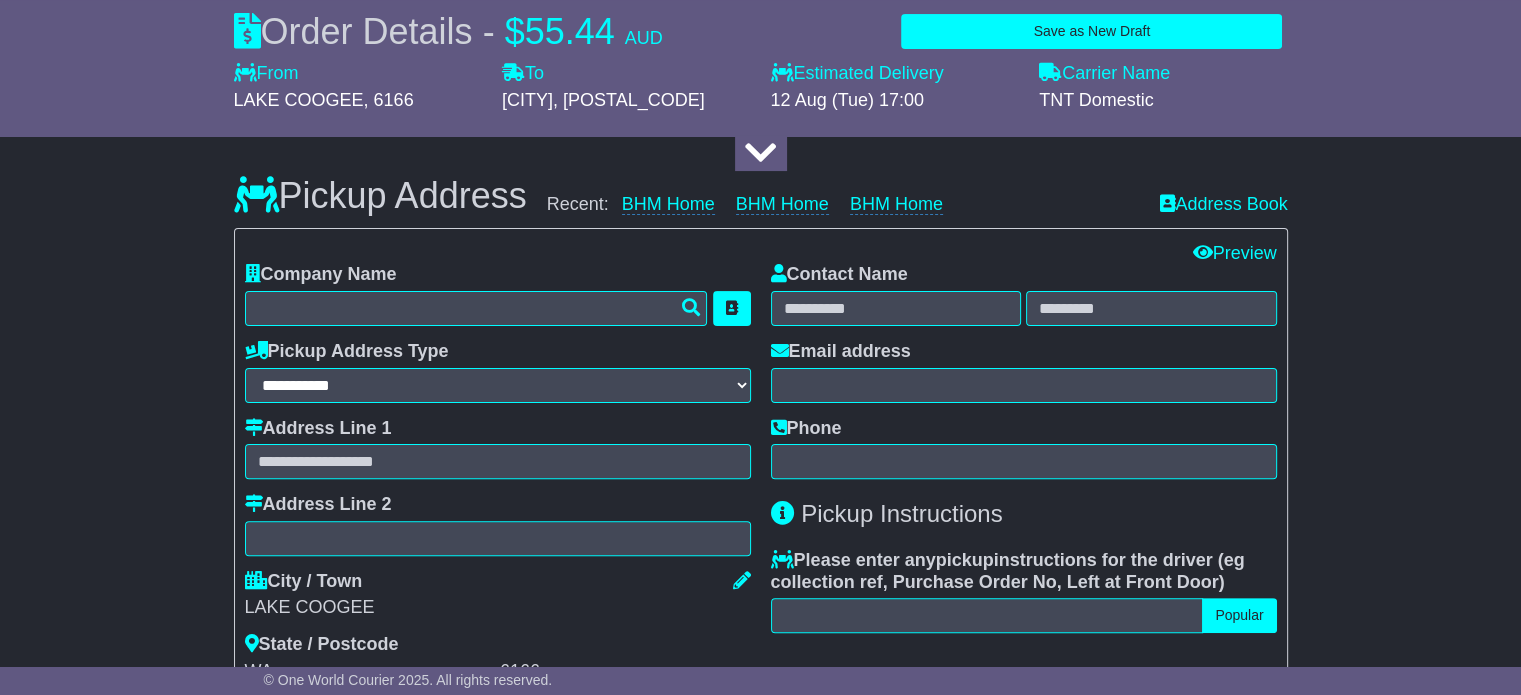 scroll, scrollTop: 476, scrollLeft: 0, axis: vertical 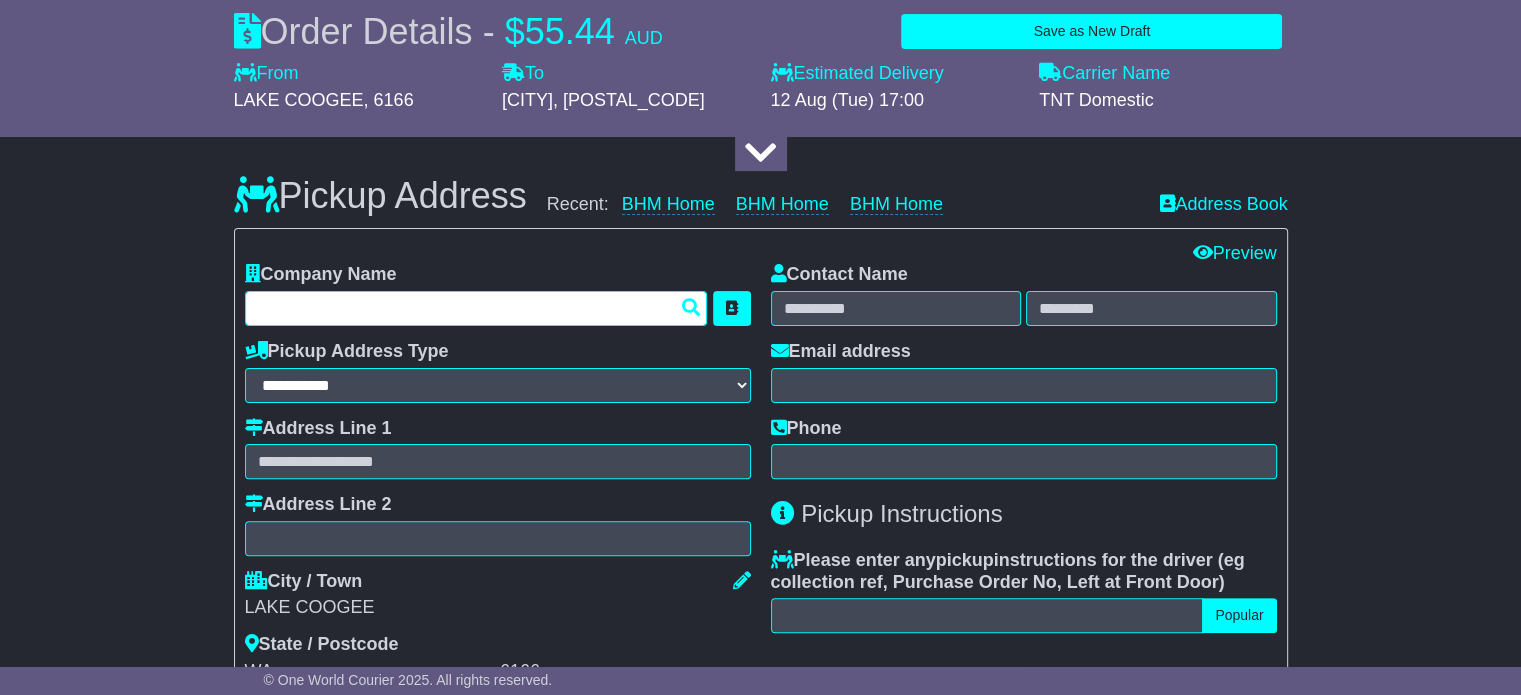 click at bounding box center (476, 308) 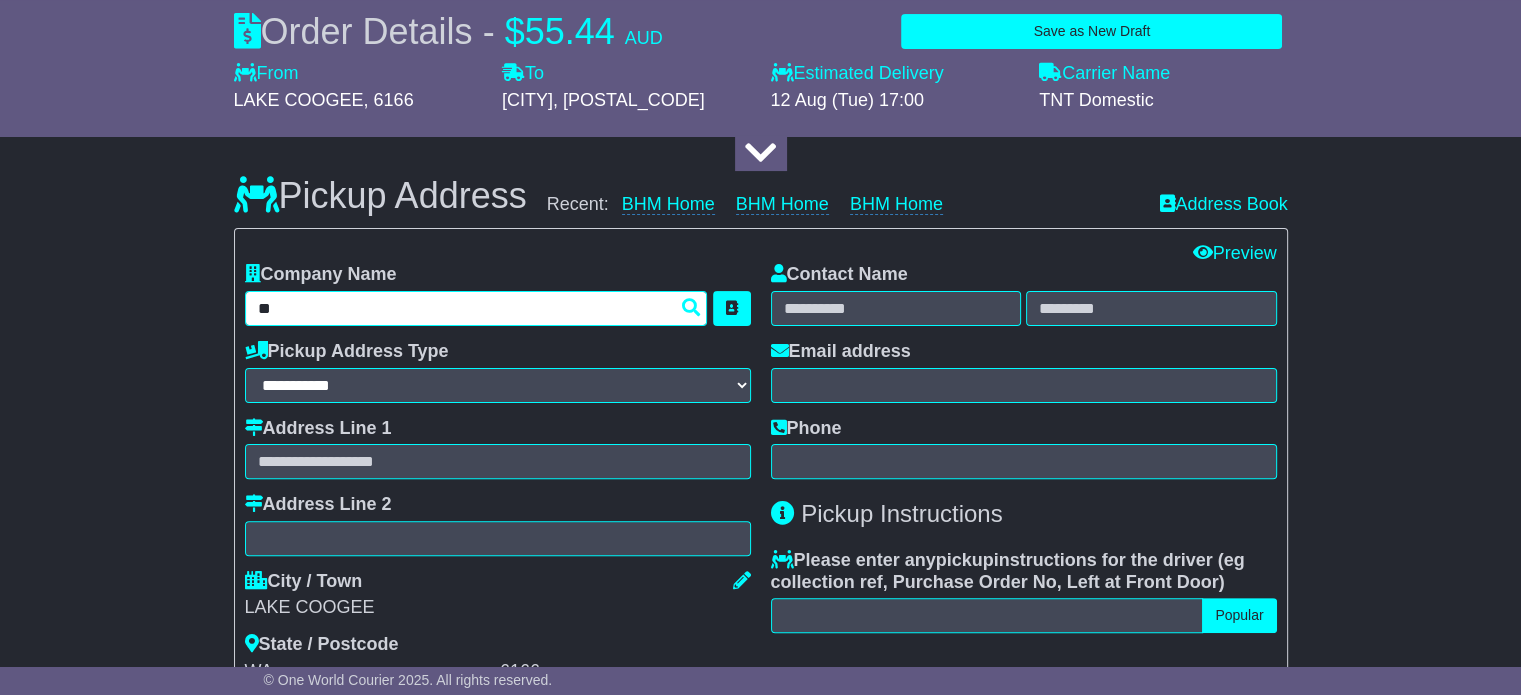 type on "***" 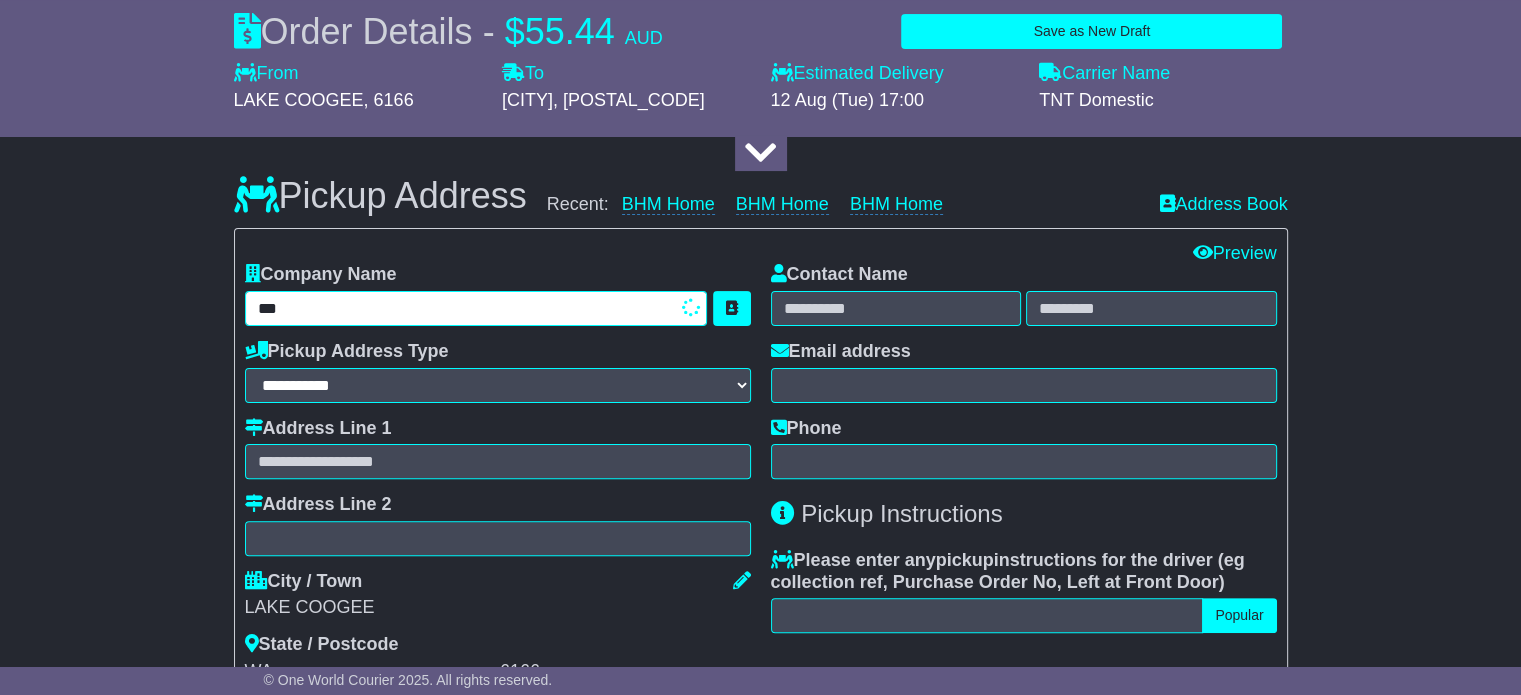 type on "********" 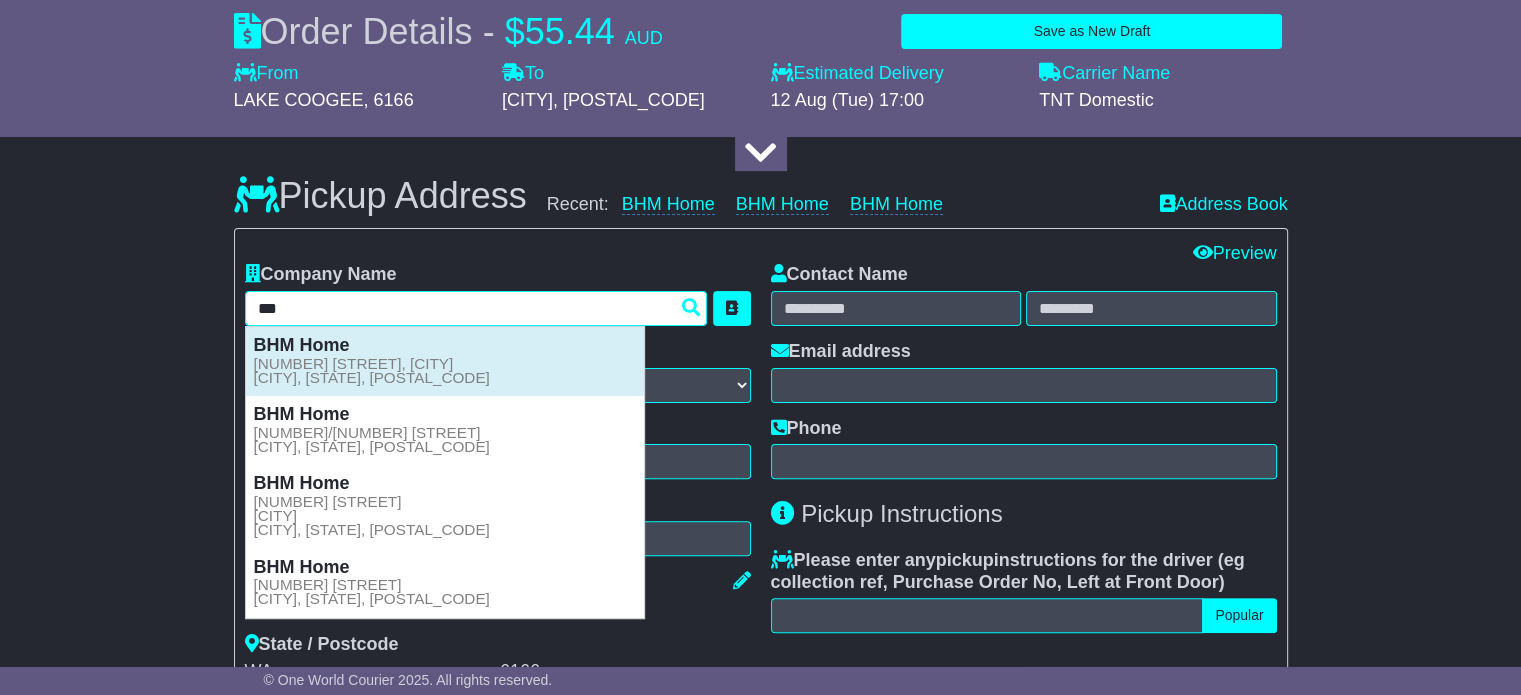 click on "BHM Home" at bounding box center (302, 345) 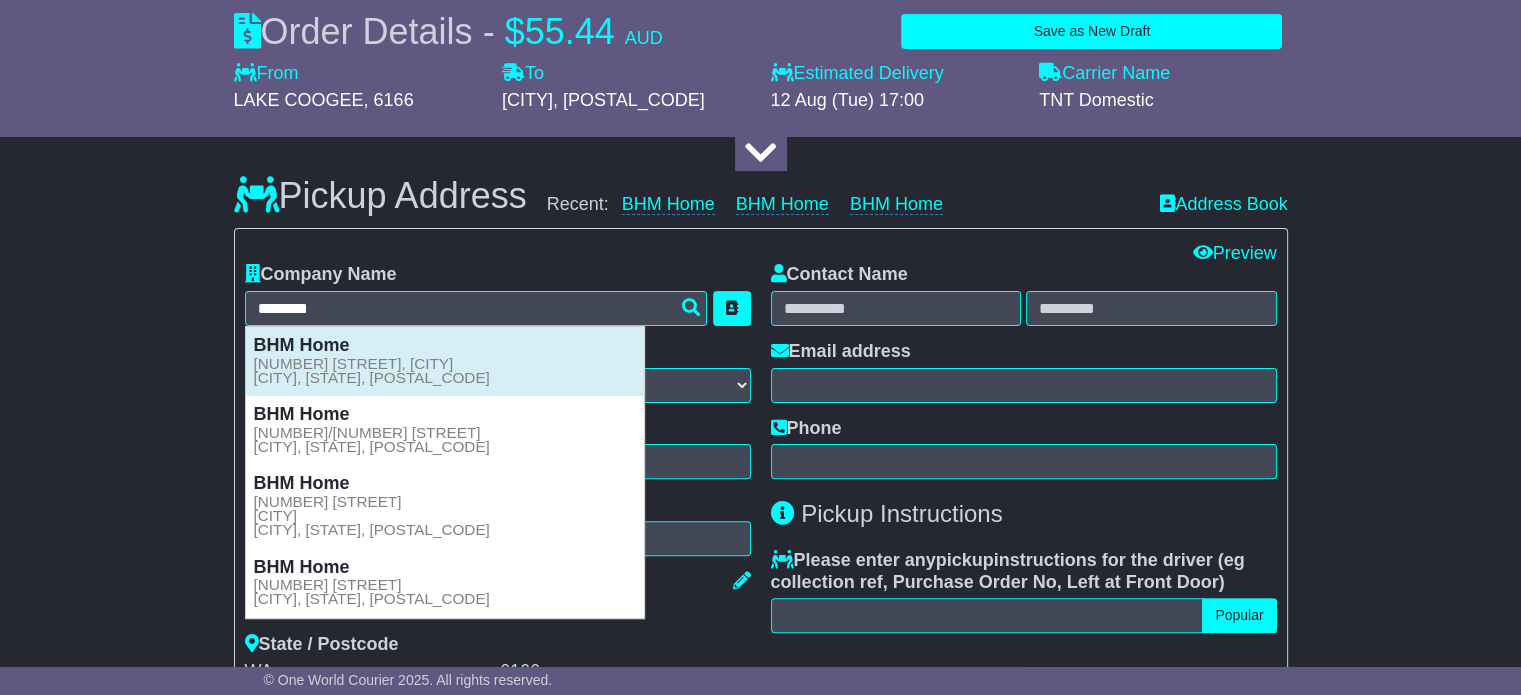 type 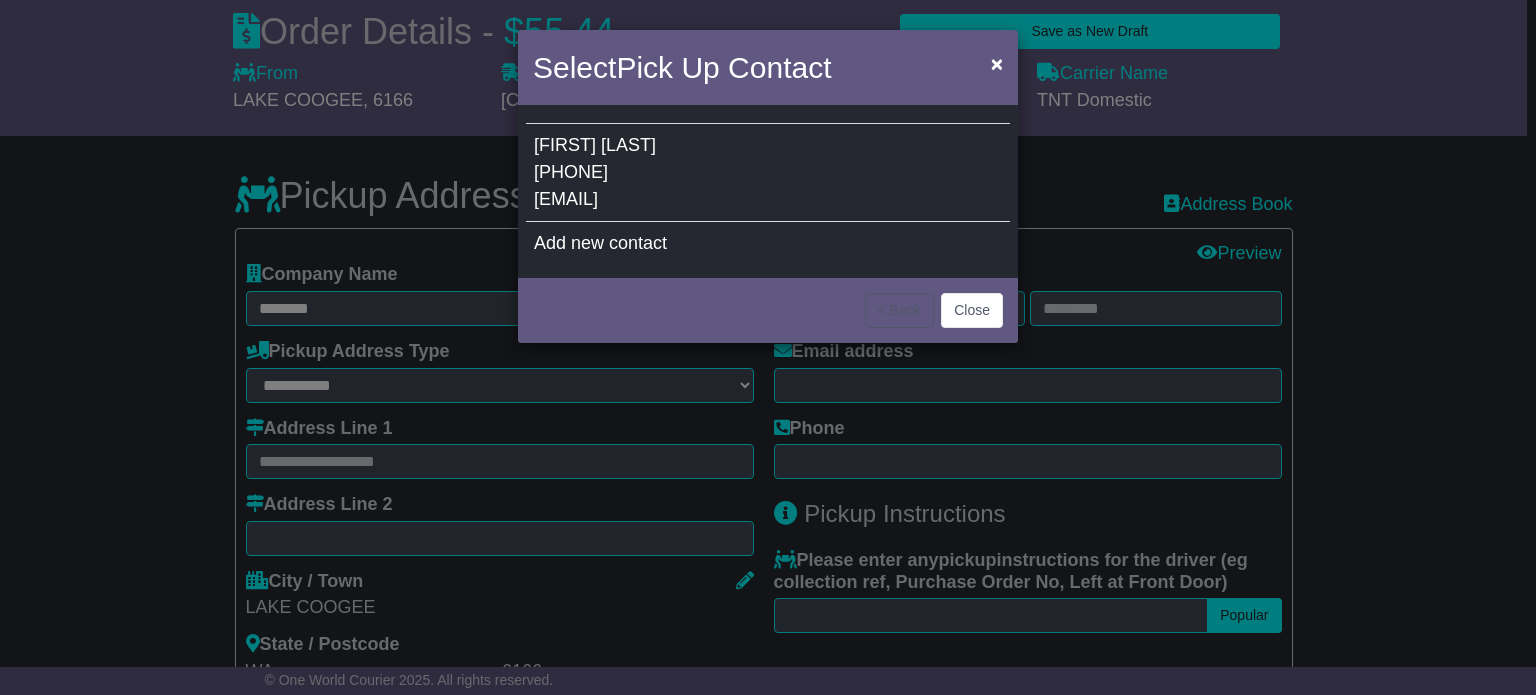 click on "[FIRST]   [LAST]
[PHONE]
[EMAIL]" at bounding box center (768, 173) 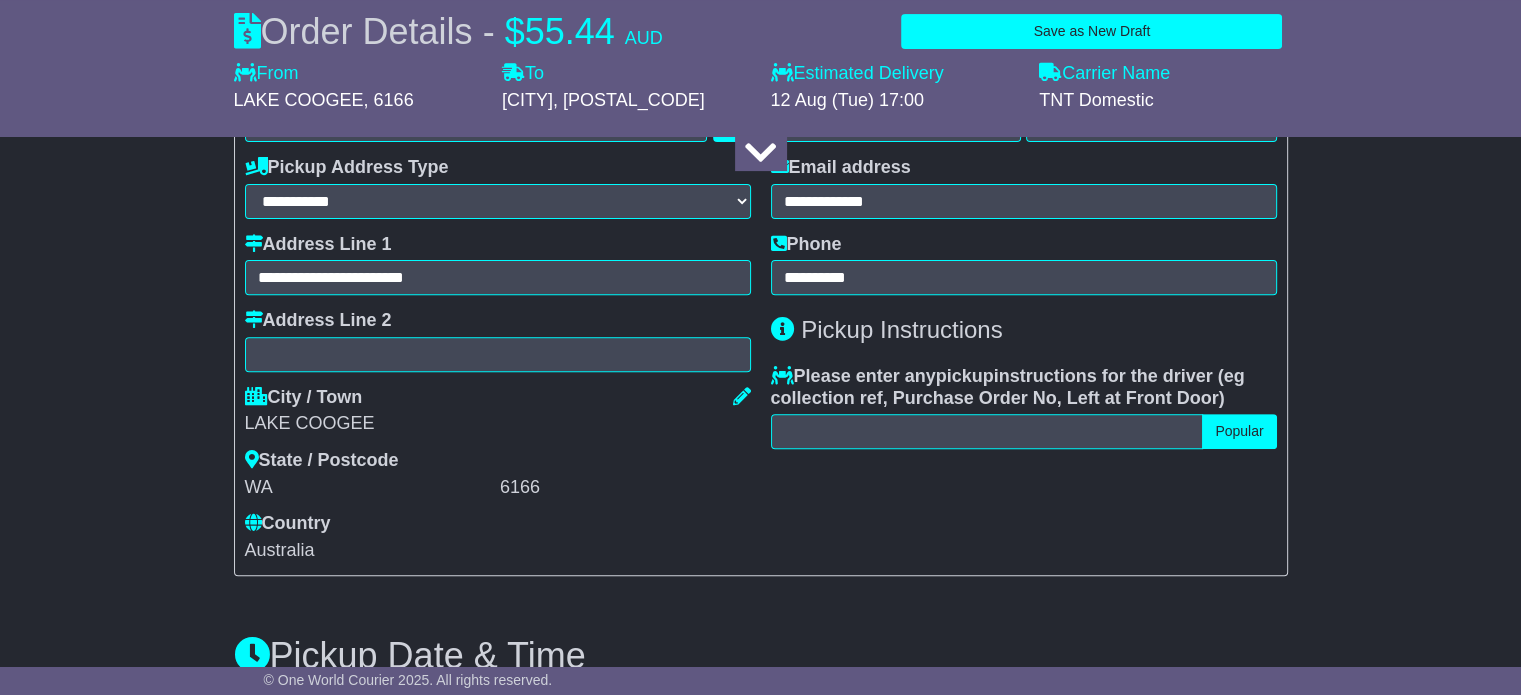 scroll, scrollTop: 662, scrollLeft: 0, axis: vertical 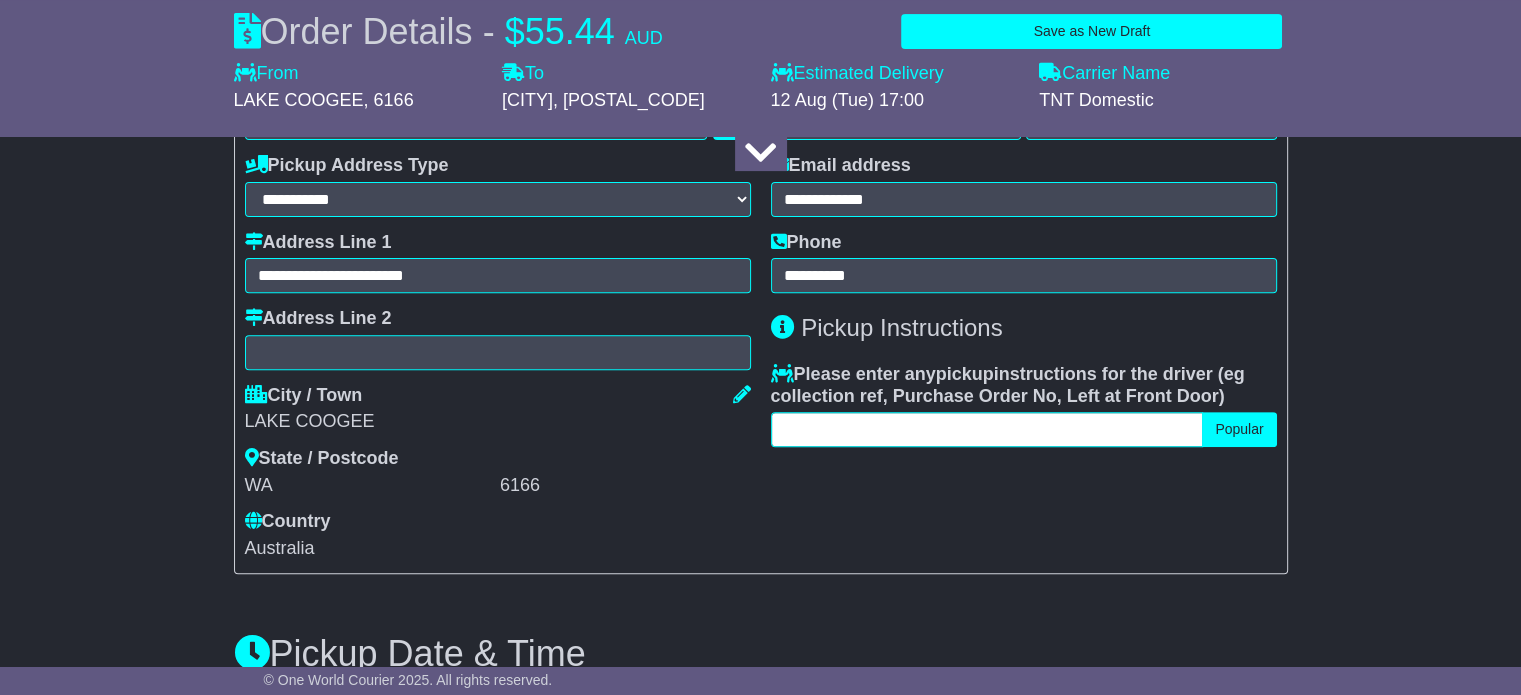 click at bounding box center (987, 429) 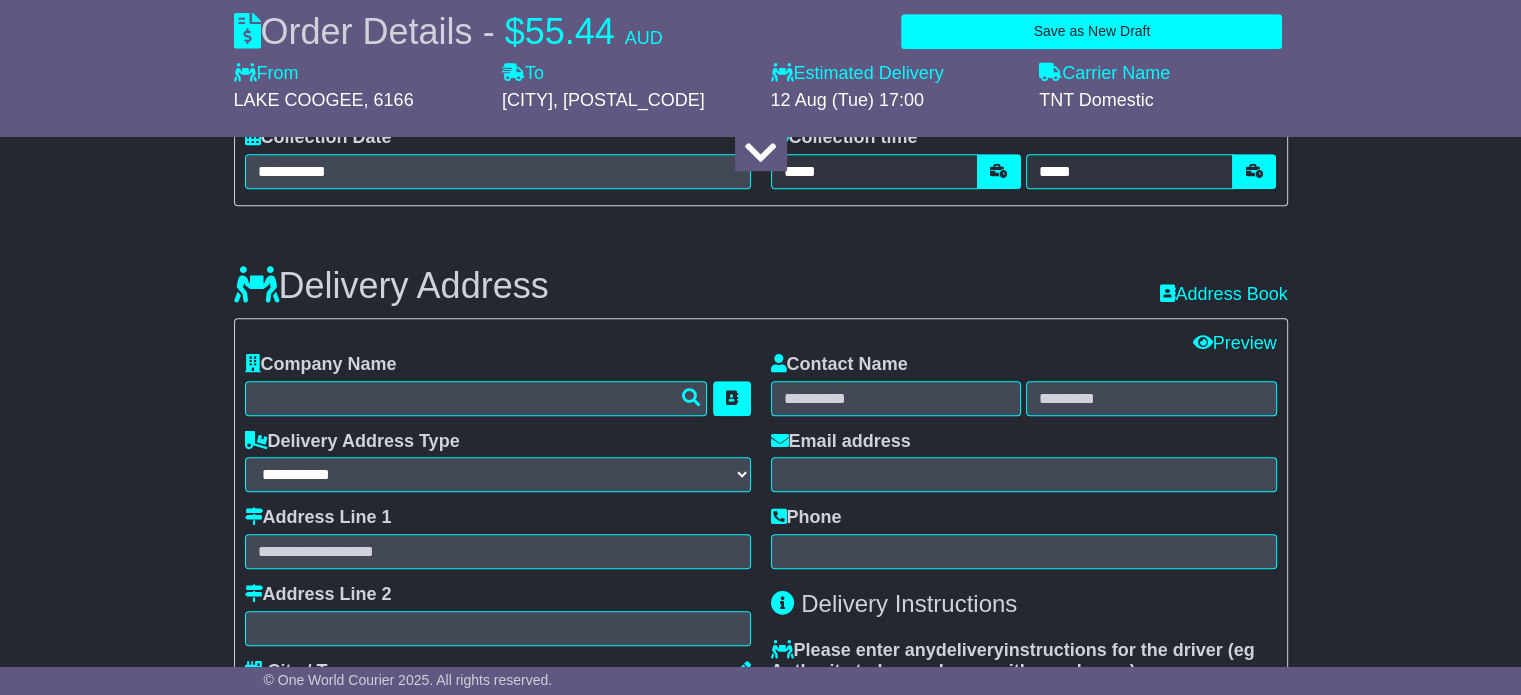 scroll, scrollTop: 1239, scrollLeft: 0, axis: vertical 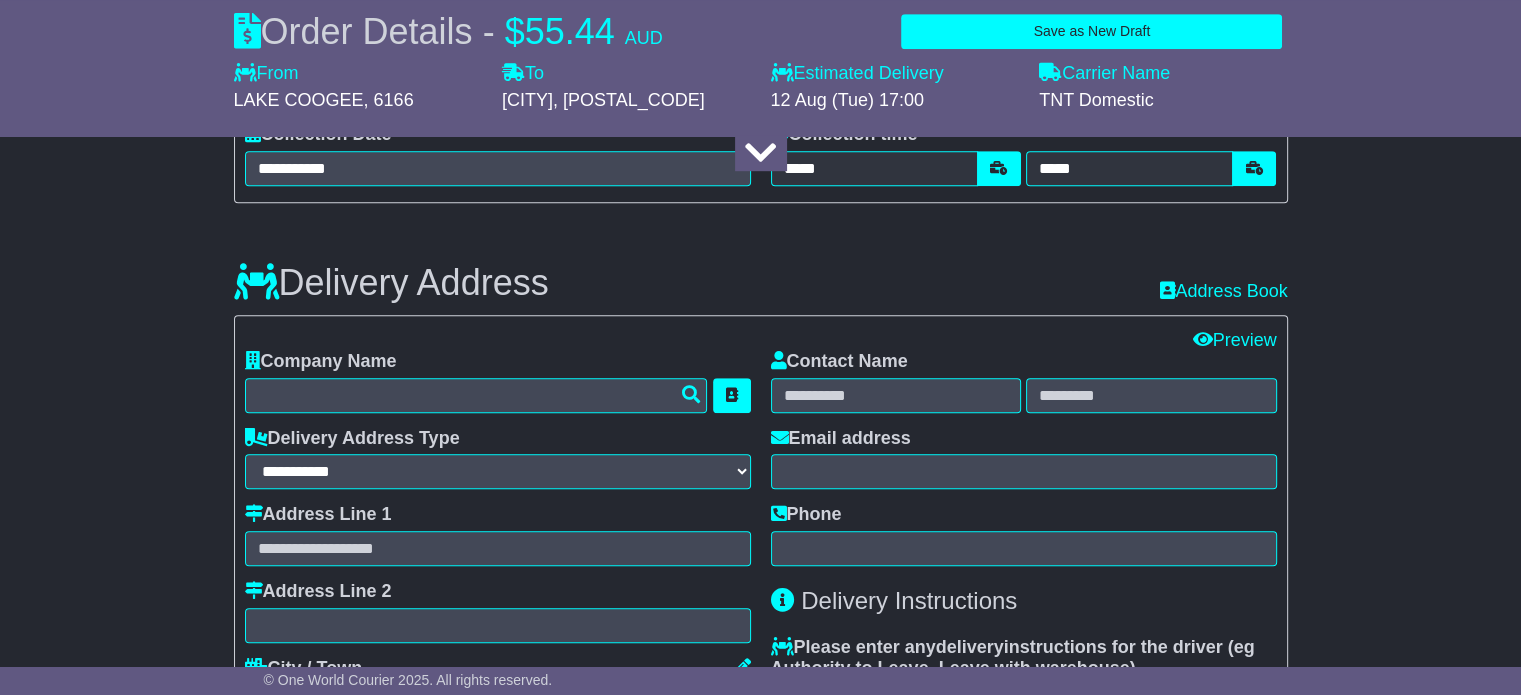type on "***" 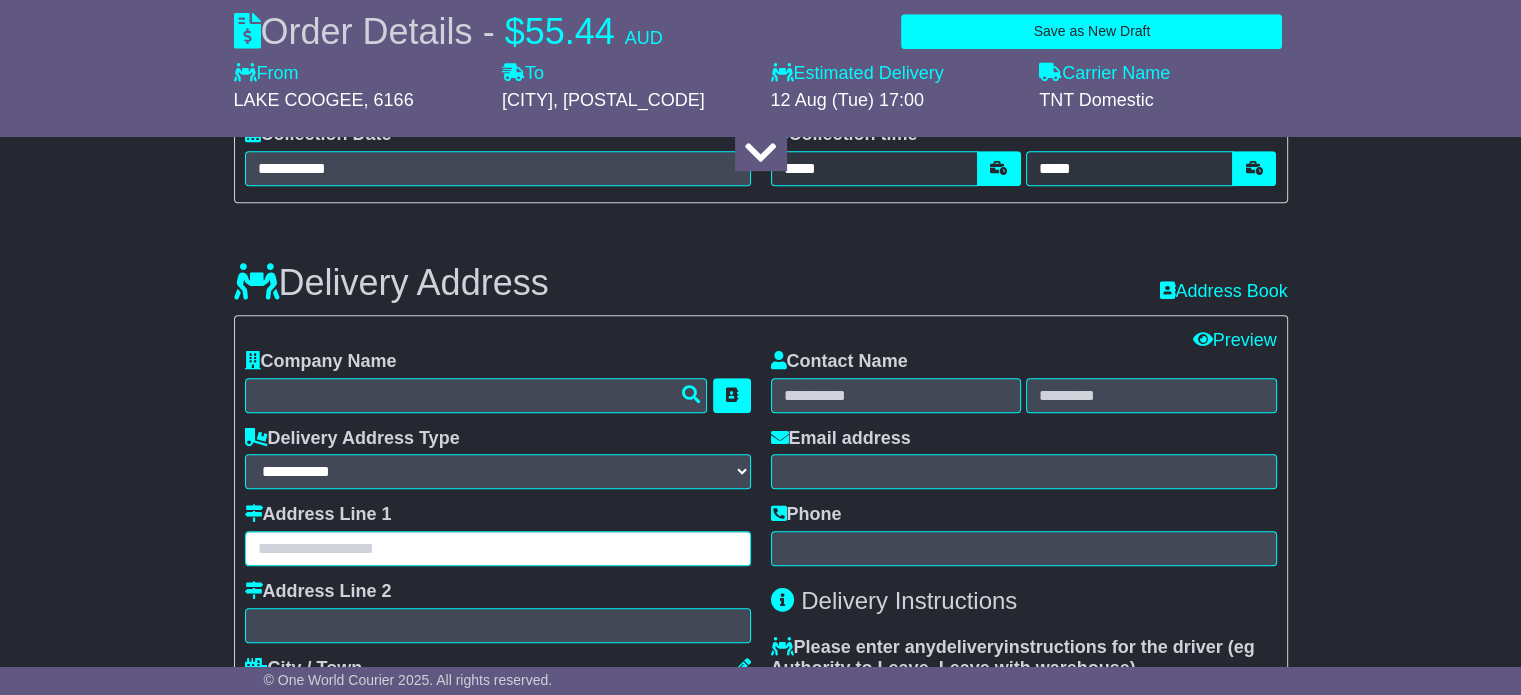 click at bounding box center [498, 548] 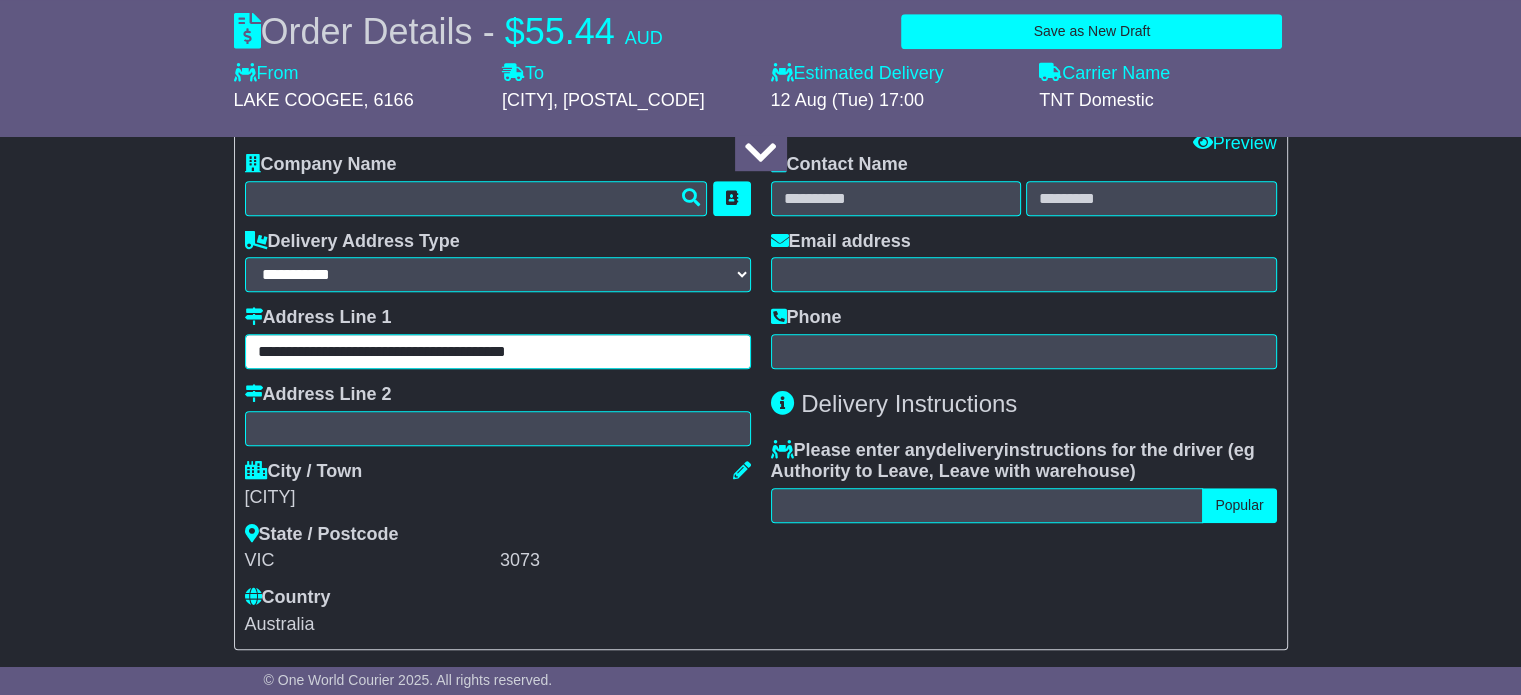 scroll, scrollTop: 1436, scrollLeft: 0, axis: vertical 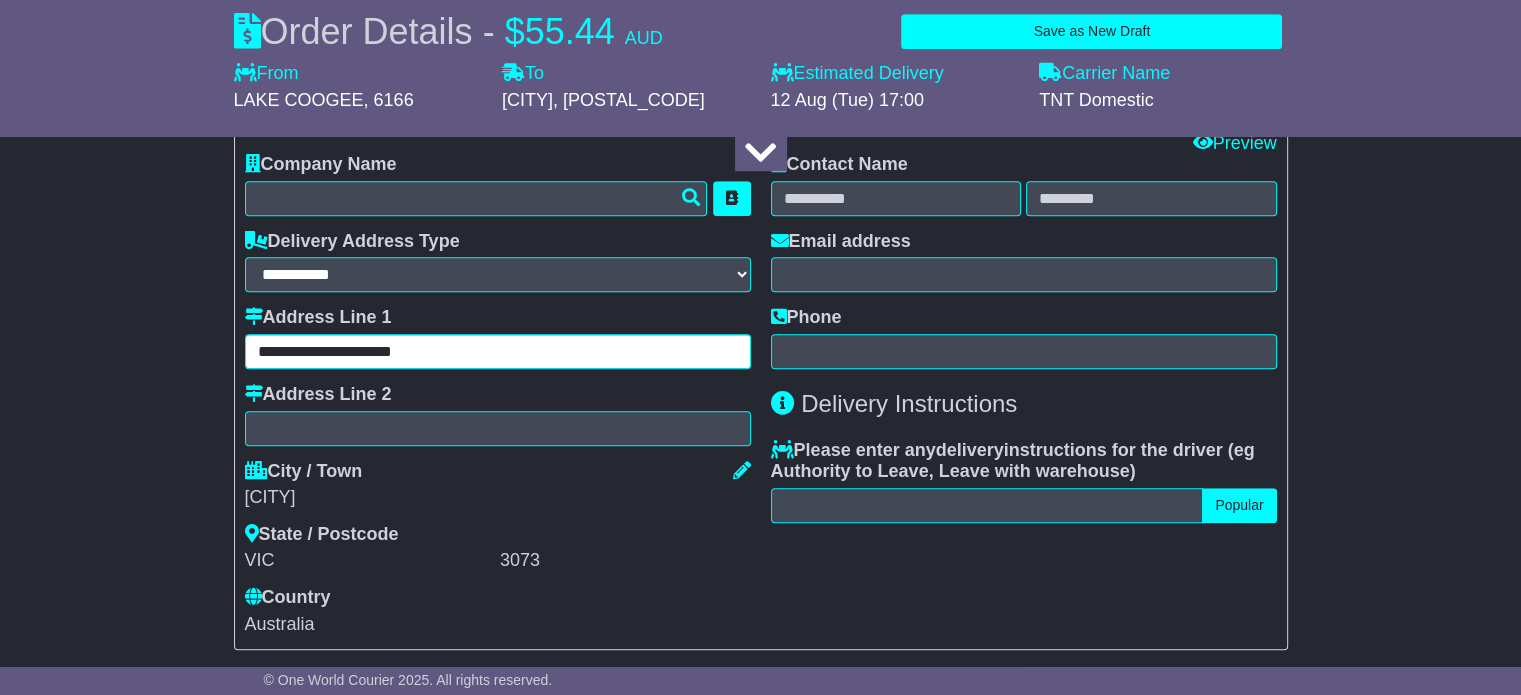 type on "**********" 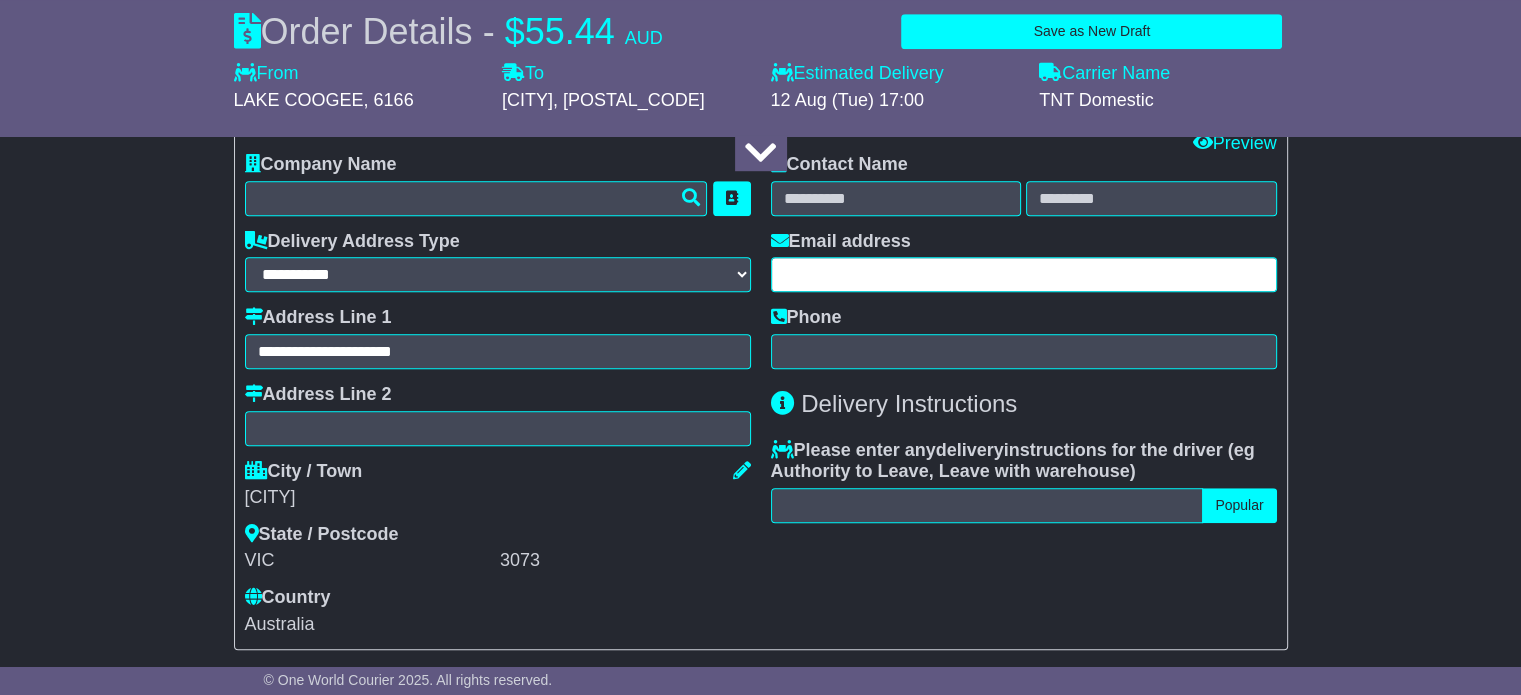click at bounding box center [1024, 274] 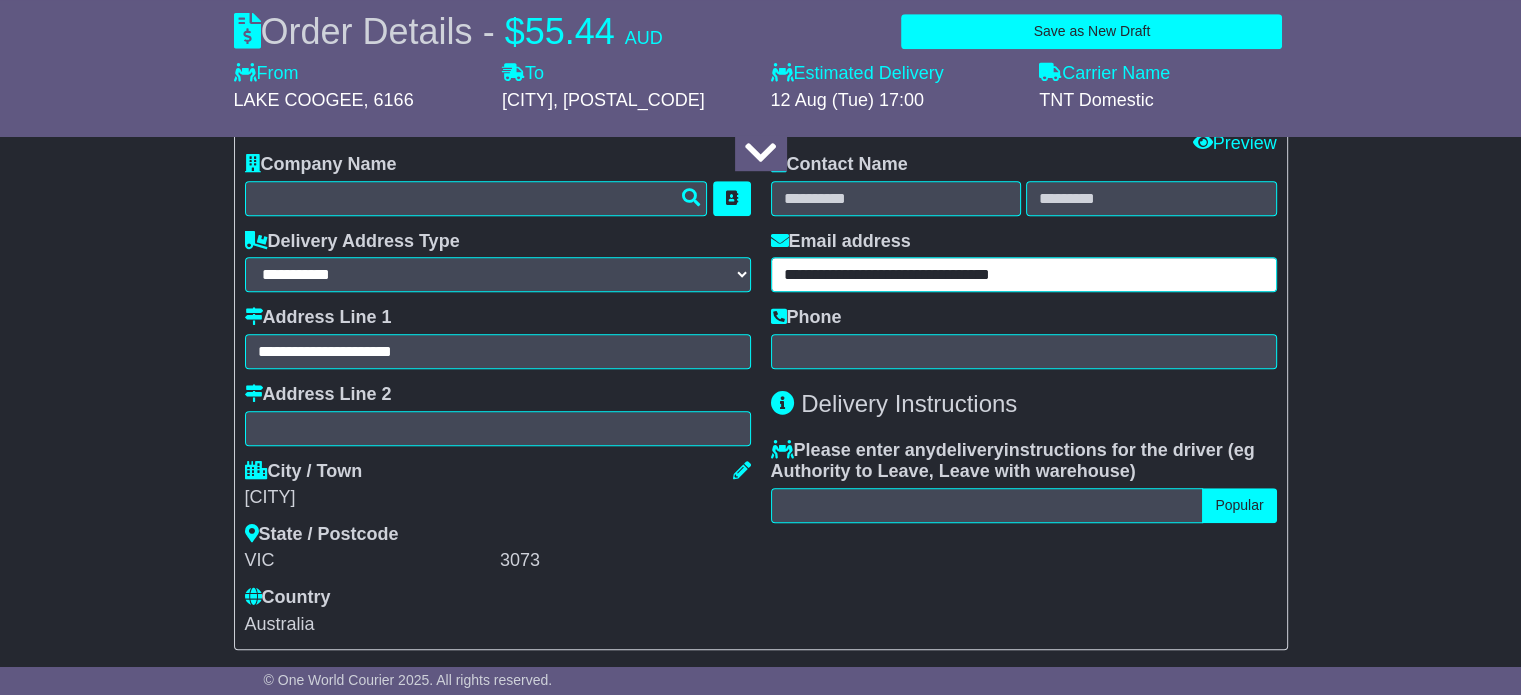 type on "**********" 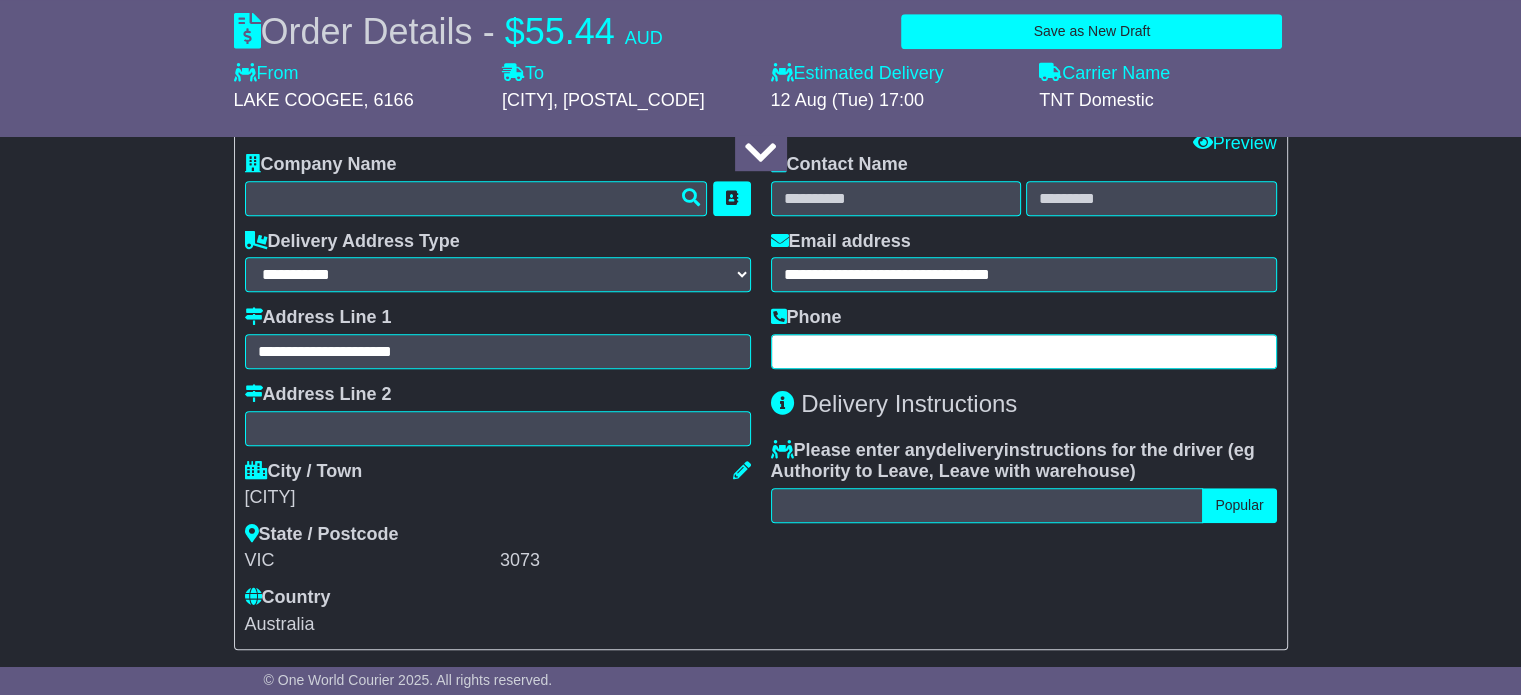 click at bounding box center [1024, 351] 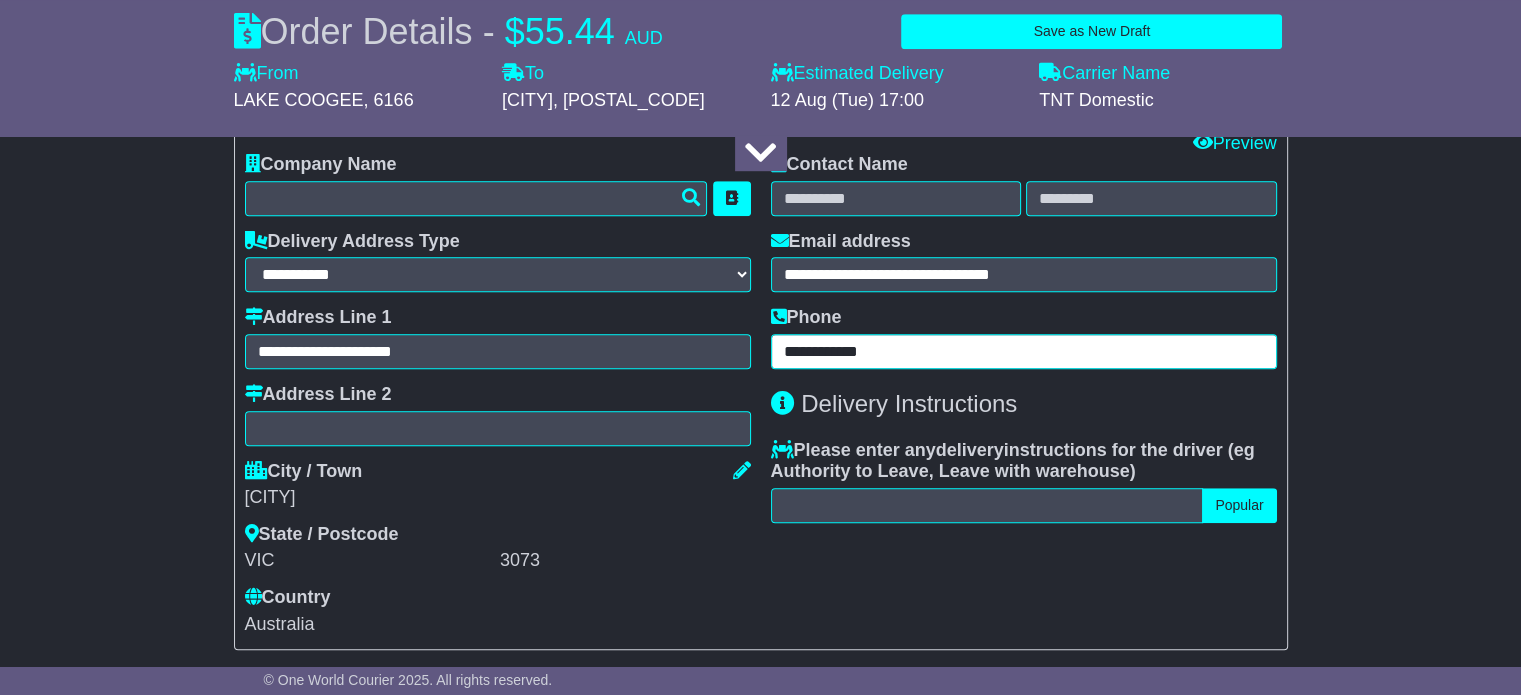 click on "**********" at bounding box center (1024, 351) 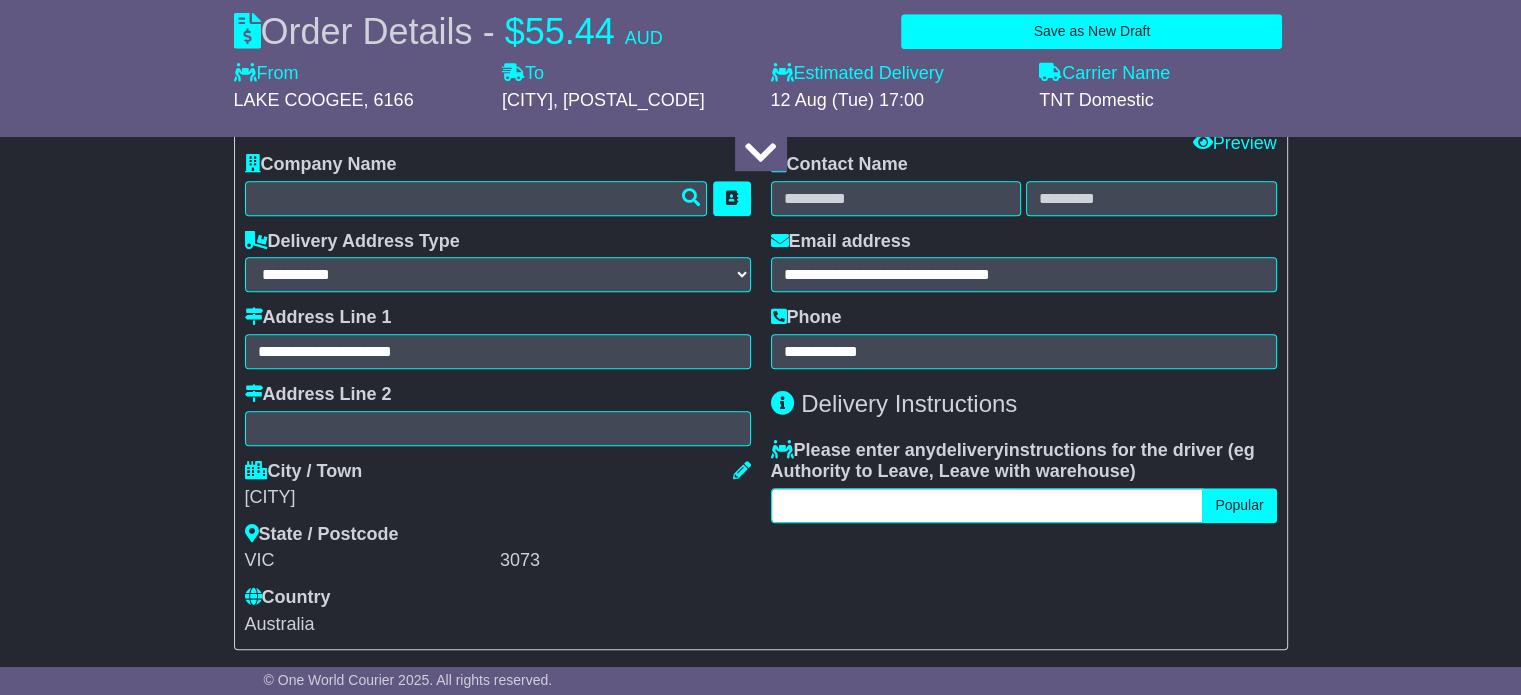 click at bounding box center [987, 505] 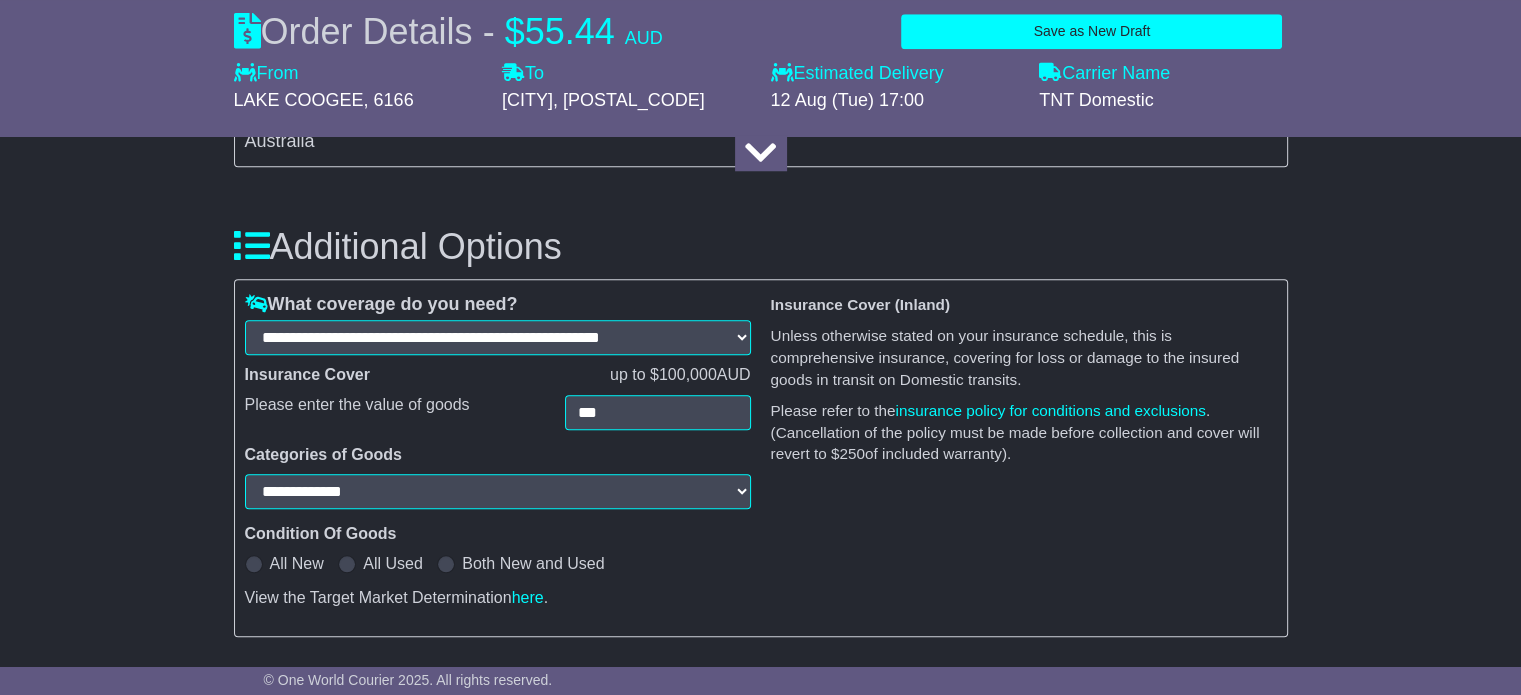 scroll, scrollTop: 1906, scrollLeft: 0, axis: vertical 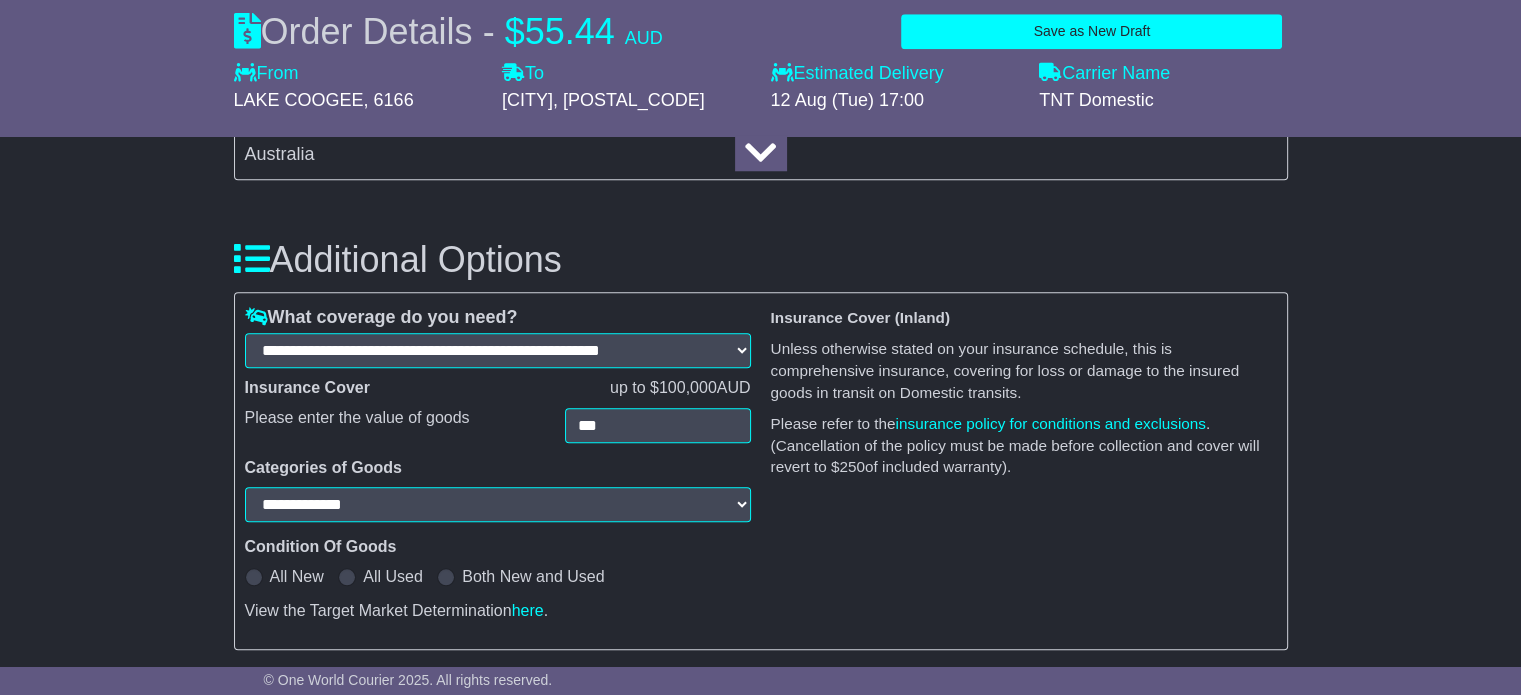 type on "***" 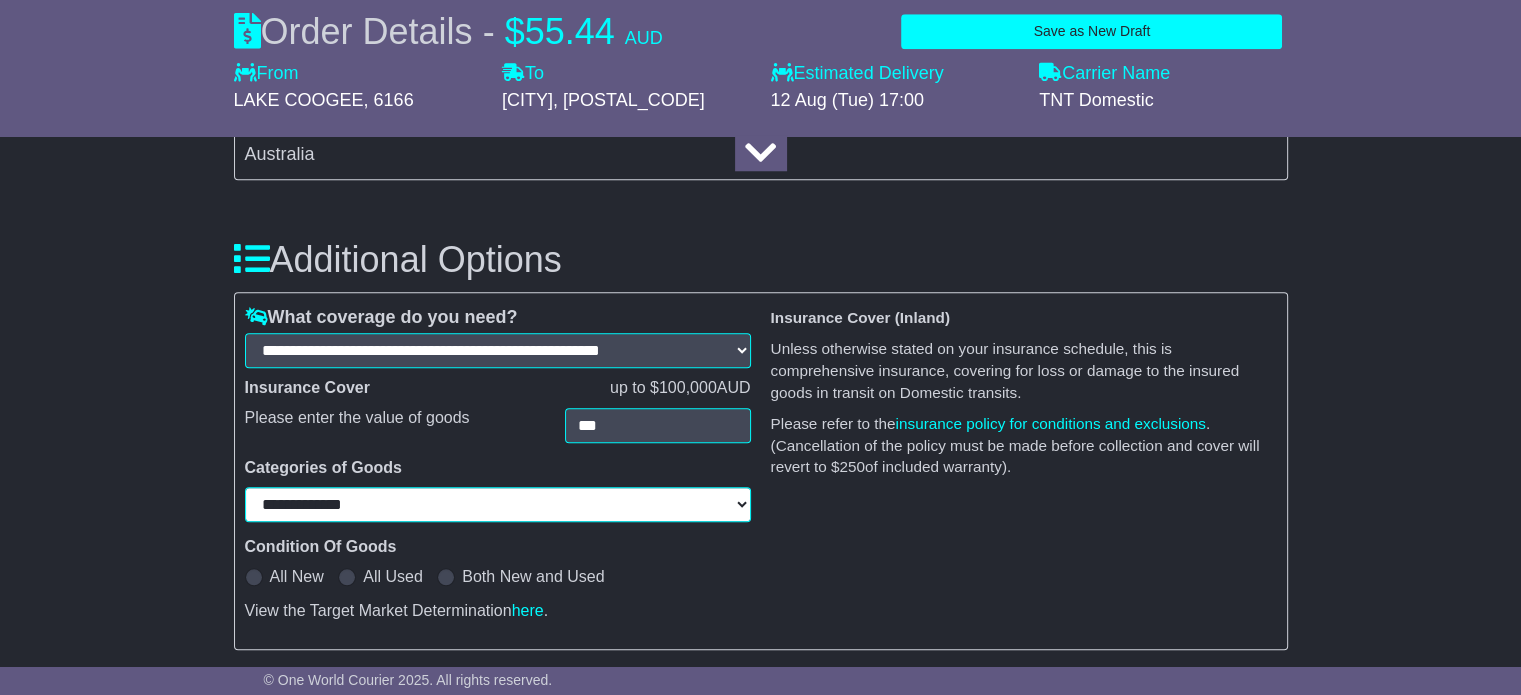 click on "**********" at bounding box center (498, 504) 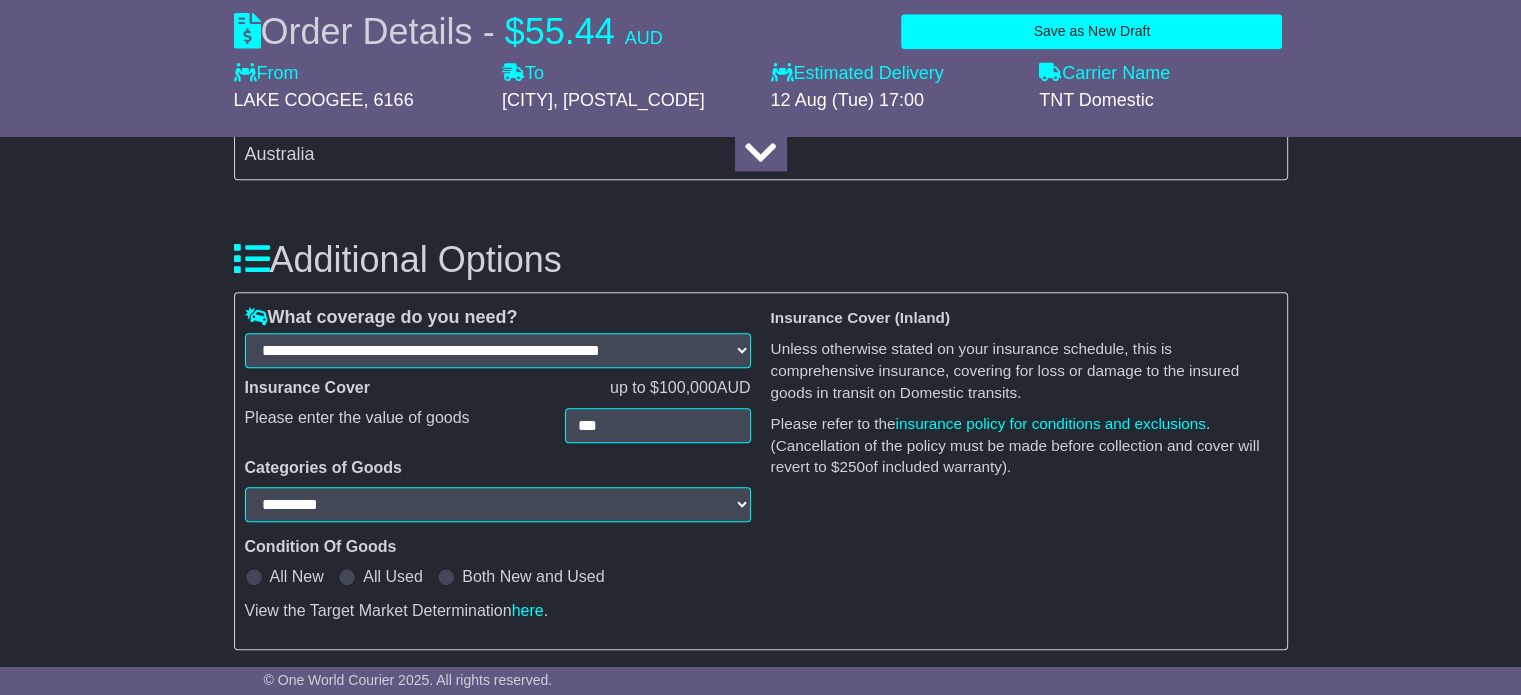 select on "*********" 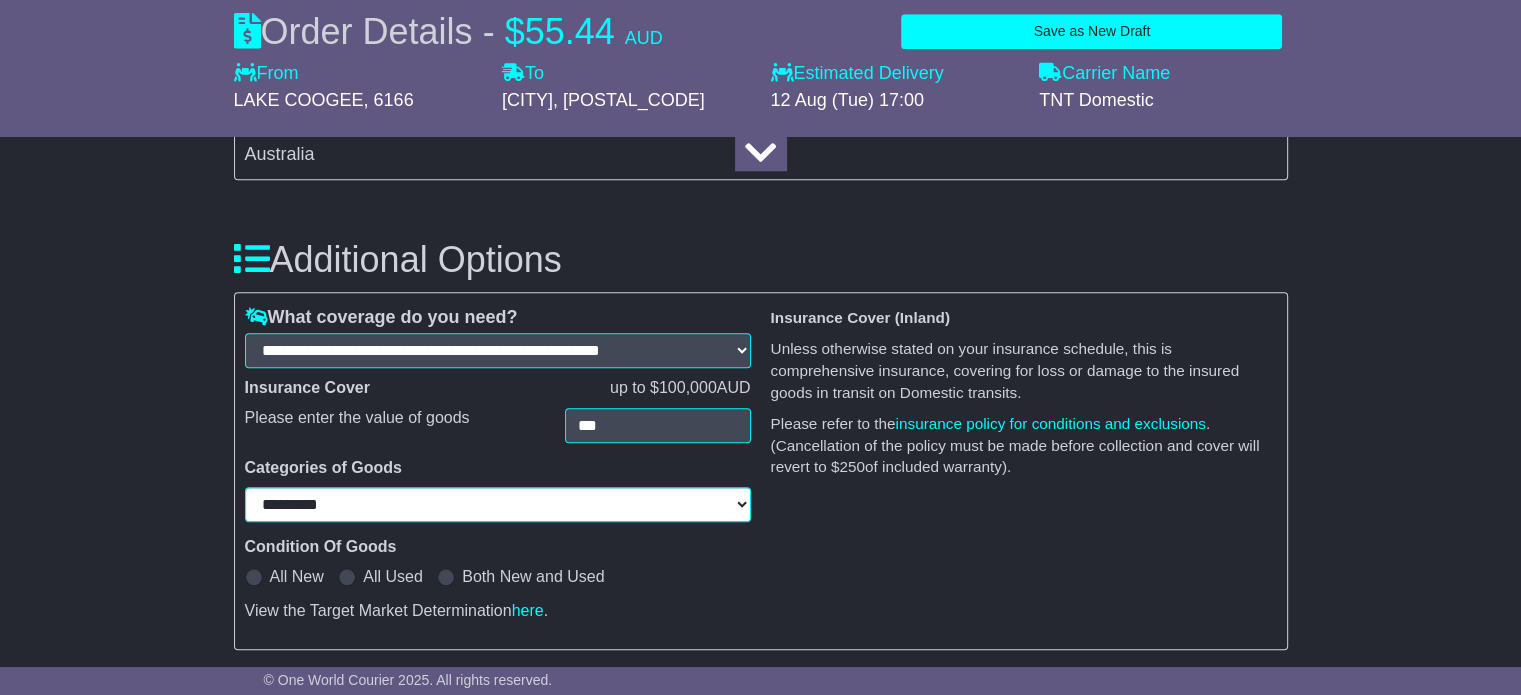 click on "**********" at bounding box center (498, 504) 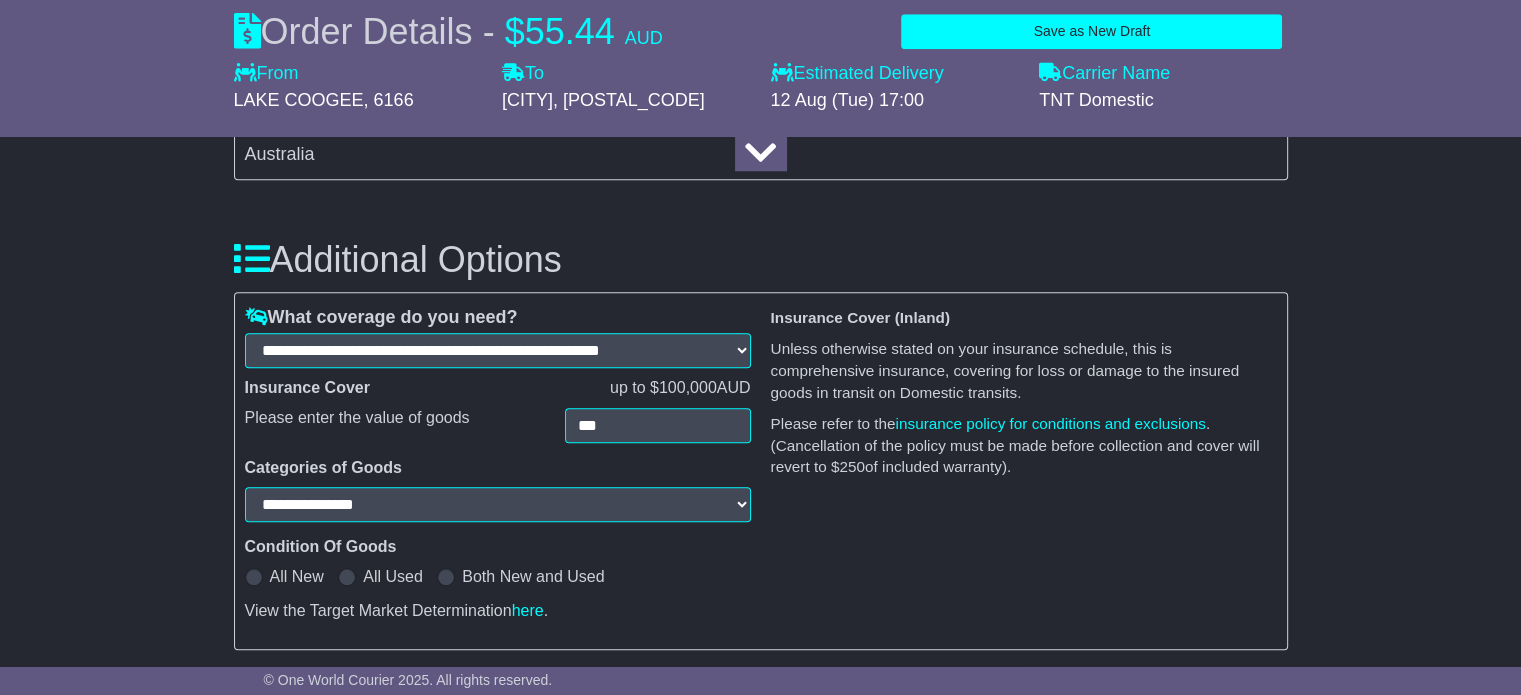 select on "**********" 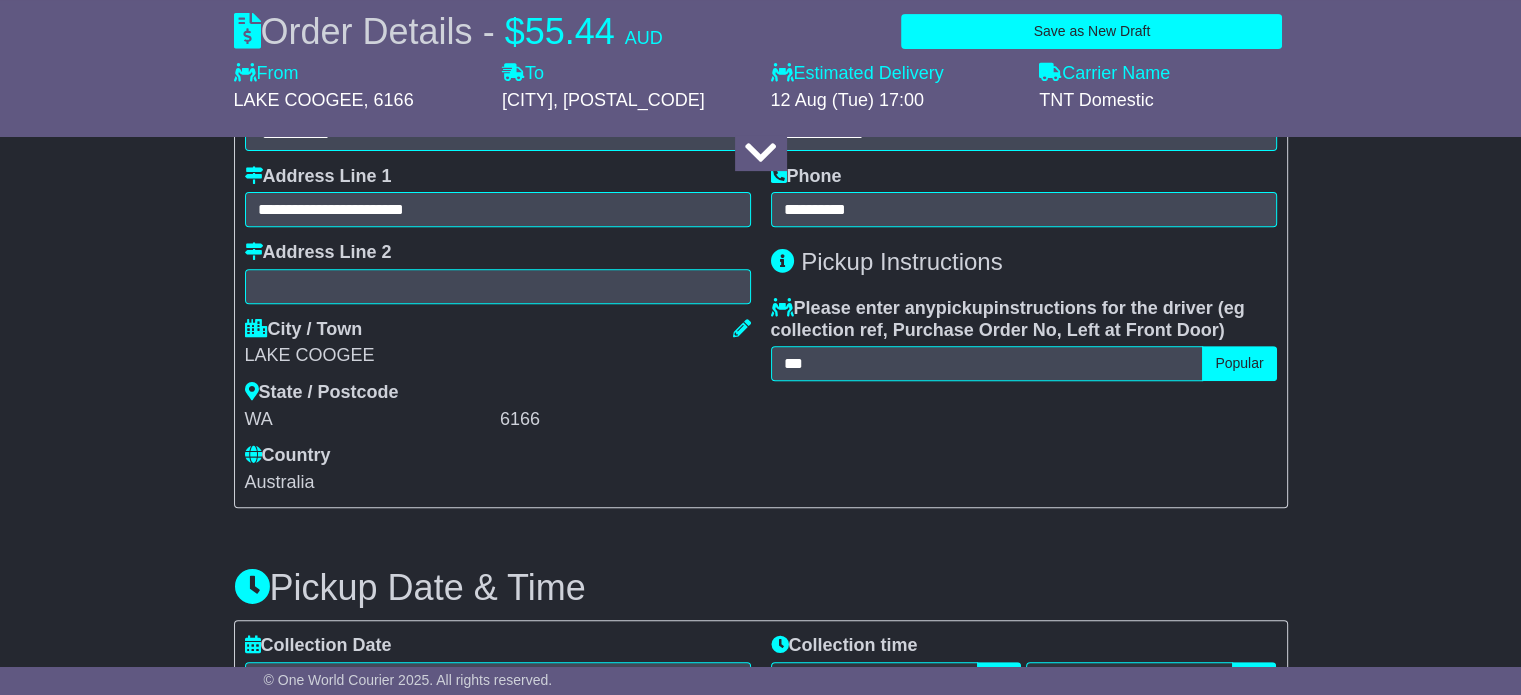 scroll, scrollTop: 0, scrollLeft: 0, axis: both 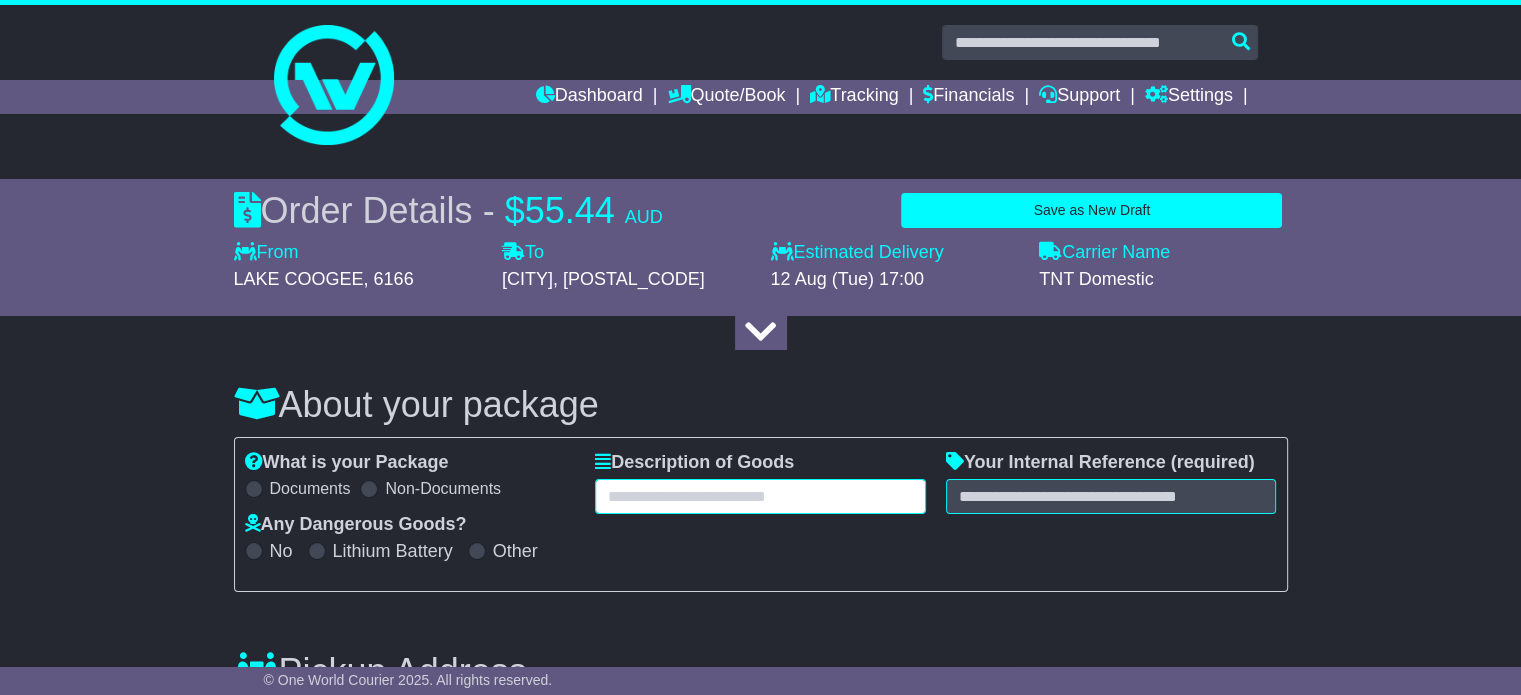 click at bounding box center (760, 496) 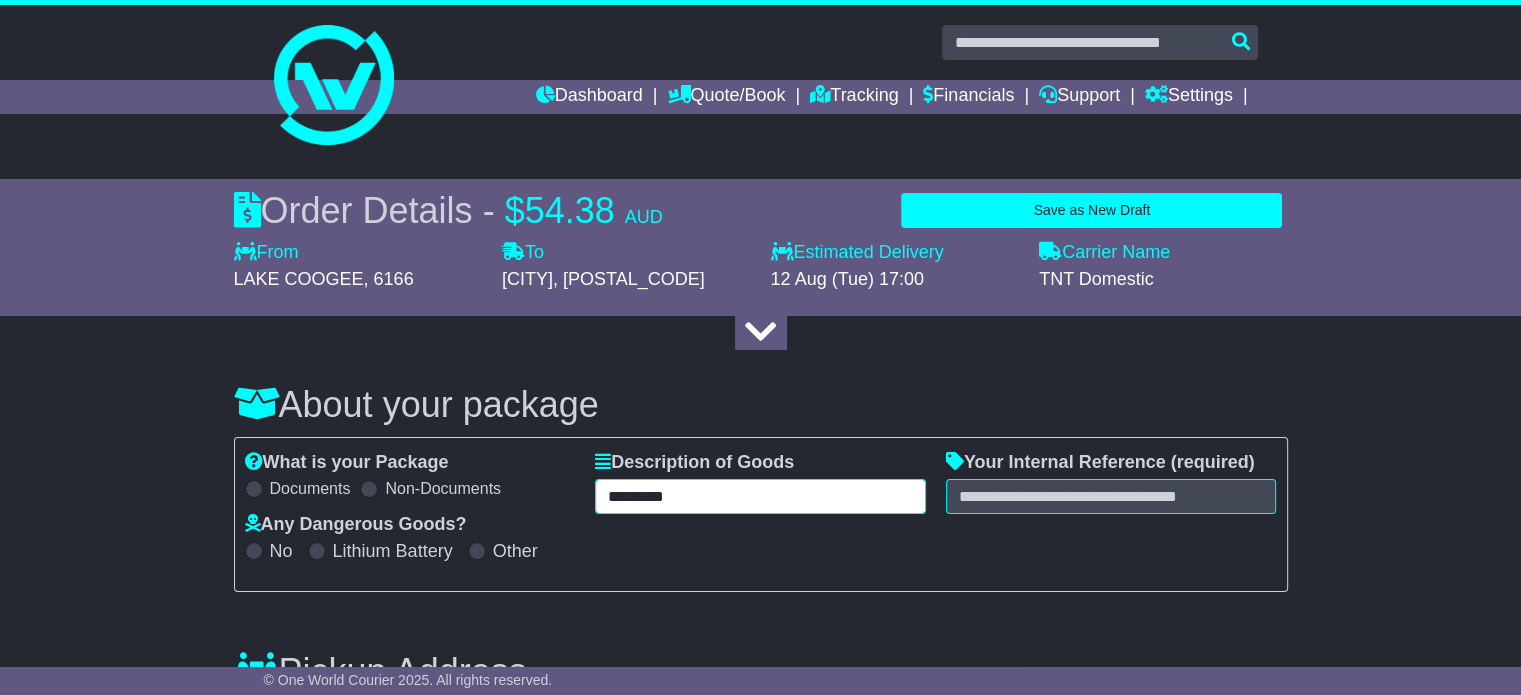 type on "*********" 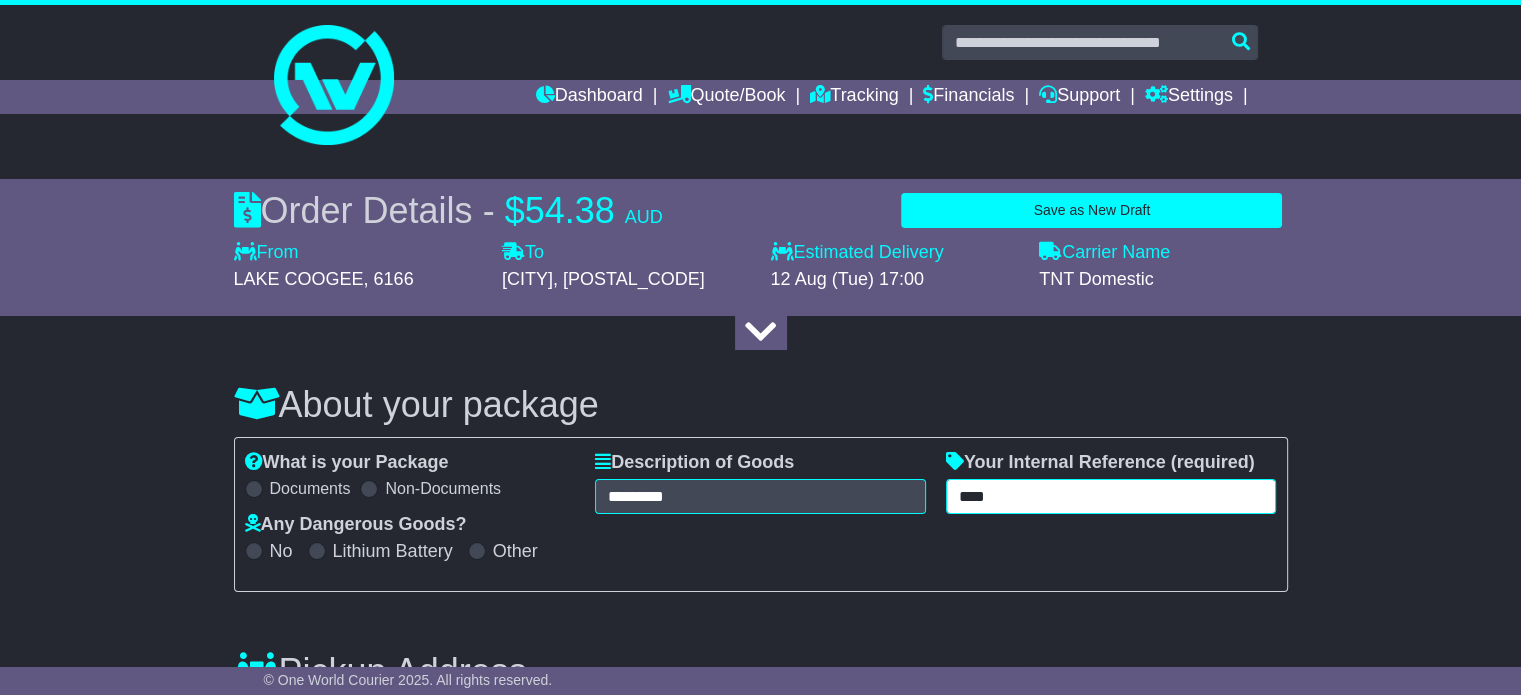 type on "****" 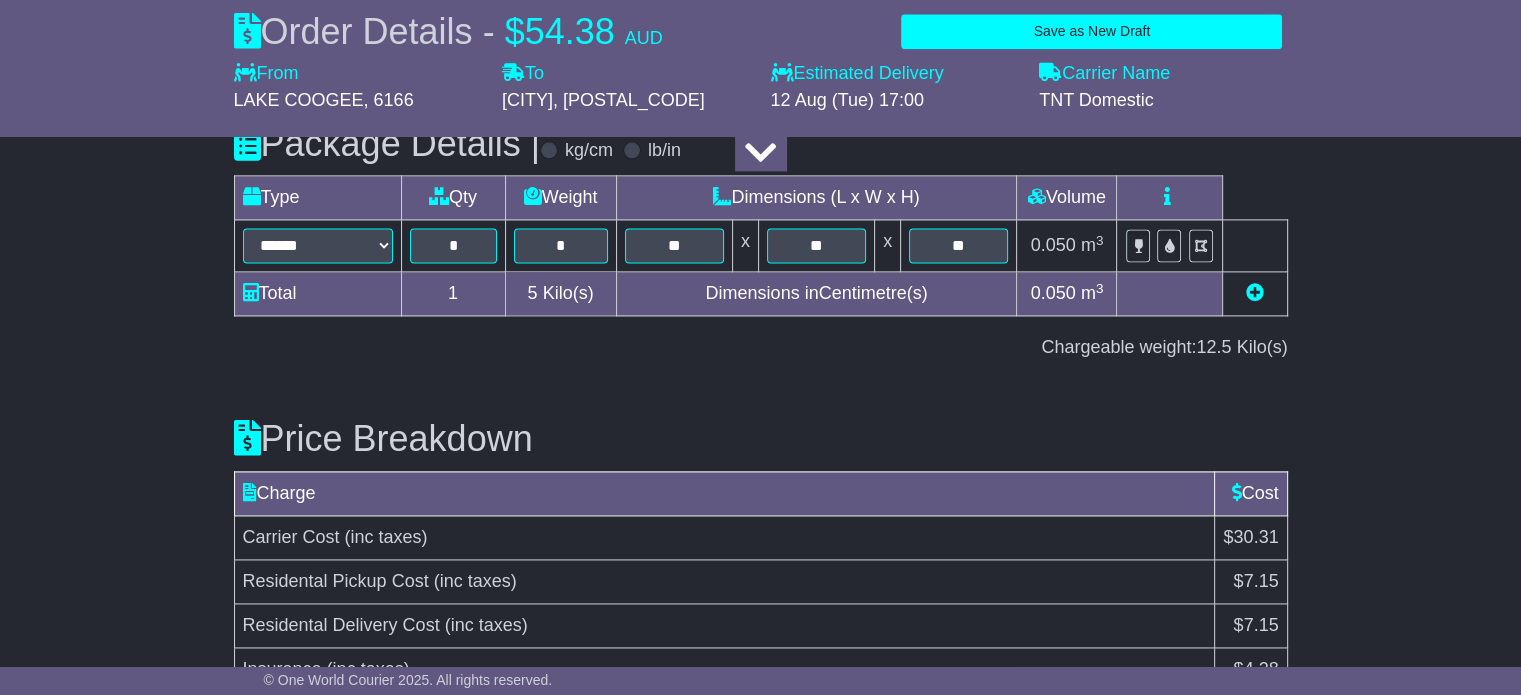 scroll, scrollTop: 2842, scrollLeft: 0, axis: vertical 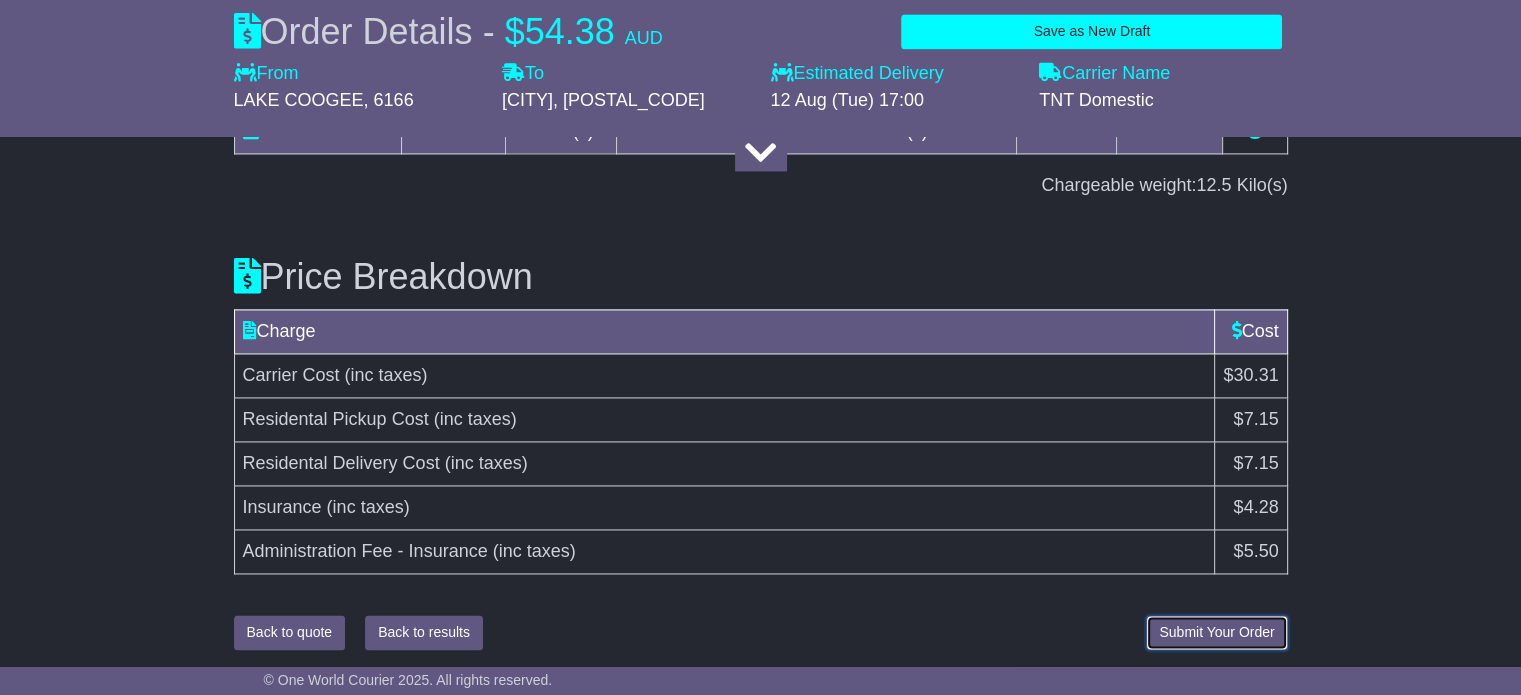 click on "Submit Your Order" at bounding box center [1216, 632] 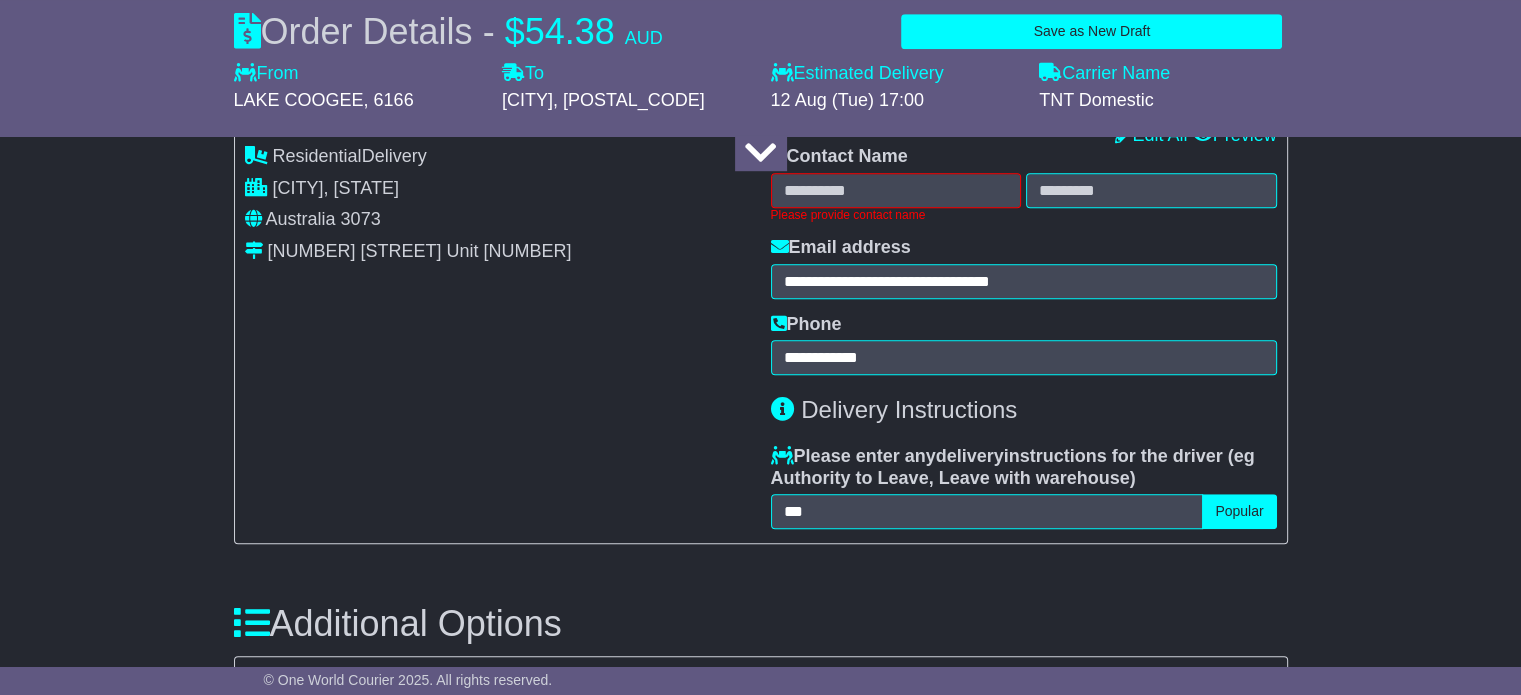 scroll, scrollTop: 1429, scrollLeft: 0, axis: vertical 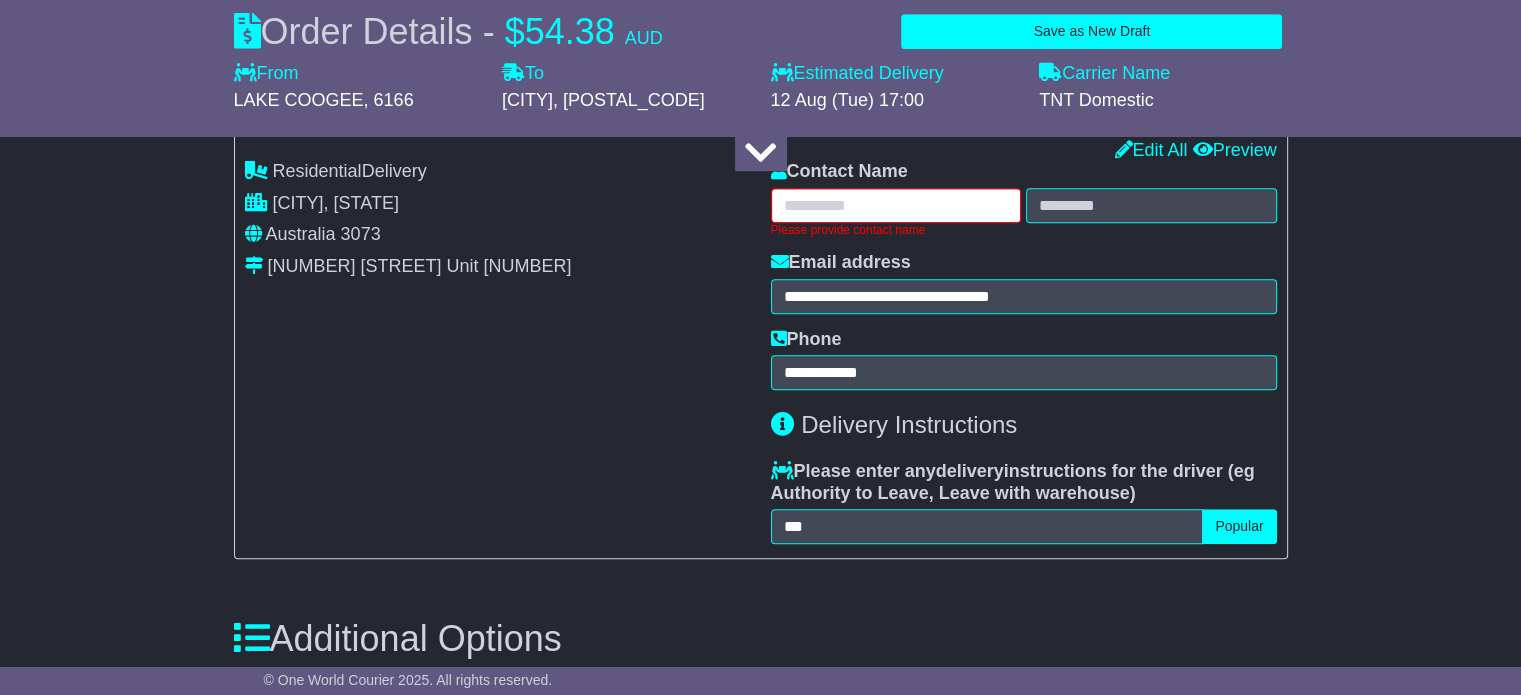 click at bounding box center (896, 205) 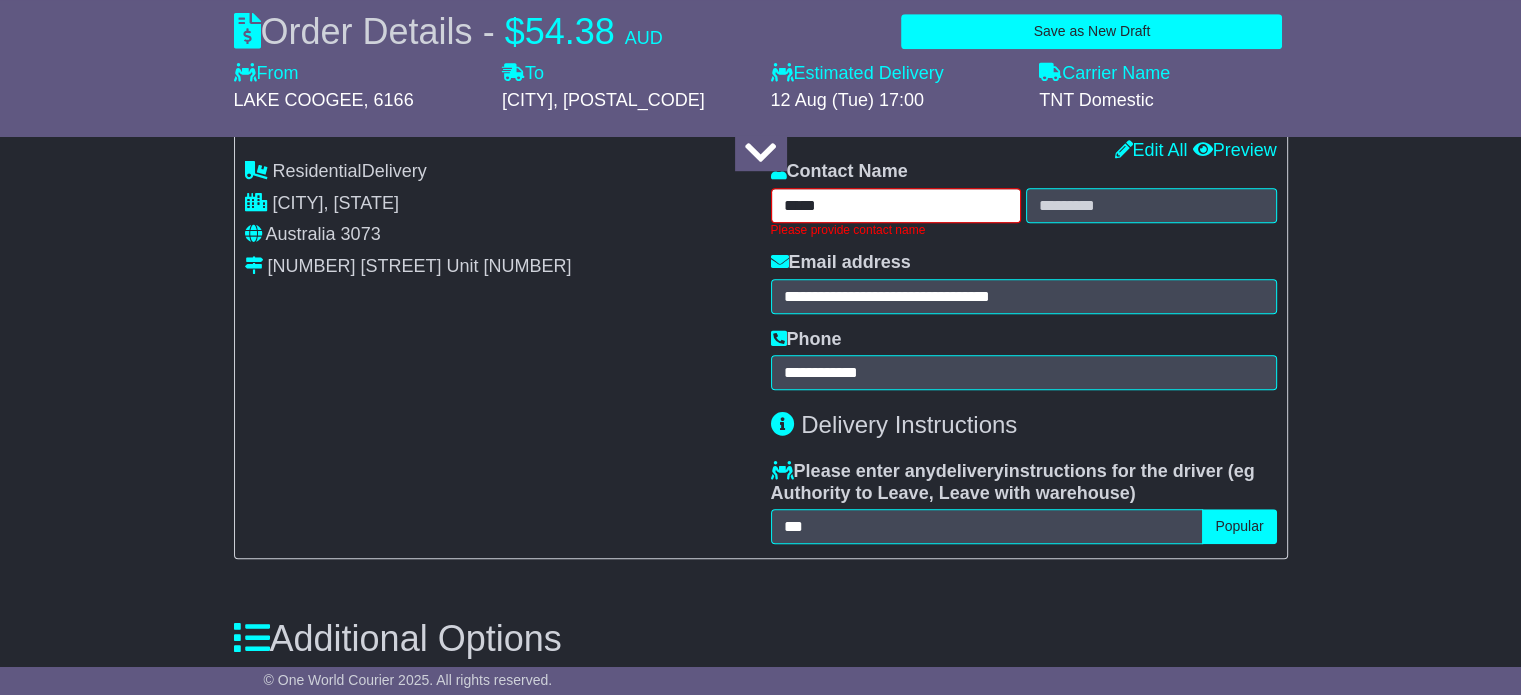 type on "*****" 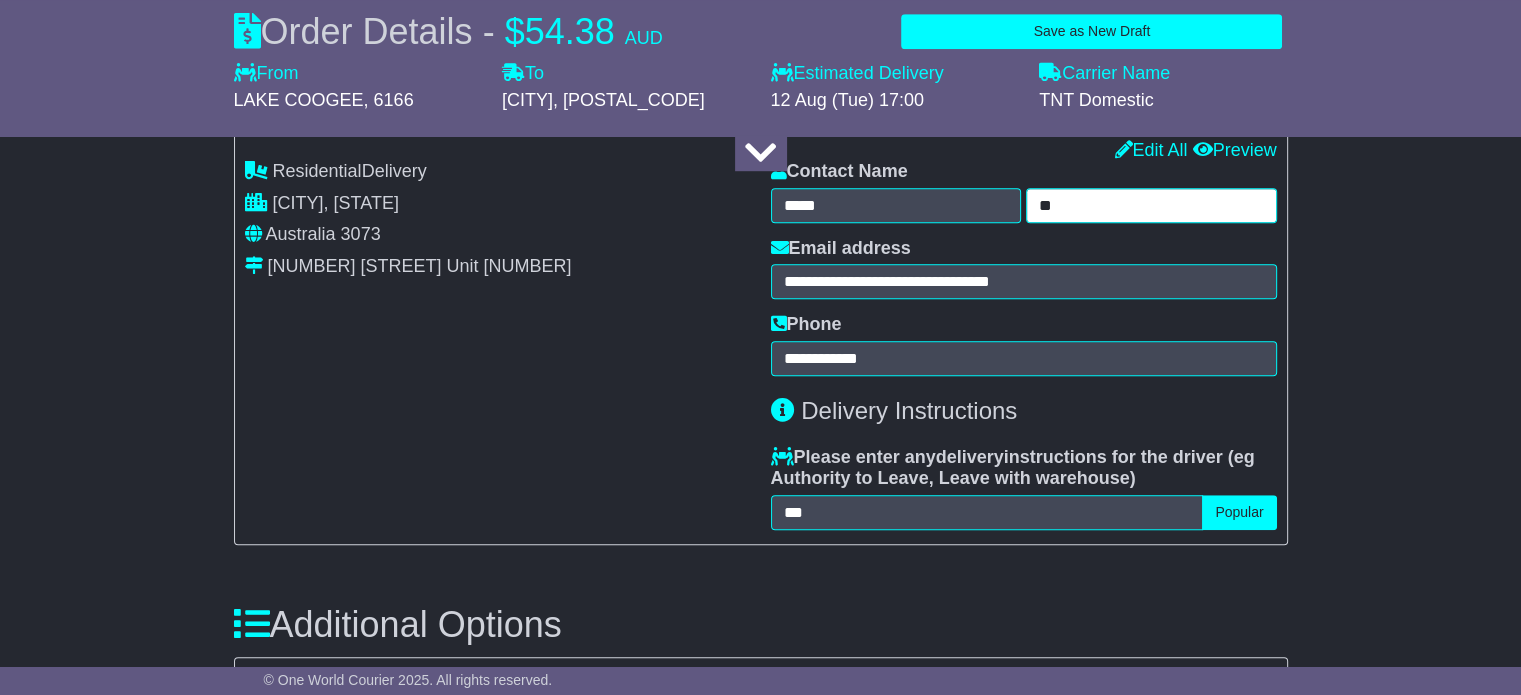 type on "*" 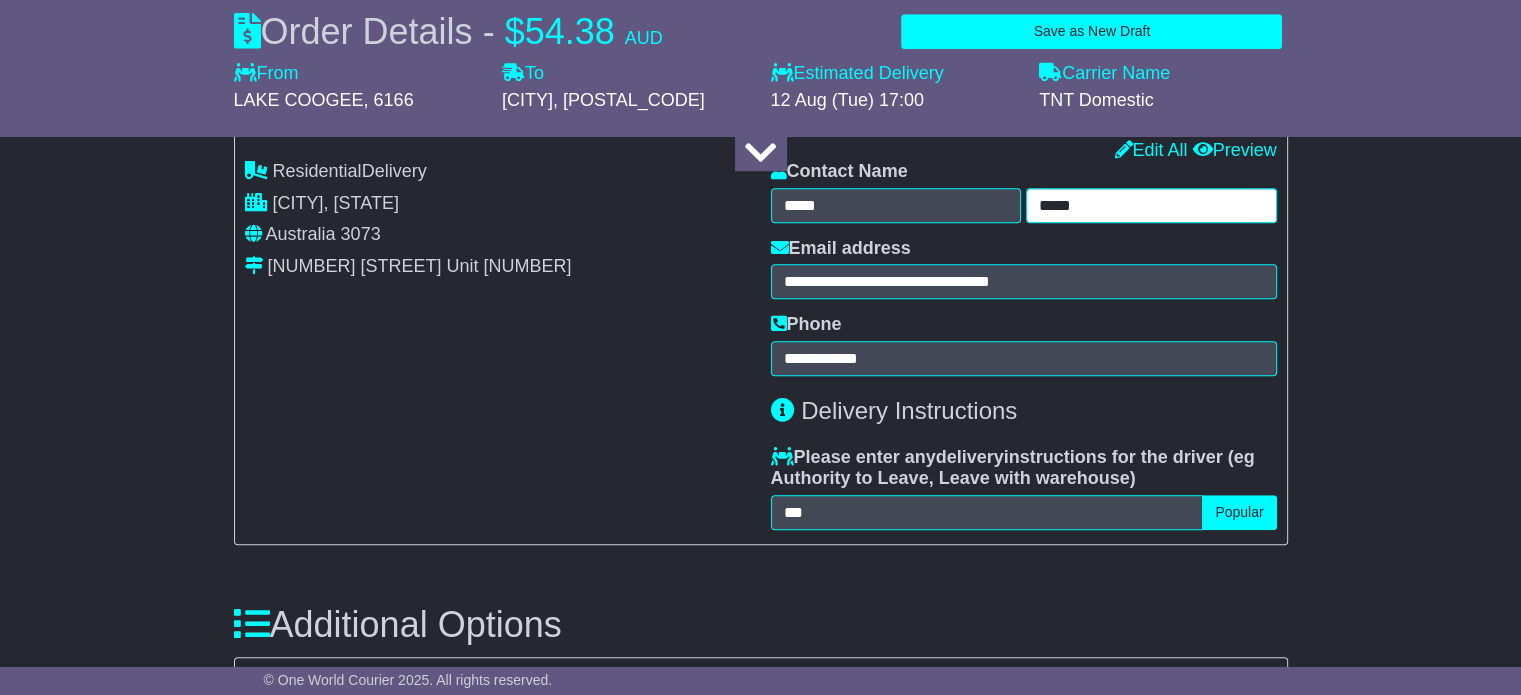 type on "*****" 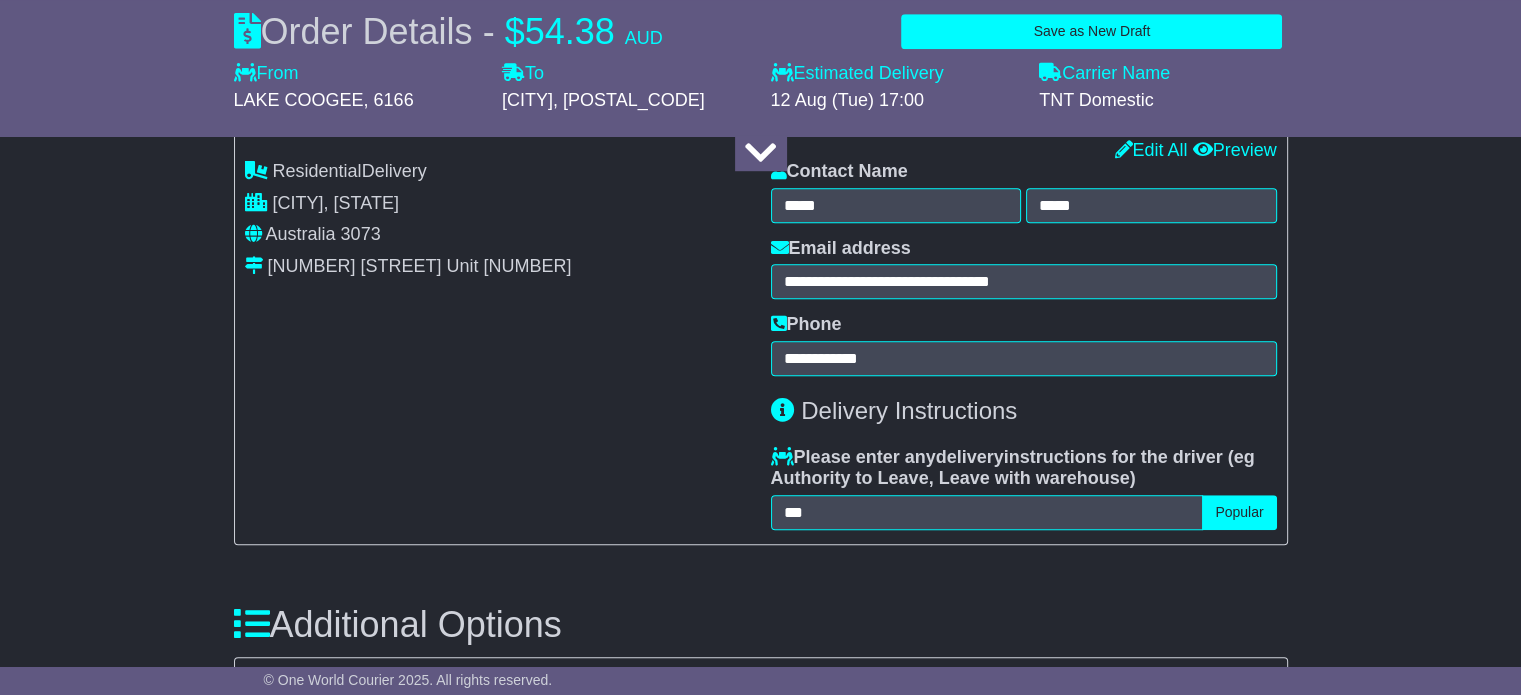 drag, startPoint x: 916, startPoint y: 12, endPoint x: 593, endPoint y: 263, distance: 409.0599 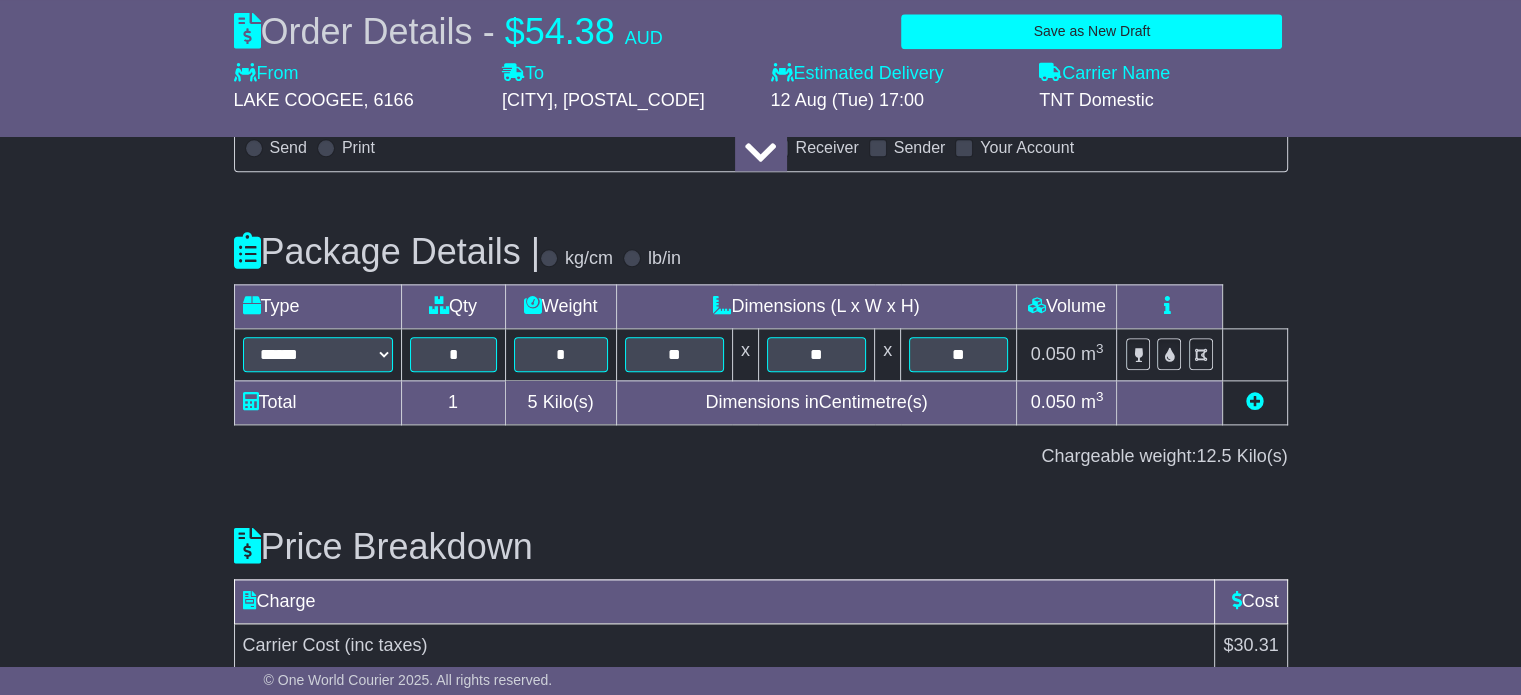 scroll, scrollTop: 2744, scrollLeft: 0, axis: vertical 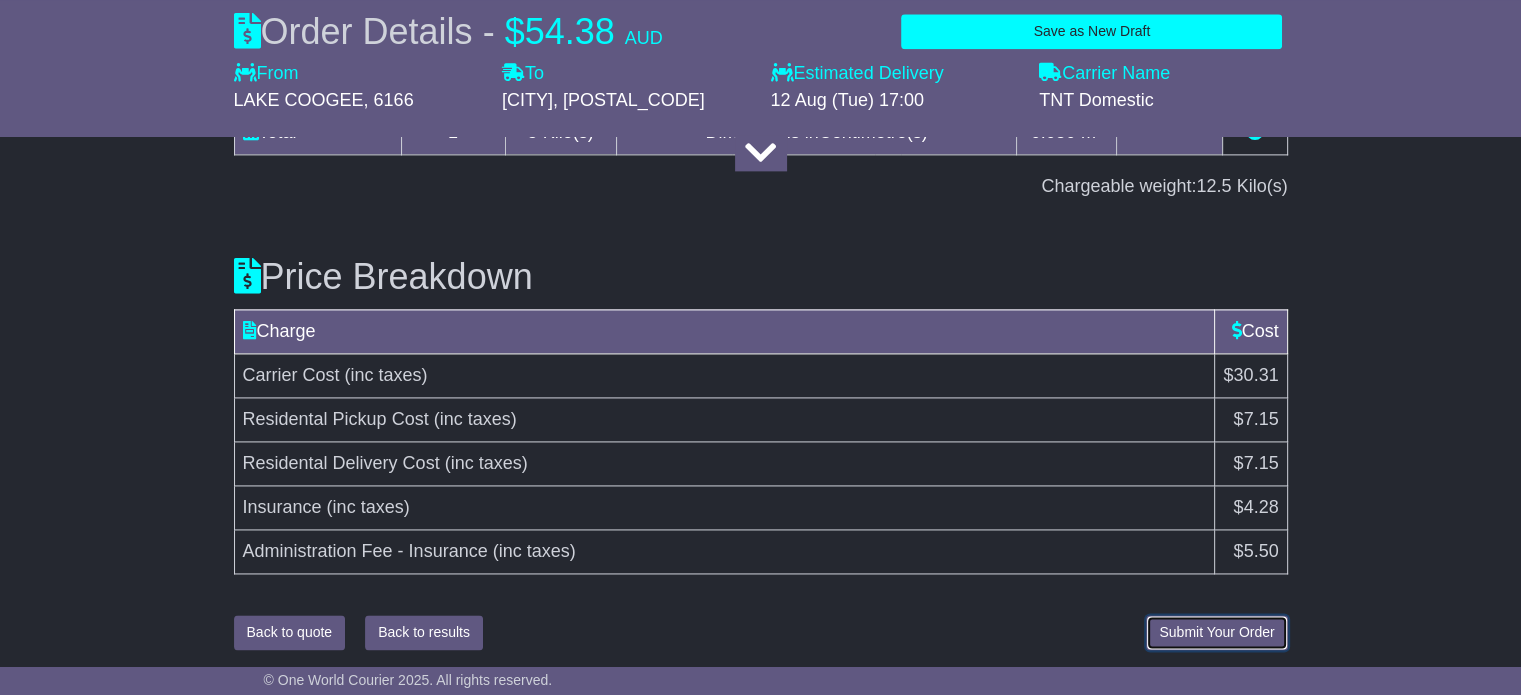 click on "Submit Your Order" at bounding box center [1216, 632] 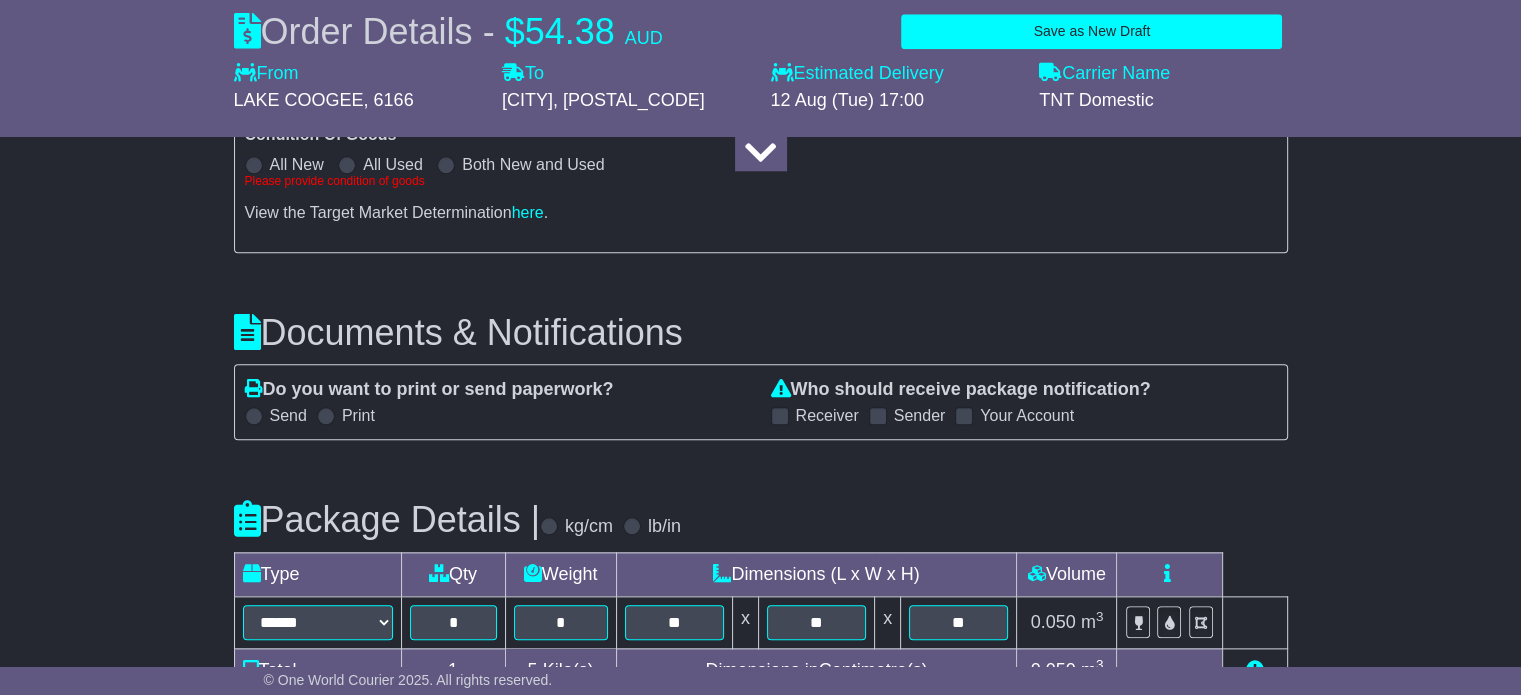 scroll, scrollTop: 2172, scrollLeft: 0, axis: vertical 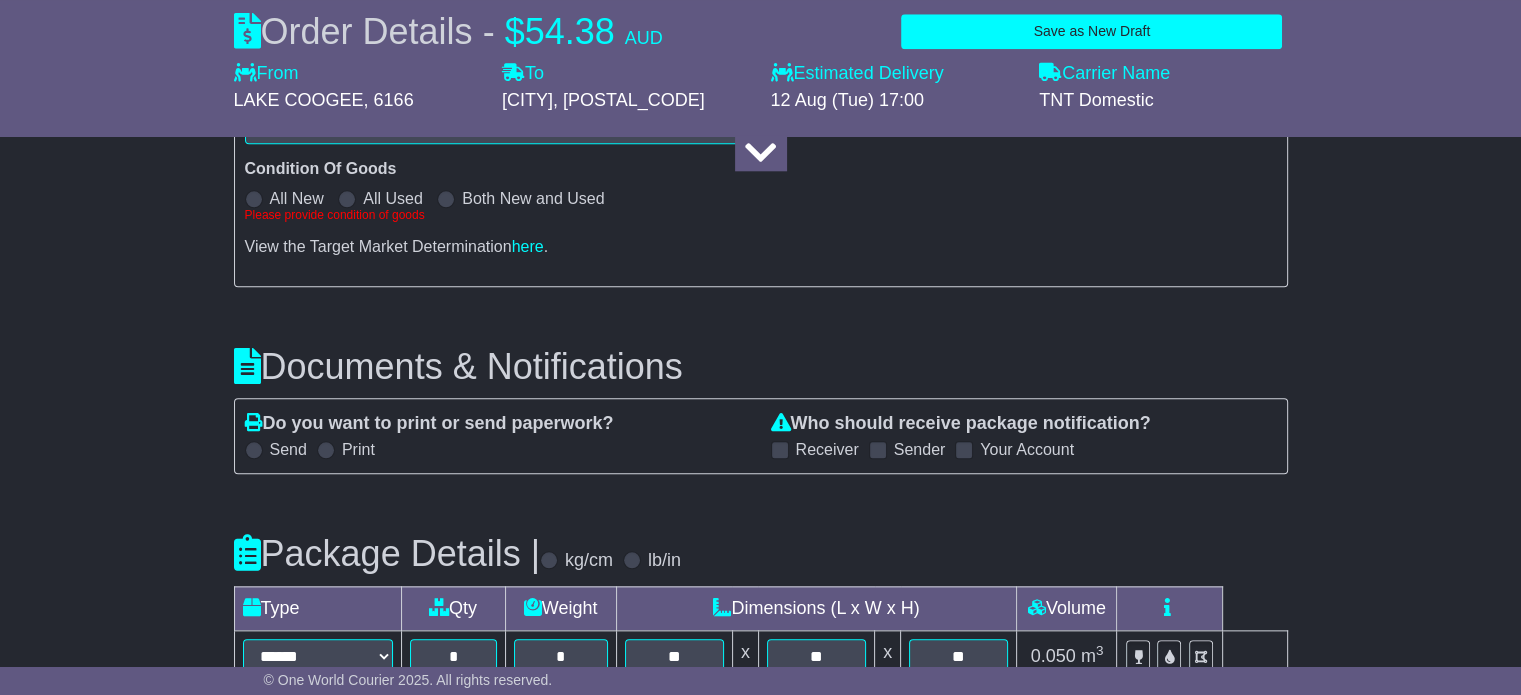 click at bounding box center (254, 199) 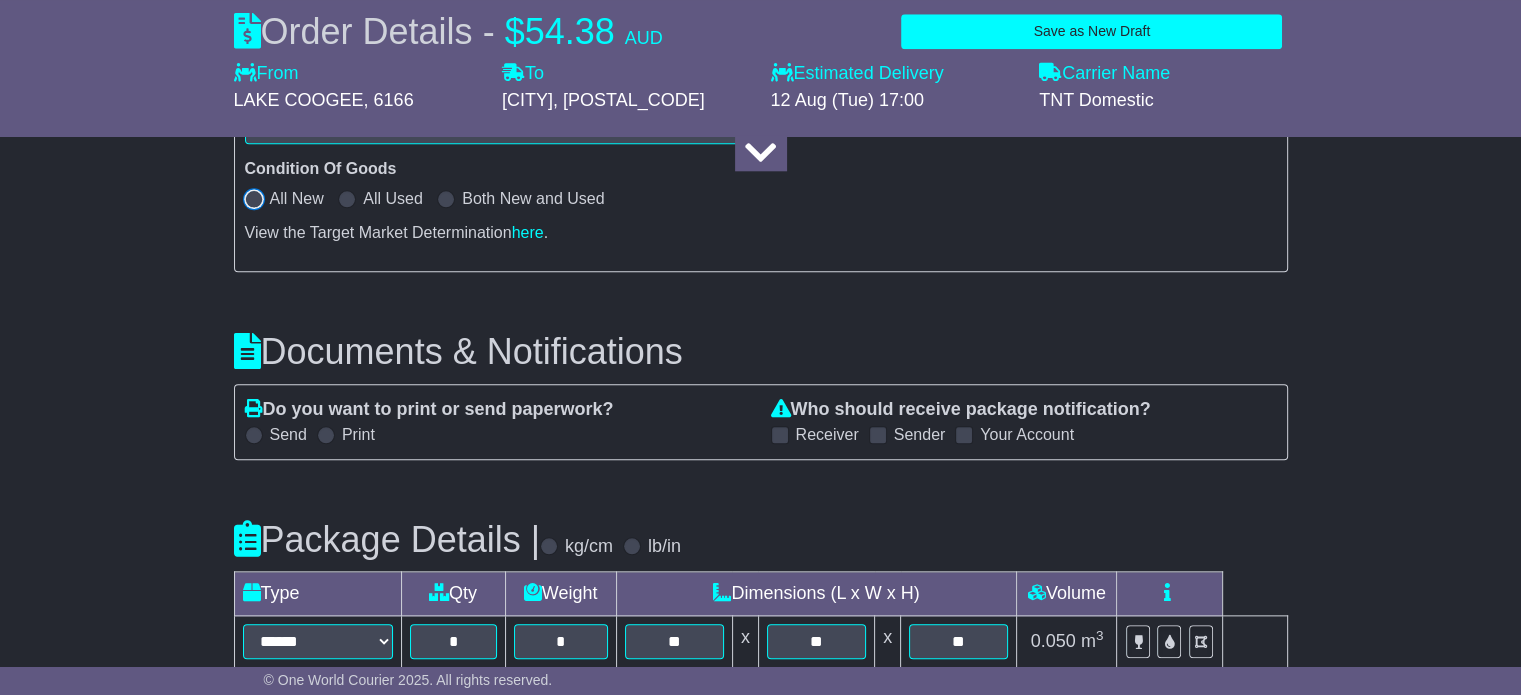 scroll, scrollTop: 2730, scrollLeft: 0, axis: vertical 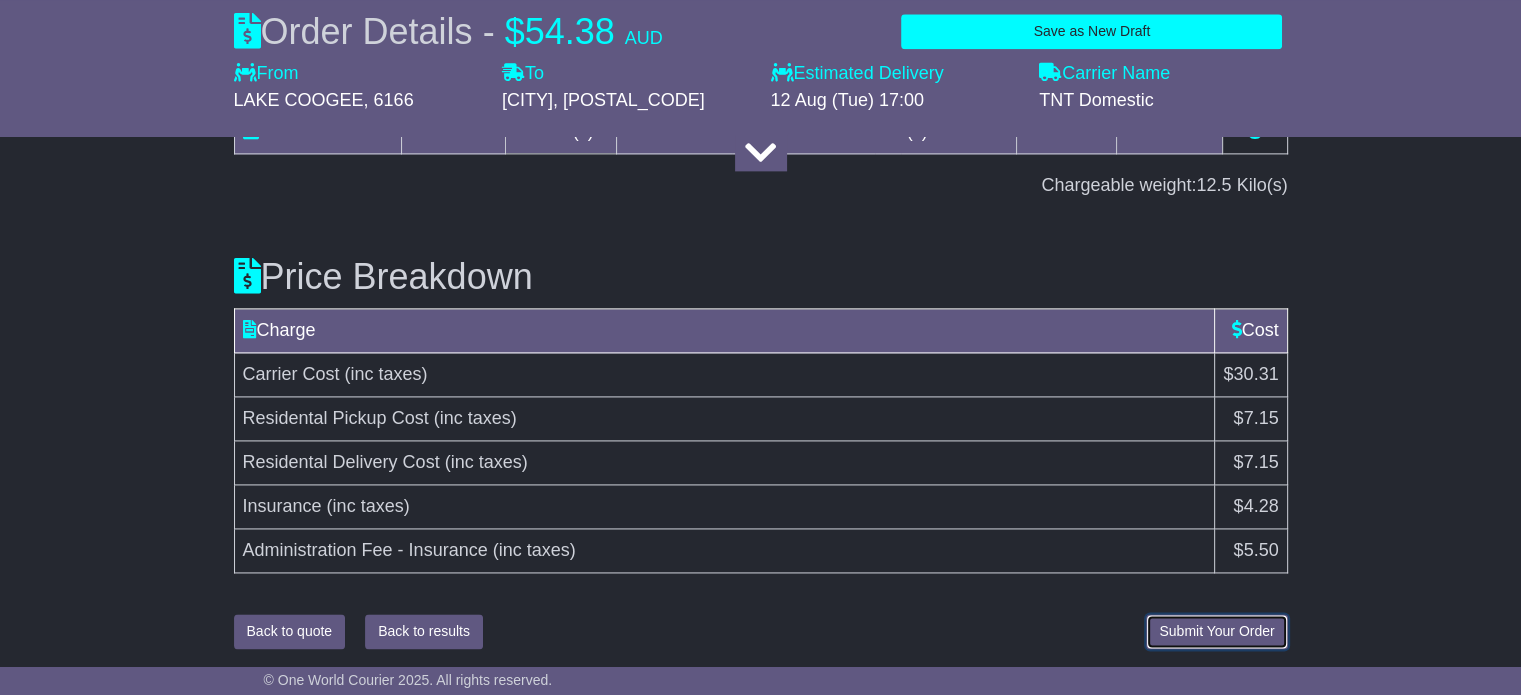 click on "Submit Your Order" at bounding box center (1216, 631) 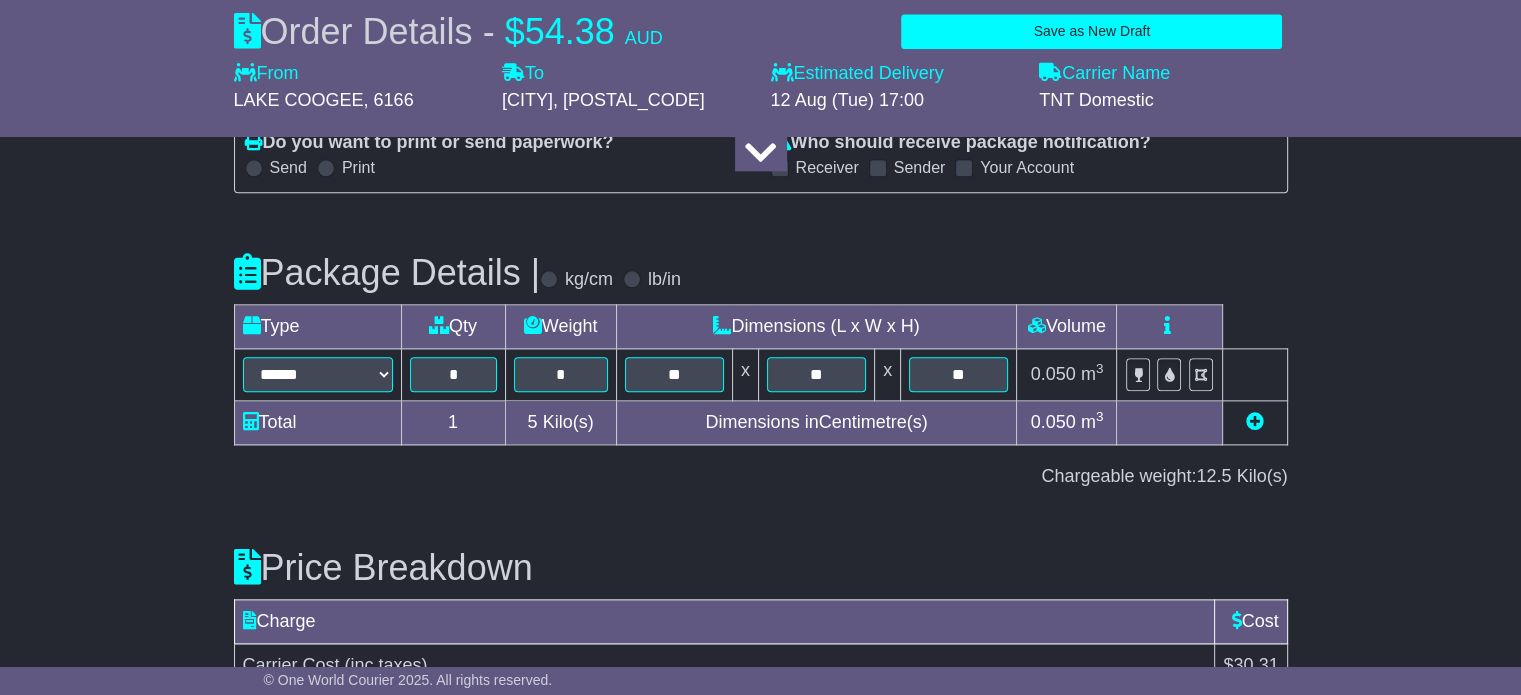 scroll, scrollTop: 2730, scrollLeft: 0, axis: vertical 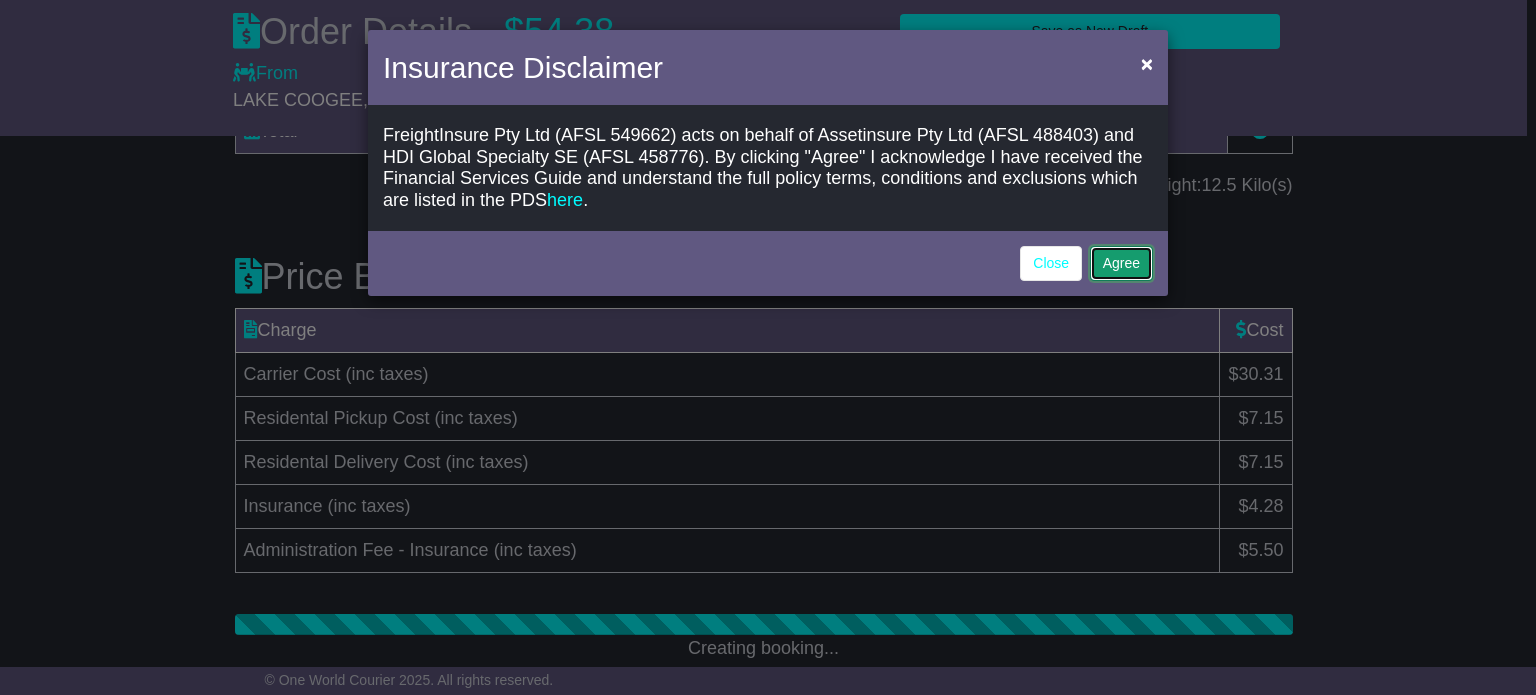 click on "Agree" 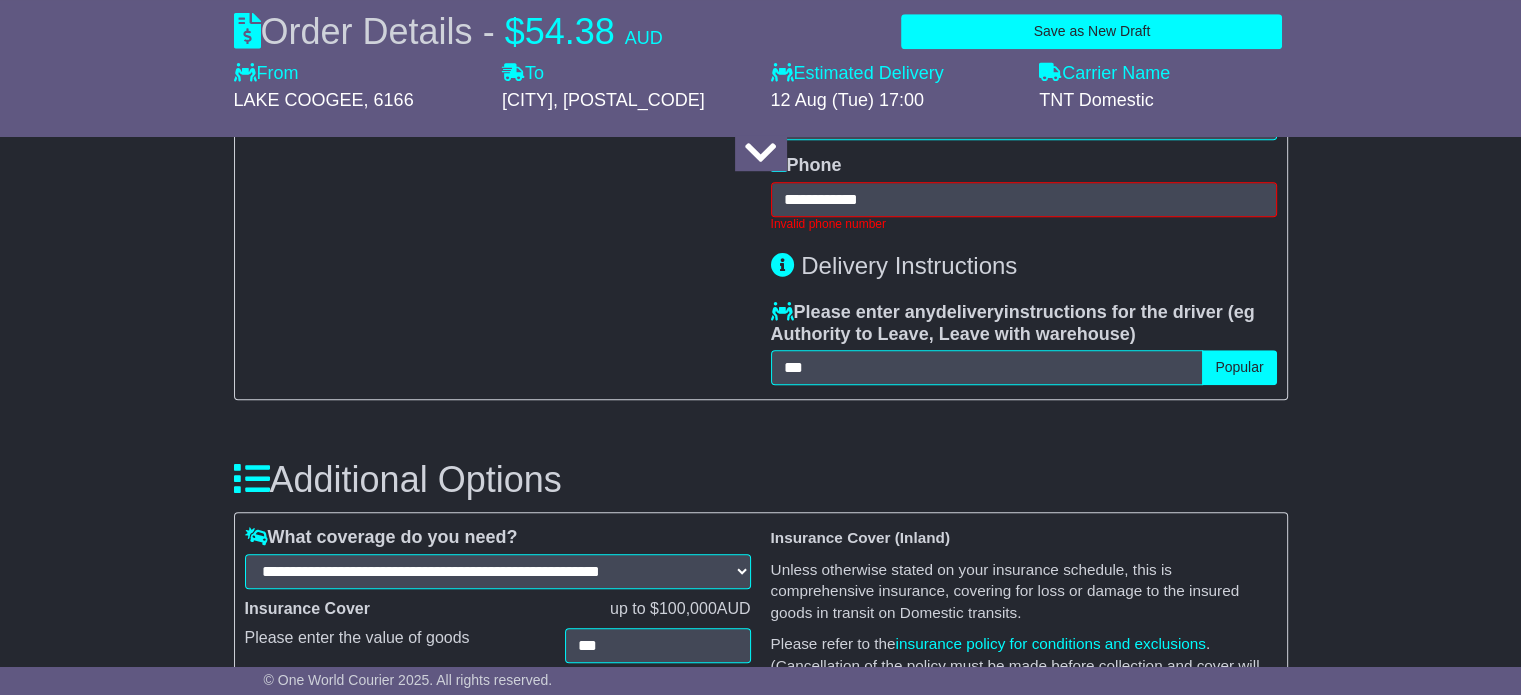 scroll, scrollTop: 1583, scrollLeft: 0, axis: vertical 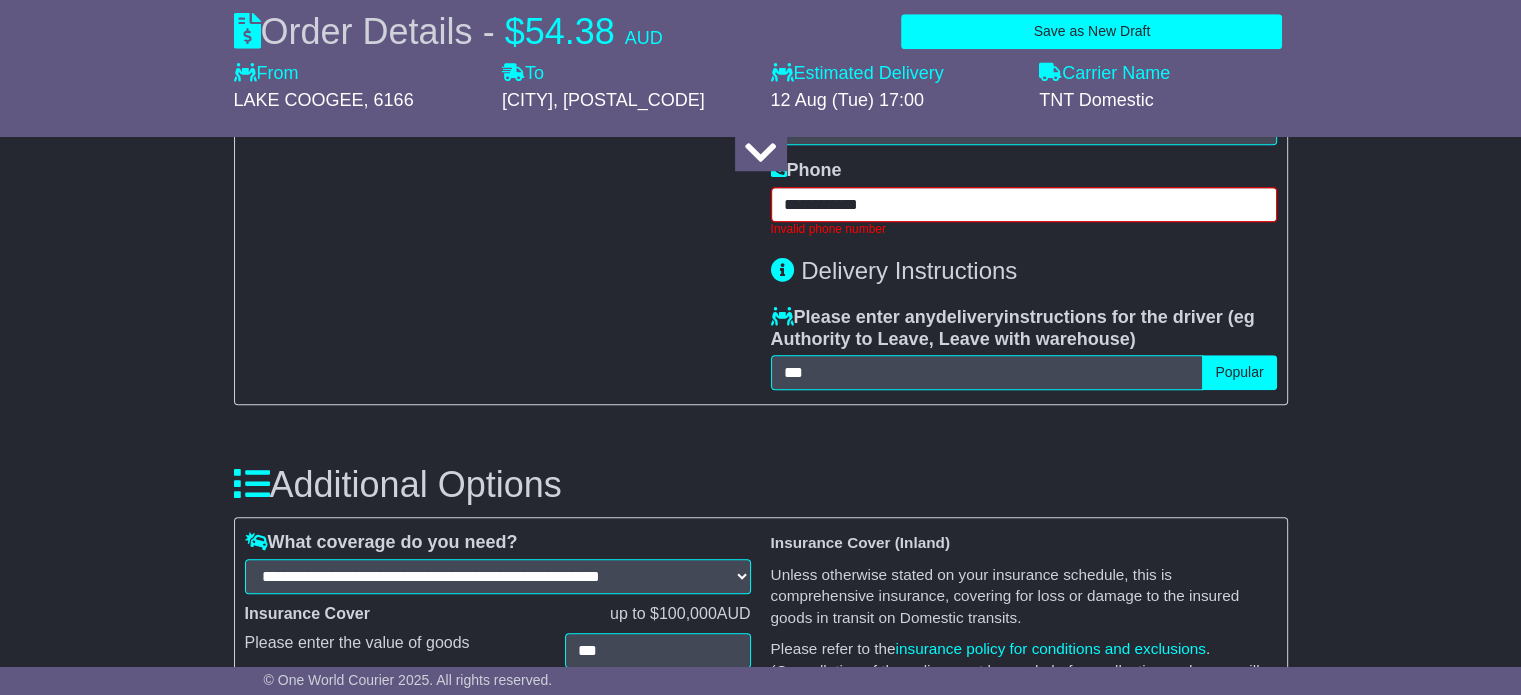click on "**********" at bounding box center (1024, 204) 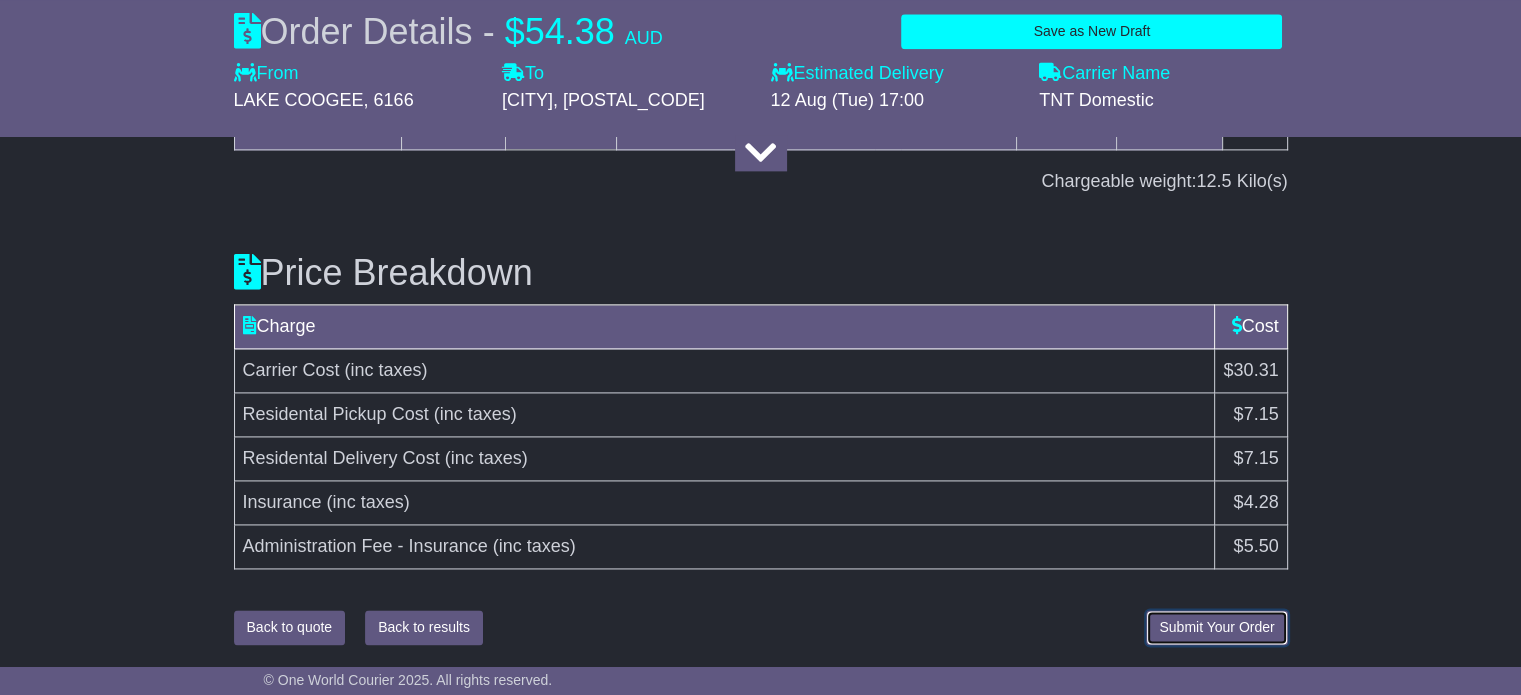 scroll, scrollTop: 2439, scrollLeft: 0, axis: vertical 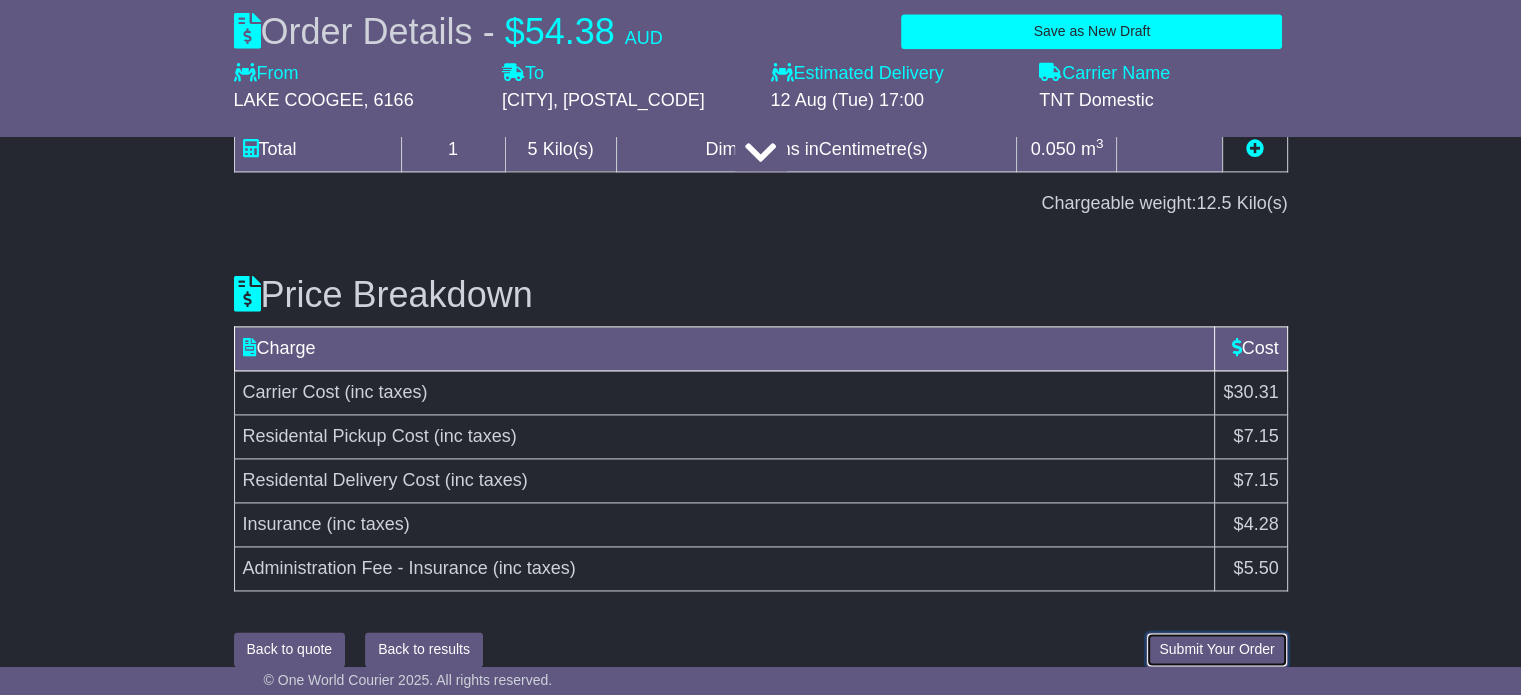 click on "Submit Your Order" at bounding box center [1216, 649] 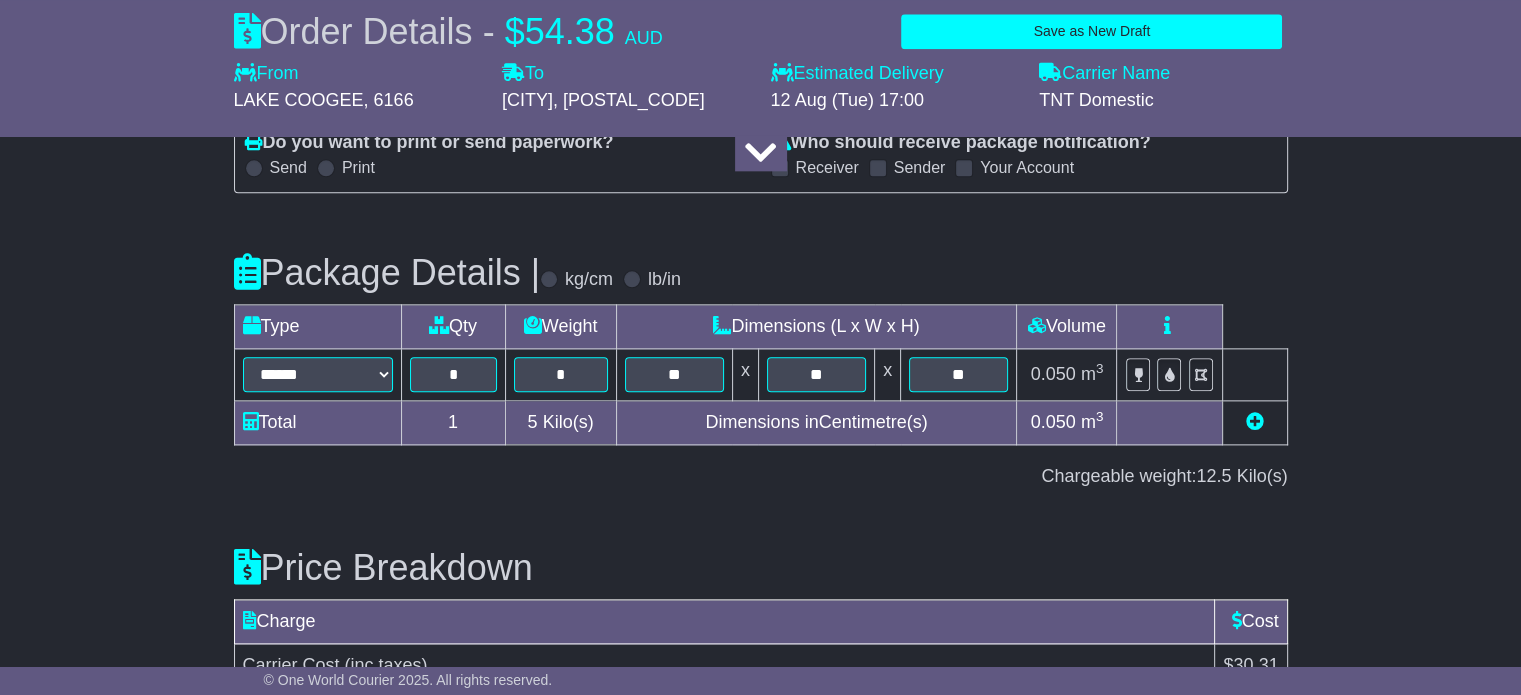 scroll, scrollTop: 2730, scrollLeft: 0, axis: vertical 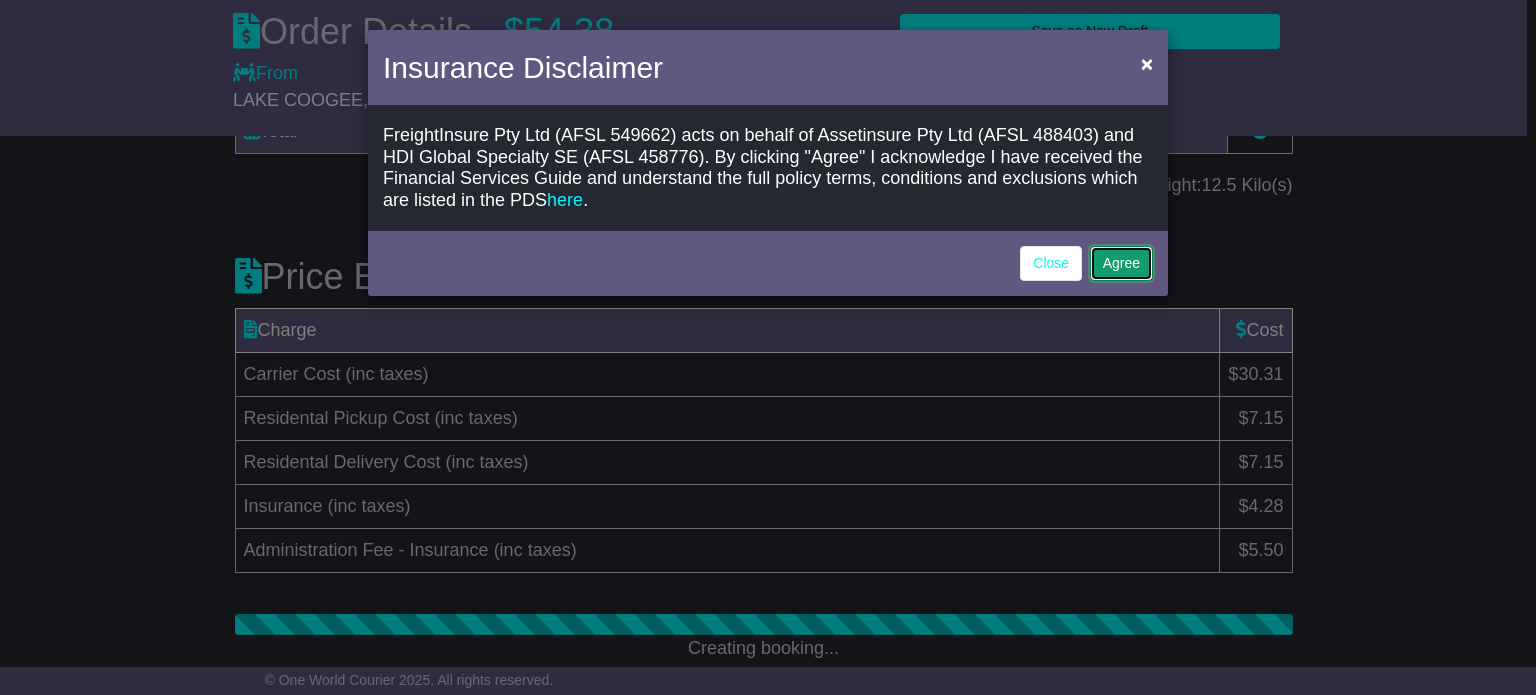 click on "Agree" 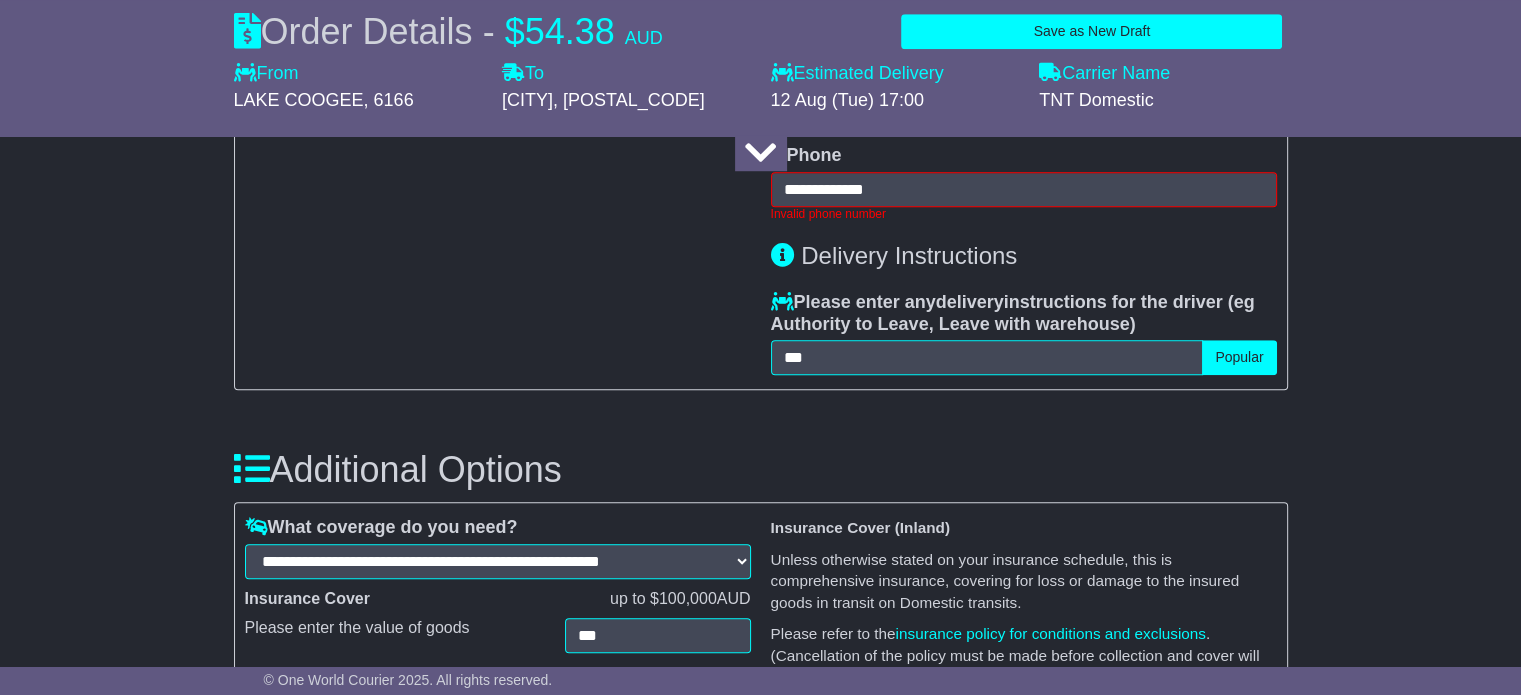 scroll, scrollTop: 1583, scrollLeft: 0, axis: vertical 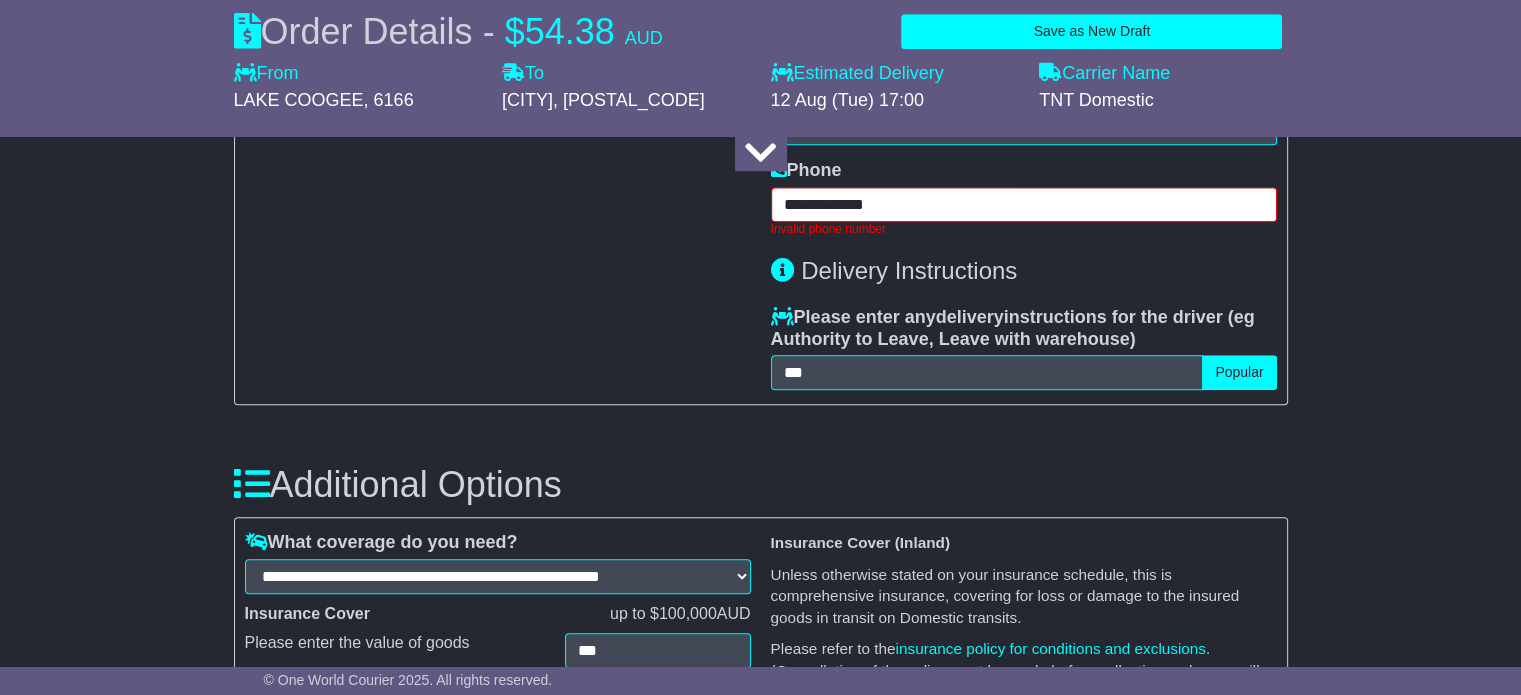 click on "**********" at bounding box center (1024, 204) 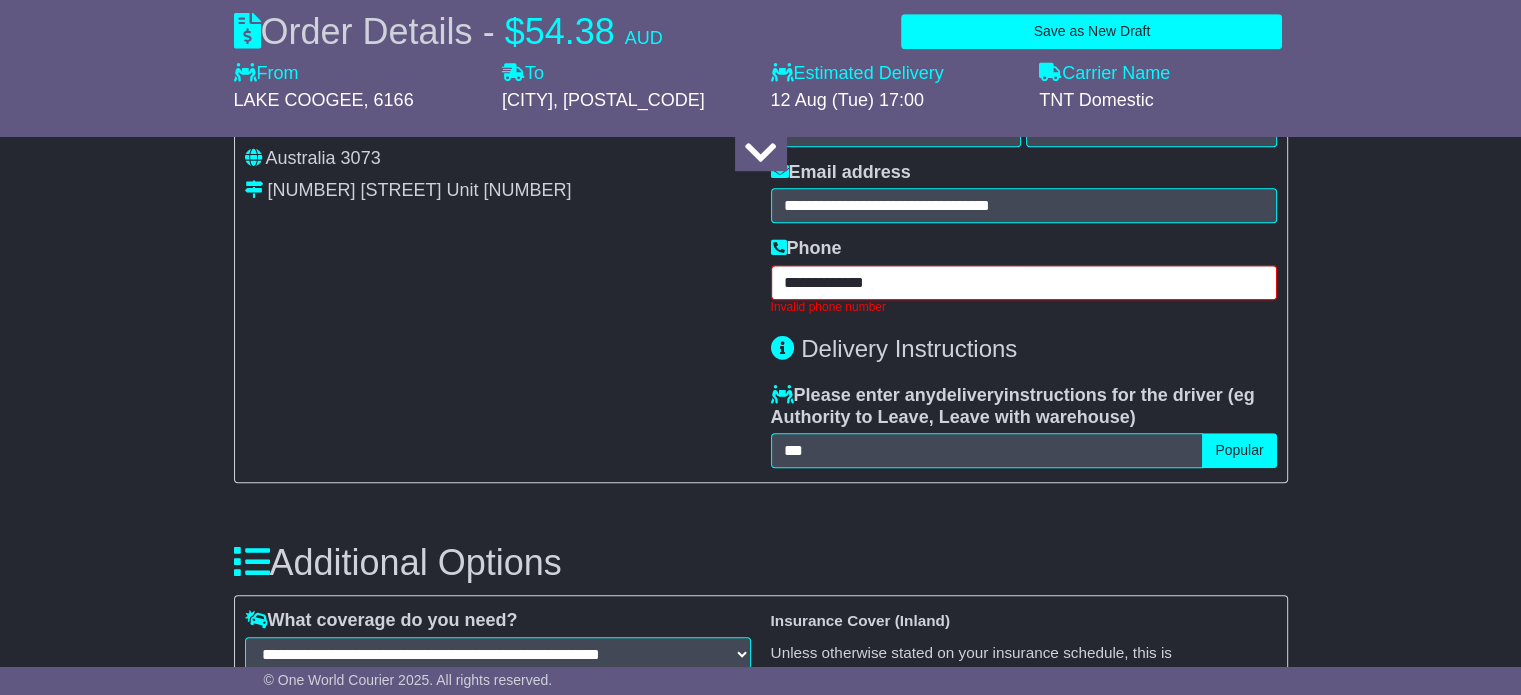 scroll, scrollTop: 1466, scrollLeft: 0, axis: vertical 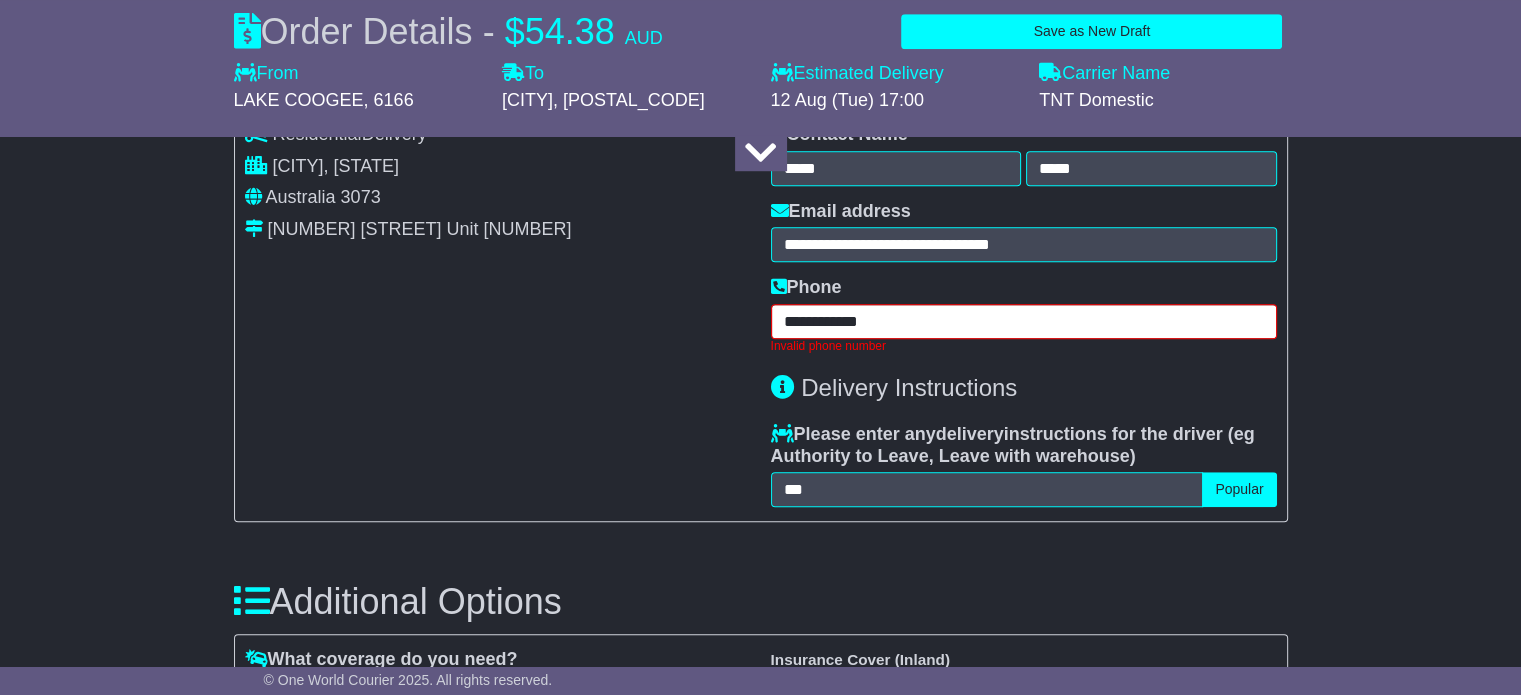 drag, startPoint x: 902, startPoint y: 316, endPoint x: 581, endPoint y: 320, distance: 321.02493 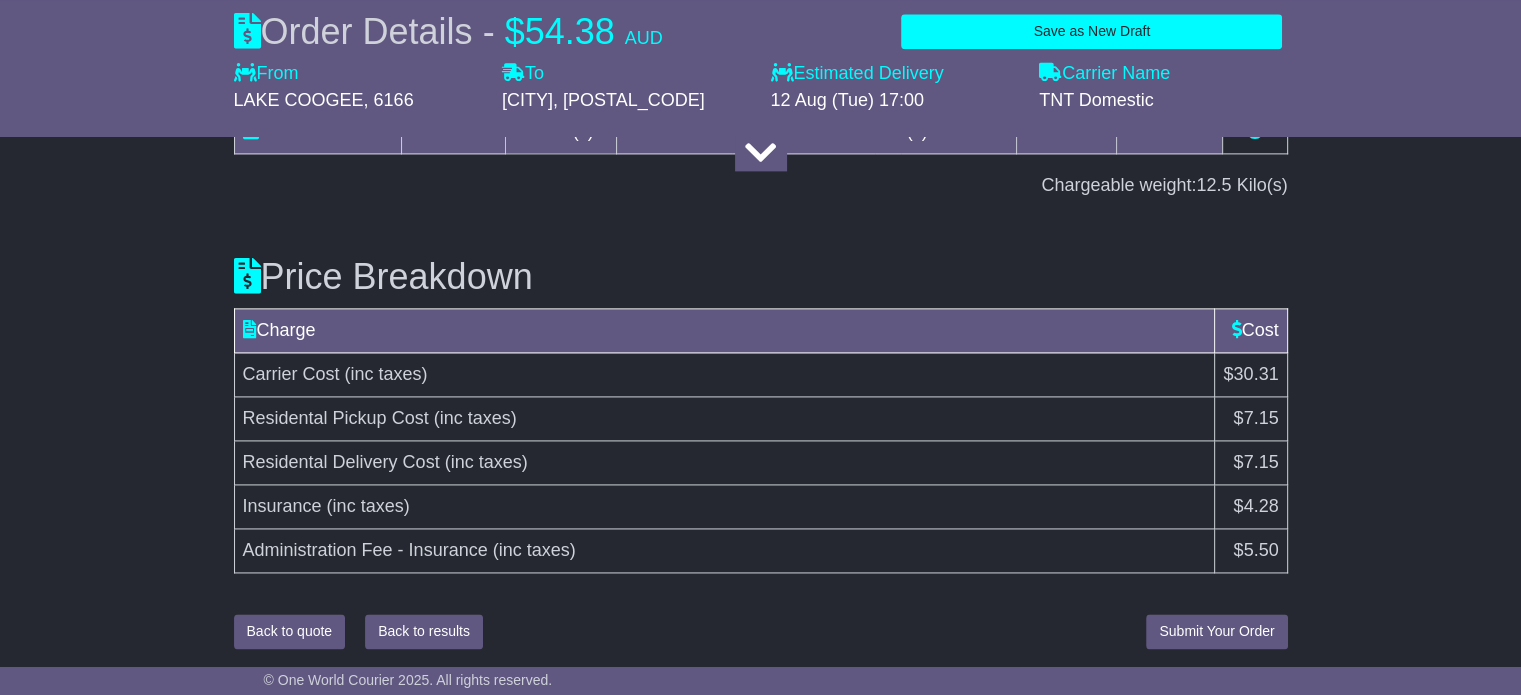 type on "**********" 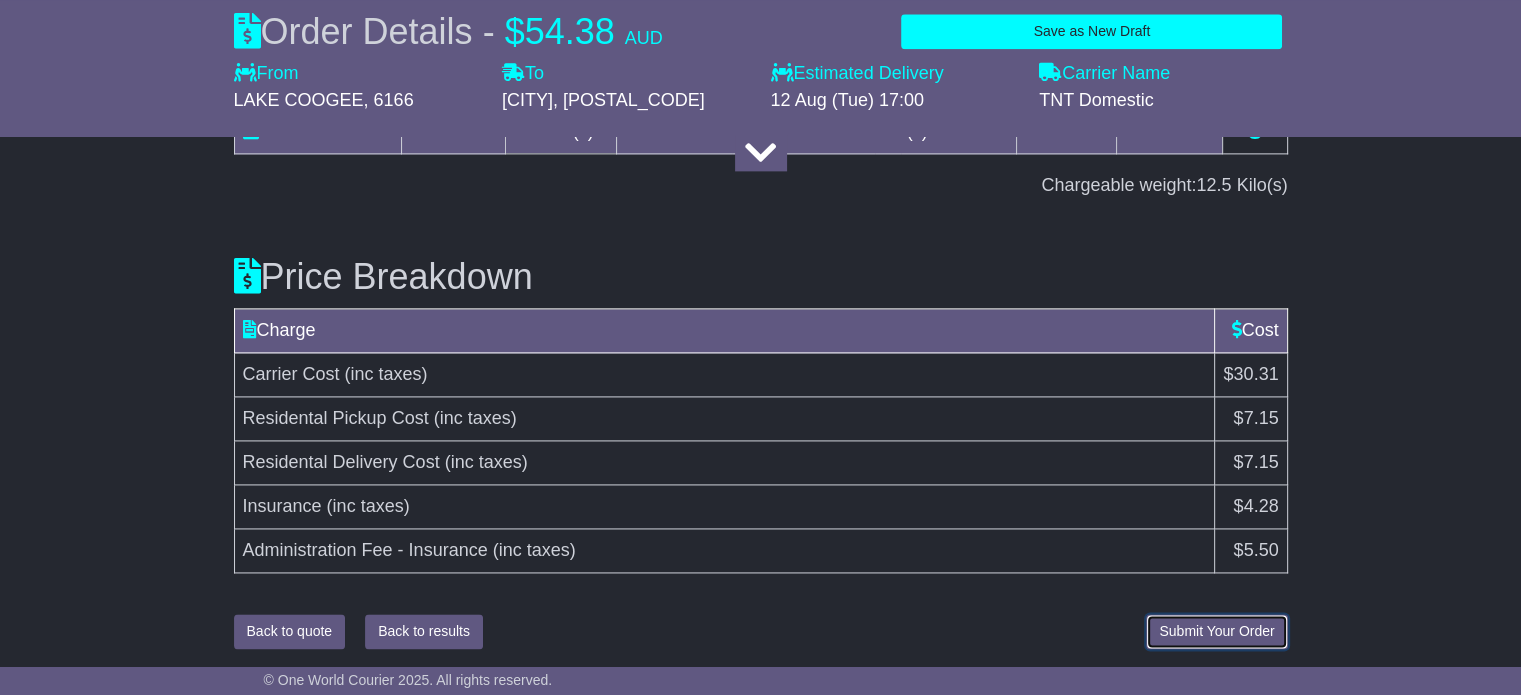 click on "Submit Your Order" at bounding box center [1216, 631] 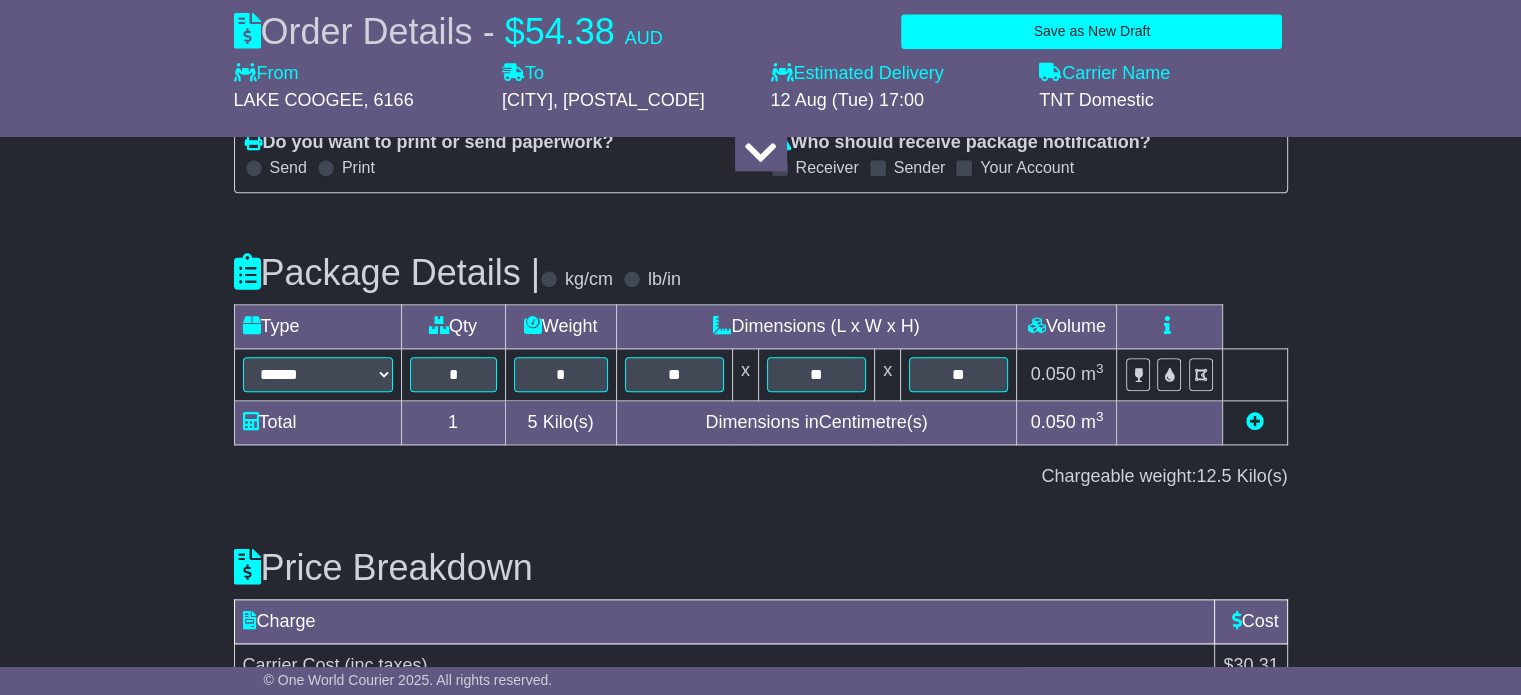 scroll, scrollTop: 2730, scrollLeft: 0, axis: vertical 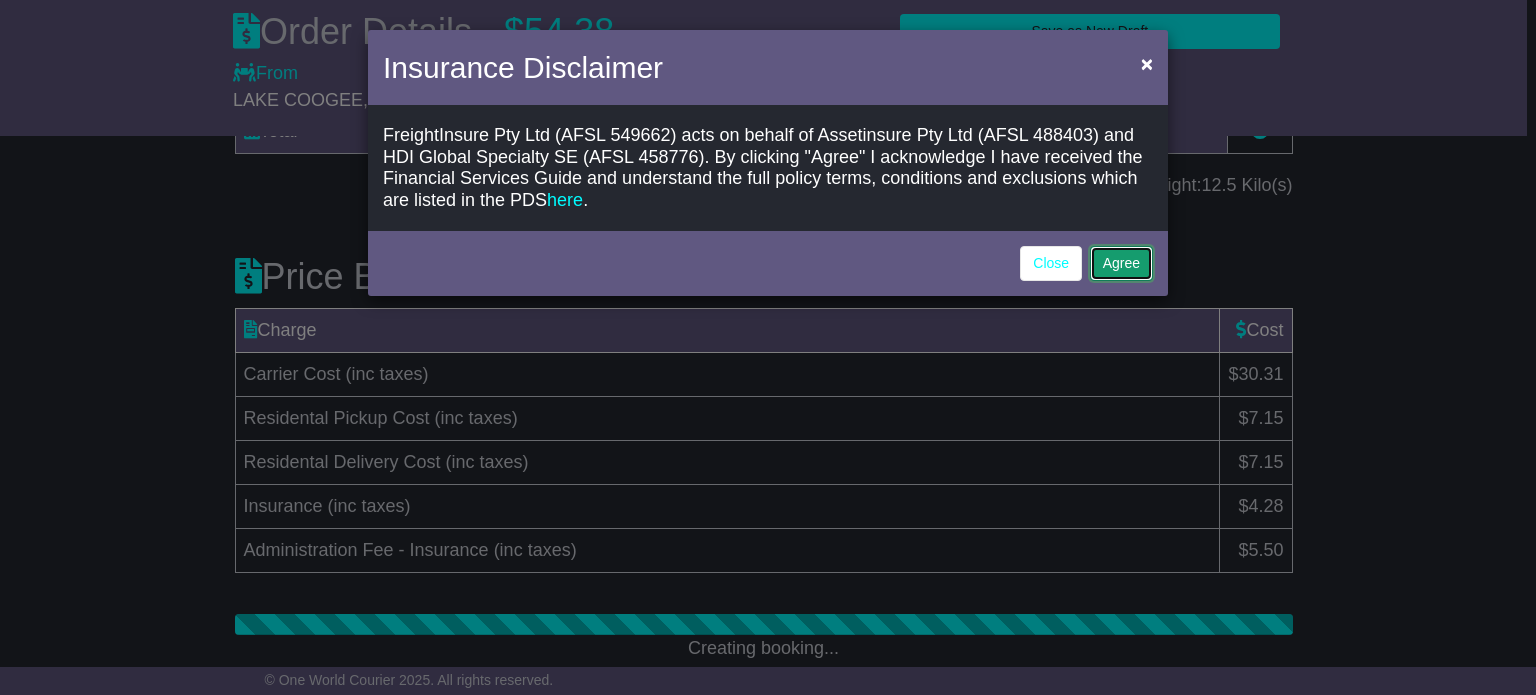 click on "Agree" 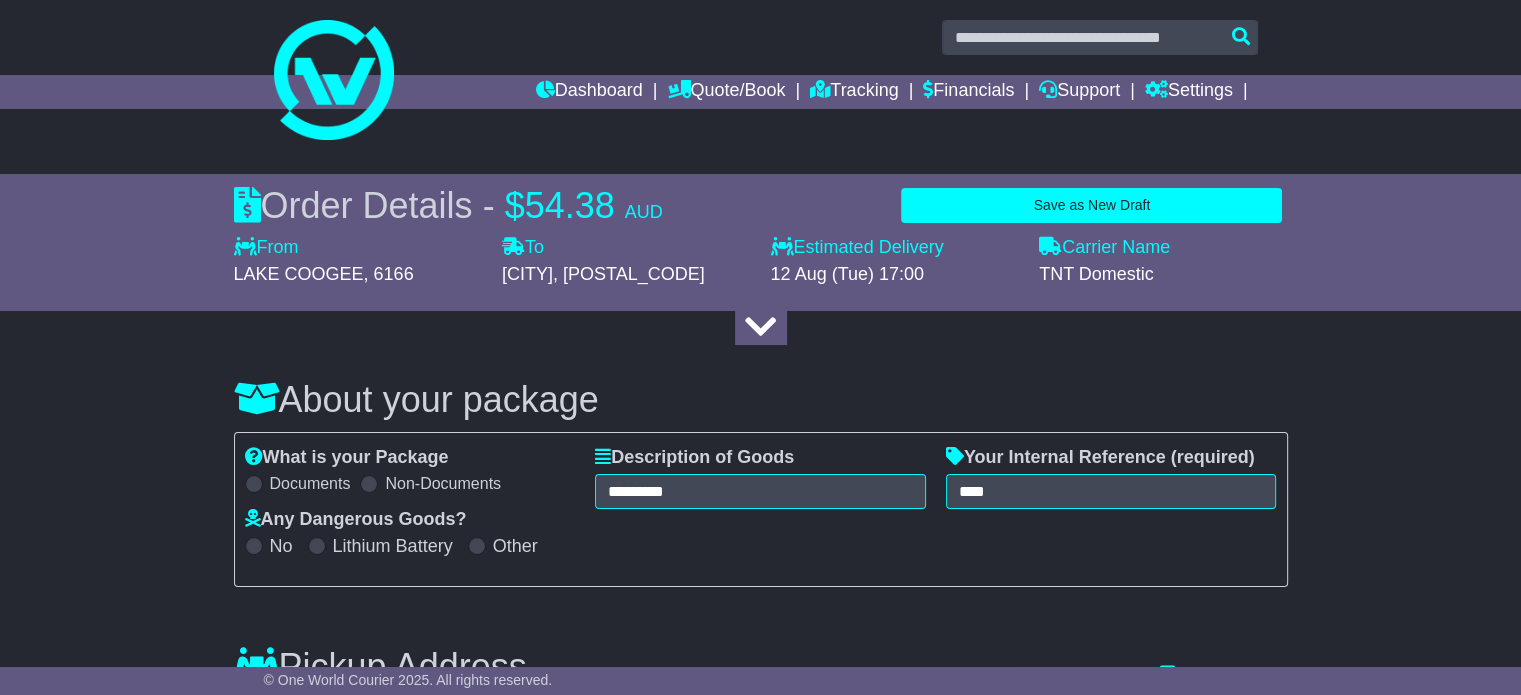 scroll, scrollTop: 4, scrollLeft: 0, axis: vertical 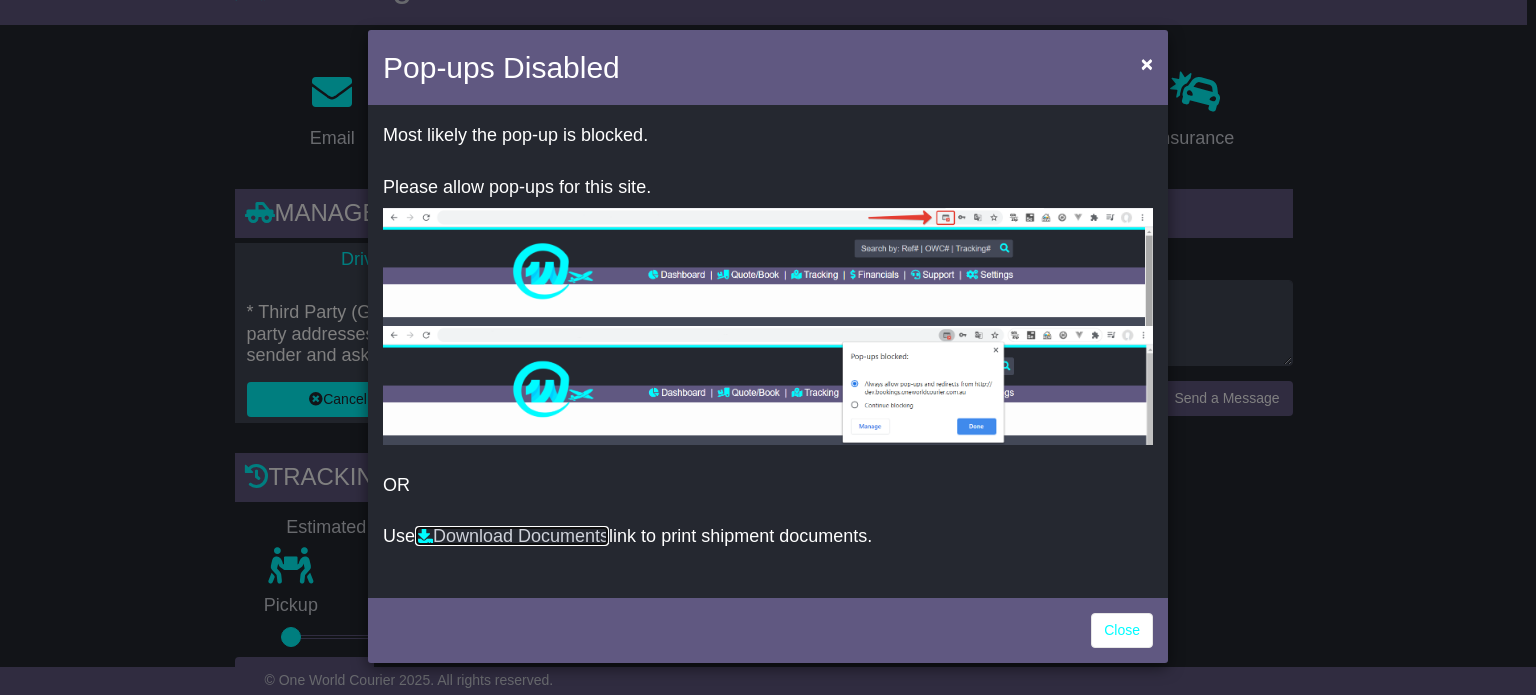 click on "Download Documents" at bounding box center [512, 536] 